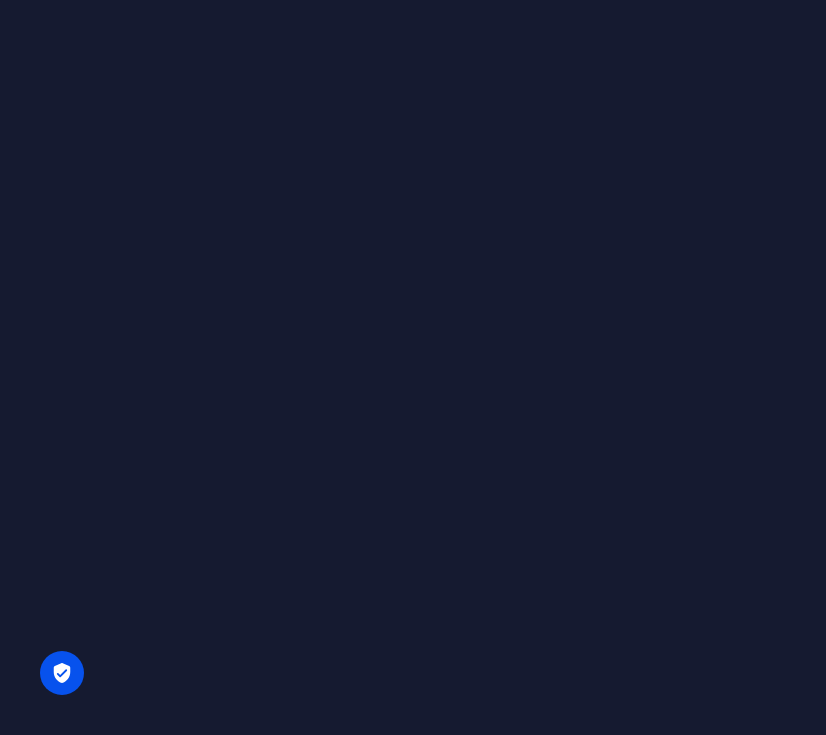 scroll, scrollTop: 0, scrollLeft: 0, axis: both 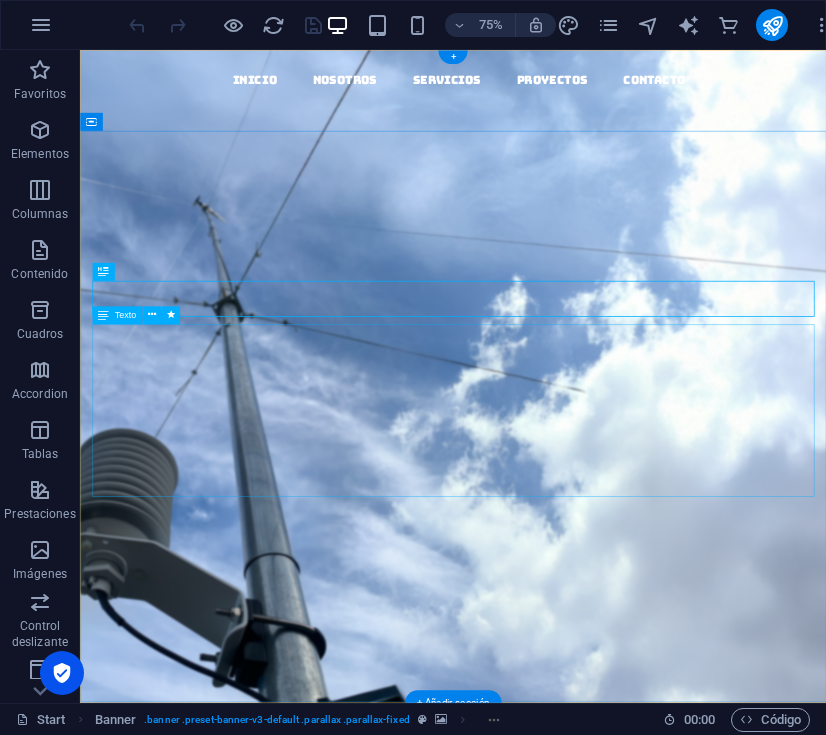 click on "Identificamos y resolvemos los desafíos climáticos que afectan su negocio o proyecto. Analizamos las condiciones específicas de su operación para comprender los riesgos y diseñar soluciones efectivas que integran tecnología y conocimiento meteorológico. Implementamos sistemas de pronóstico, alerta y monitoreo en tiempo real, entregando información precisa y oportuna para anticiparse a condiciones extremas y tomar decisiones acertadas." at bounding box center [577, 597] 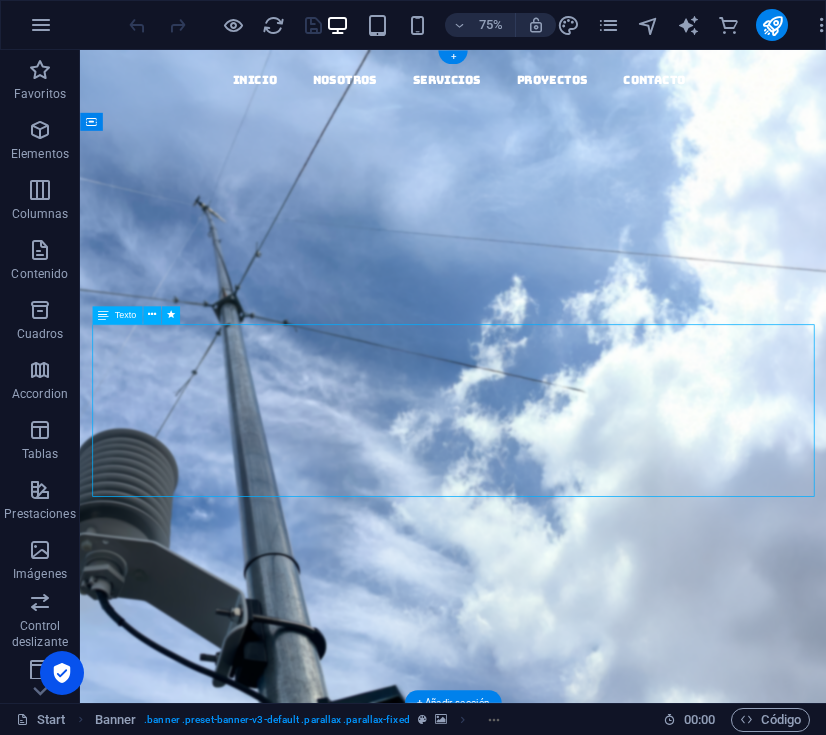 click on "Identificamos y resolvemos los desafíos climáticos que afectan su negocio o proyecto. Analizamos las condiciones específicas de su operación para comprender los riesgos y diseñar soluciones efectivas que integran tecnología y conocimiento meteorológico. Implementamos sistemas de pronóstico, alerta y monitoreo en tiempo real, entregando información precisa y oportuna para anticiparse a condiciones extremas y tomar decisiones acertadas." at bounding box center [577, 597] 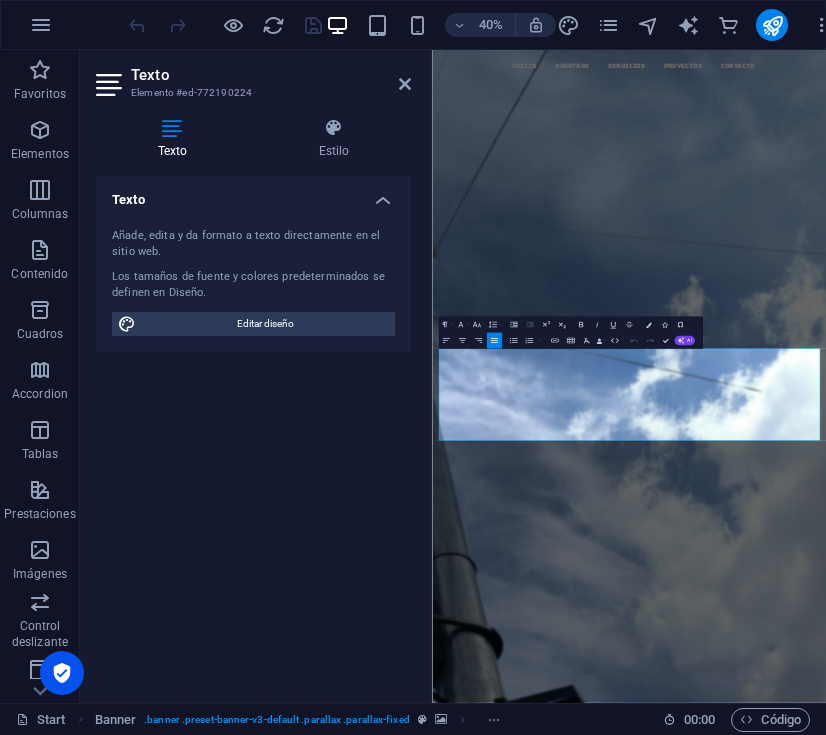 drag, startPoint x: 454, startPoint y: 854, endPoint x: 1431, endPoint y: 949, distance: 981.60785 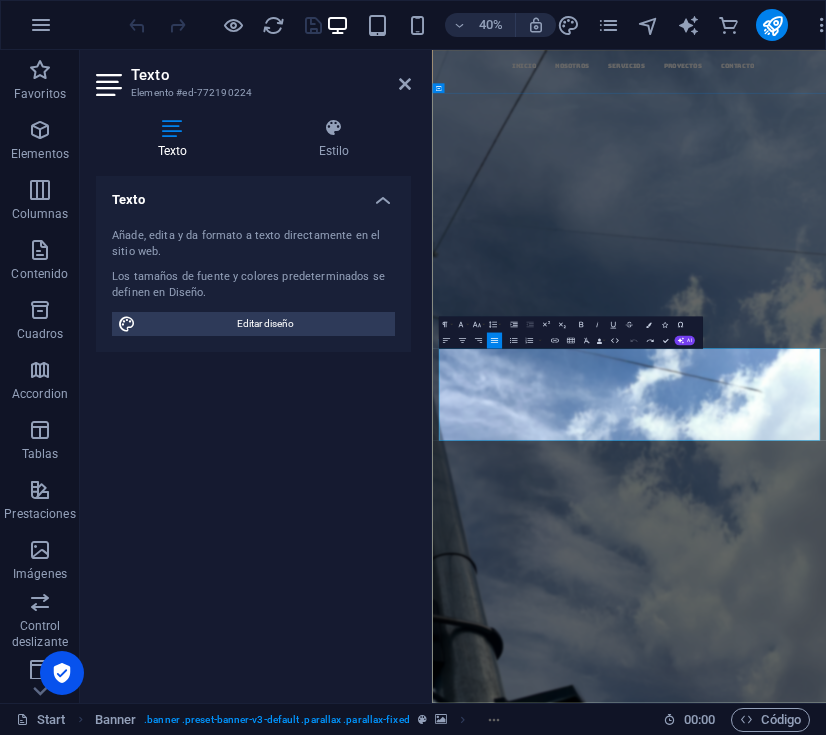 click on "Analizamos las condiciones específicas de su operación para comprender los riesgos y diseñar soluciones efectivas que integran tecnología y conocimiento meteorológico. Implementamos sistemas de pronóstico, alerta y monitoreo en tiempo real, entregando información precisa y oportuna para anticiparse a condiciones extremas y tomar decisiones acertadas." at bounding box center (924, 575) 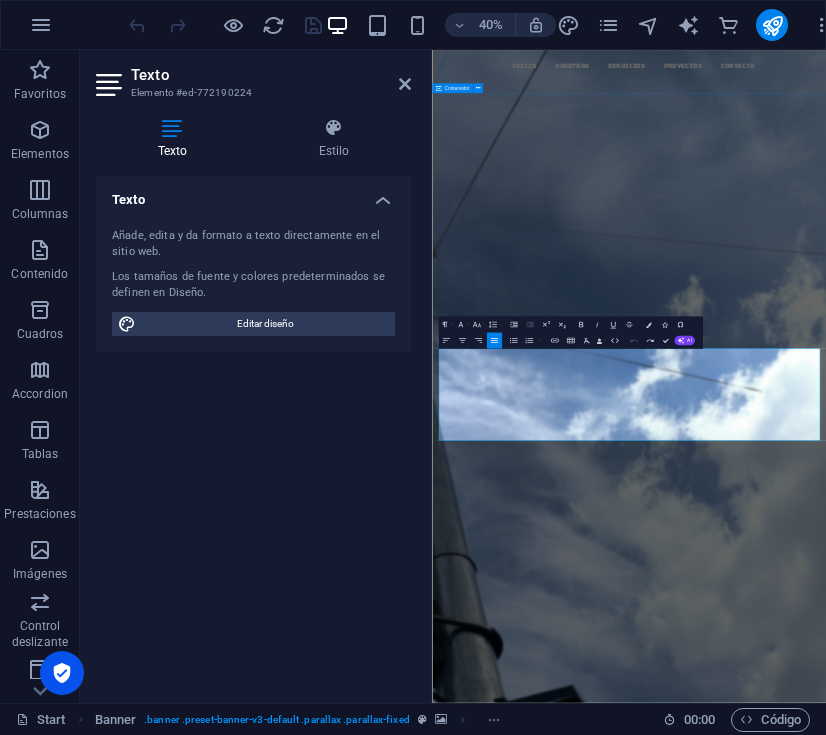 type 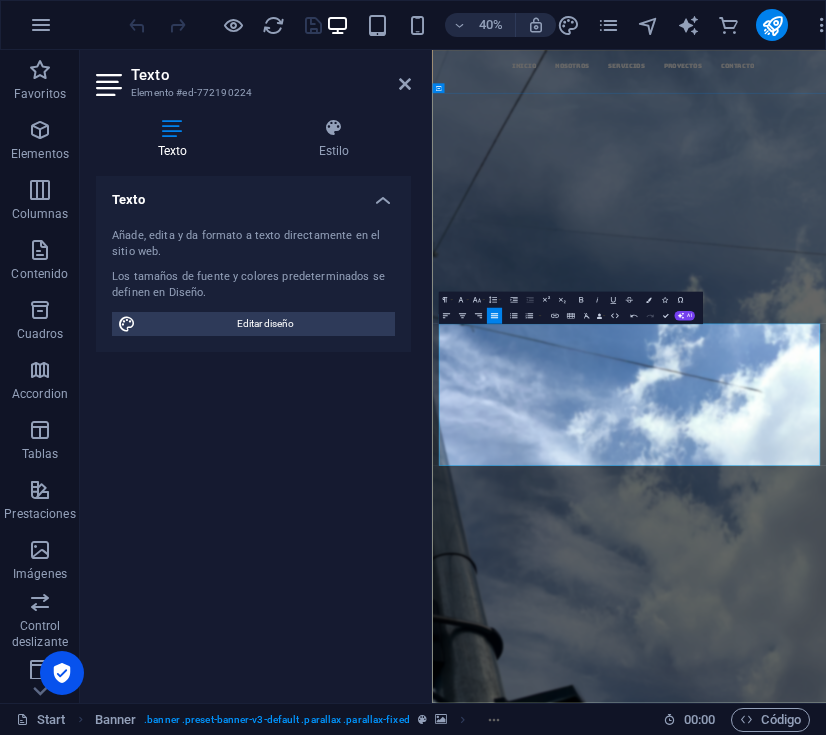 drag, startPoint x: 1259, startPoint y: 869, endPoint x: 462, endPoint y: 784, distance: 801.51984 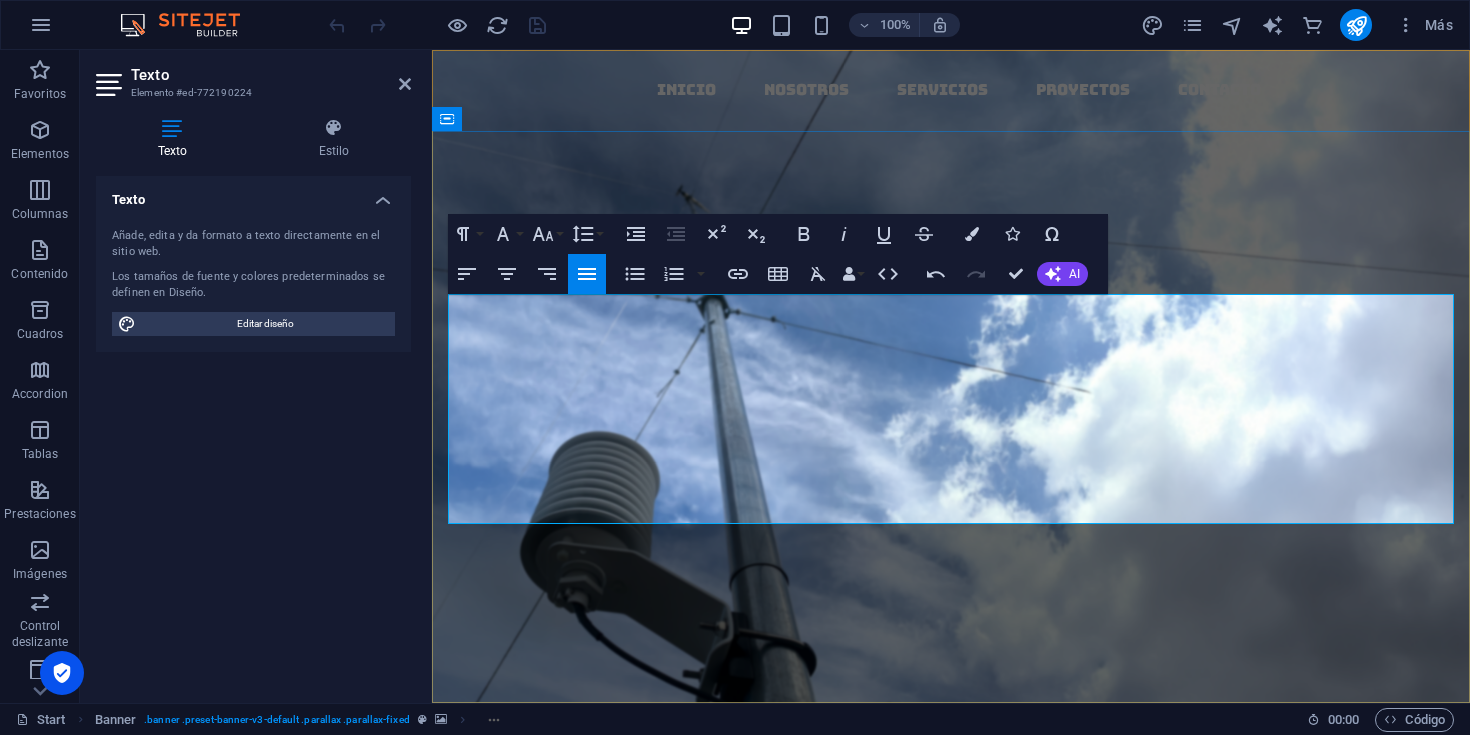 click on "Analizamos las condiciones específicas de sus proyectos para identificar riesgos y diseñar soluciones efectivas que integren tecnología y conocimiento meteorológico. Implementamos sistemas de pronóstico, alerta y monitoreo en tiempo real, proporcionando información precisa y oportuna para anticipar condiciones extremas y apoyar una toma de decisiones informada." at bounding box center [951, 575] 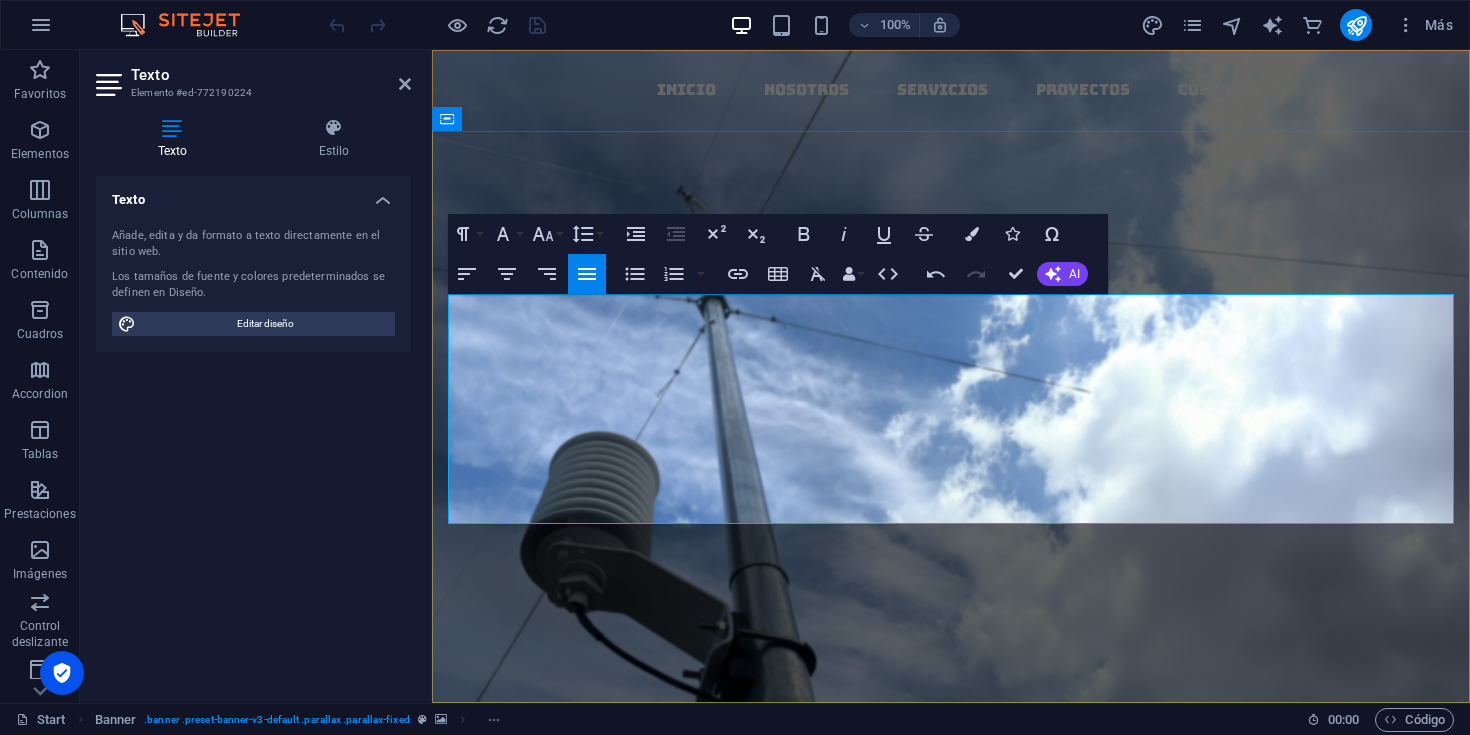 click 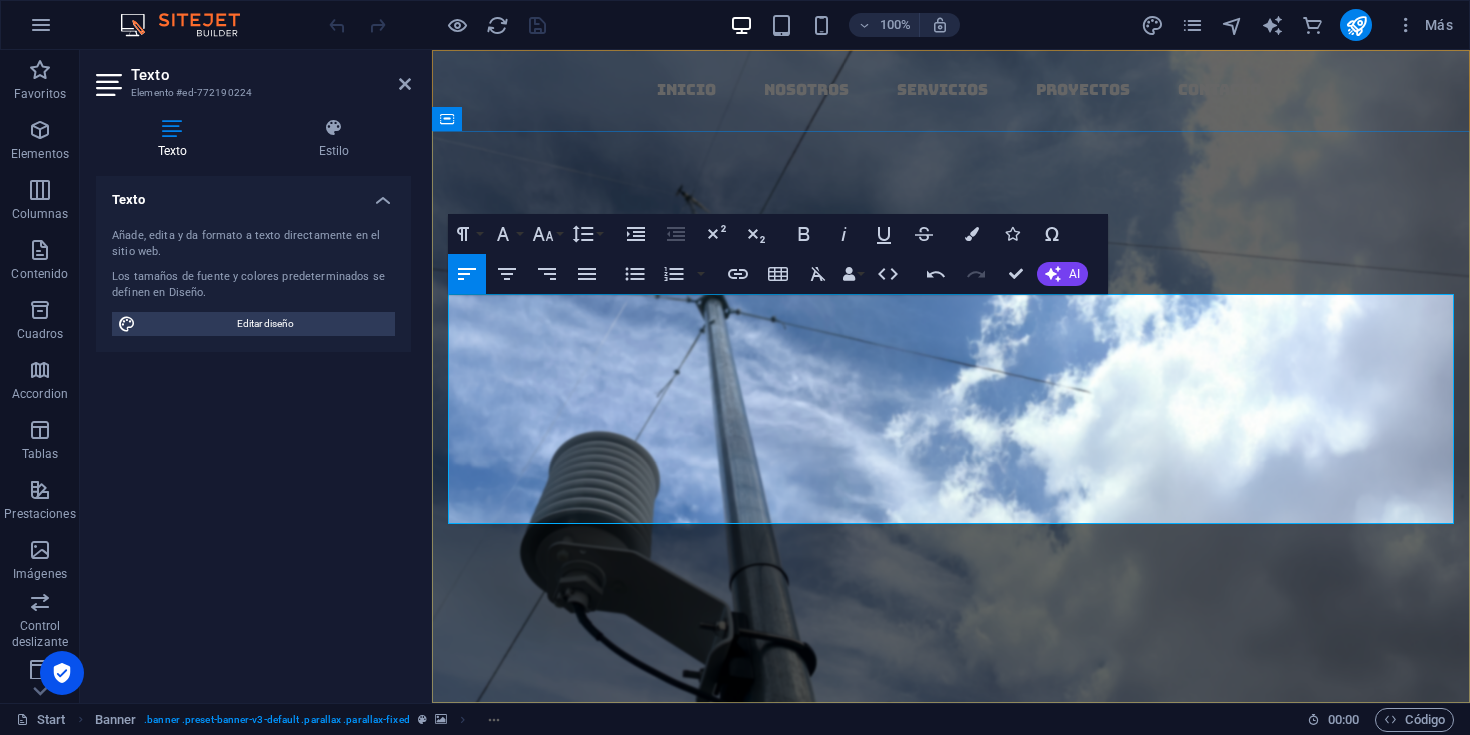 click 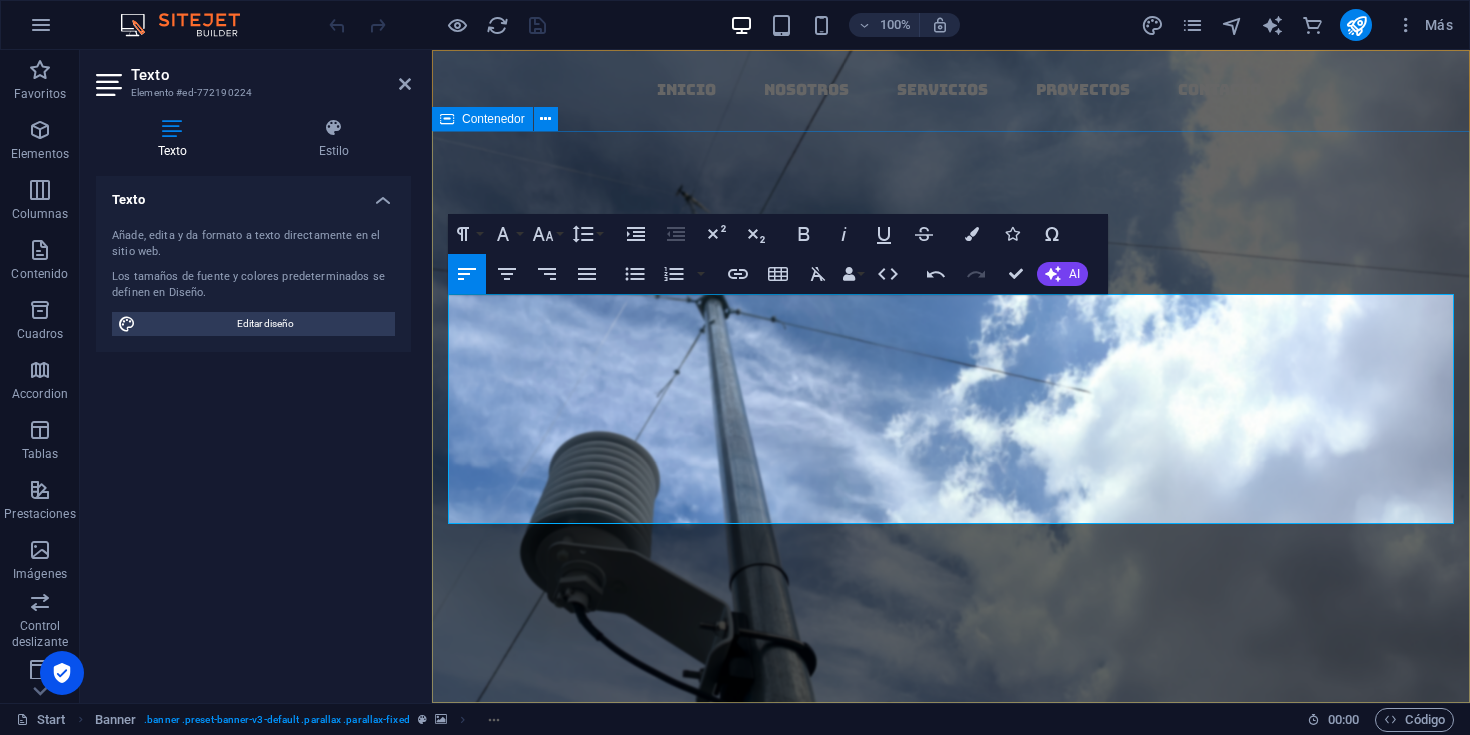 click on "Nuestros ­ servicios Identificamos y resolvemos los desafíos climáticos que afectan su negocio o proyecto. Analizamos las condiciones específicas de sus proyectos para identificar riesgos y diseñar soluciones efectivas que integren tecnología y conocimiento meteorológico. Implementamos sistemas de pronóstico, alerta y monitoreo en tiempo real, proporcionando información precisa y oportuna para anticipar condiciones extremas y apoyar una toma de decisiones informada. nosotros nuestros servicios" at bounding box center (951, 645) 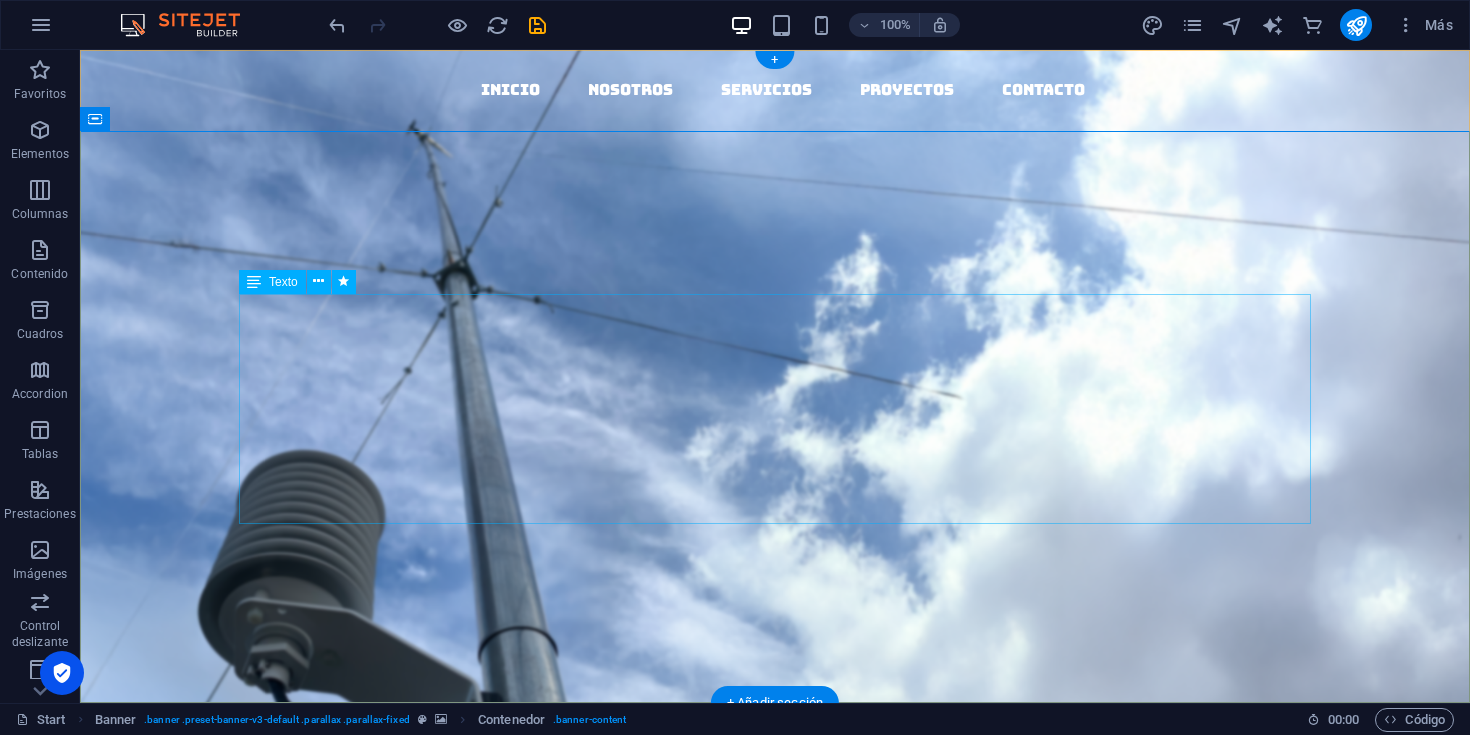 click on "Identificamos y resolvemos los desafíos climáticos que afectan su negocio o proyecto. Analizamos las condiciones específicas de sus proyectos para identificar riesgos y diseñar soluciones efectivas que integren tecnología y conocimiento meteorológico. Implementamos sistemas de pronóstico, alerta y monitoreo en tiempo real, proporcionando información precisa y oportuna para anticipar condiciones extremas y apoyar una toma de decisiones informada." at bounding box center (775, 609) 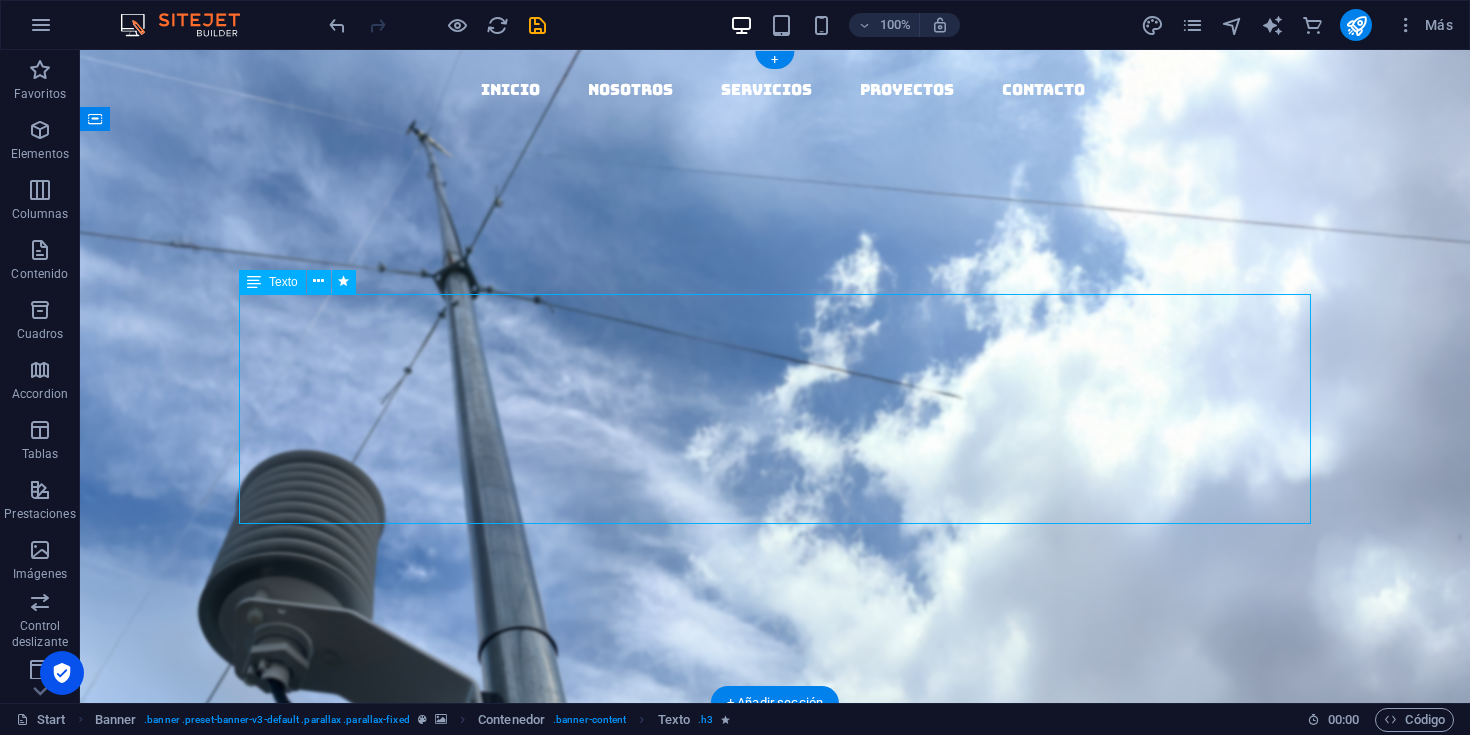 click on "Identificamos y resolvemos los desafíos climáticos que afectan su negocio o proyecto. Analizamos las condiciones específicas de sus proyectos para identificar riesgos y diseñar soluciones efectivas que integren tecnología y conocimiento meteorológico. Implementamos sistemas de pronóstico, alerta y monitoreo en tiempo real, proporcionando información precisa y oportuna para anticipar condiciones extremas y apoyar una toma de decisiones informada." at bounding box center [775, 609] 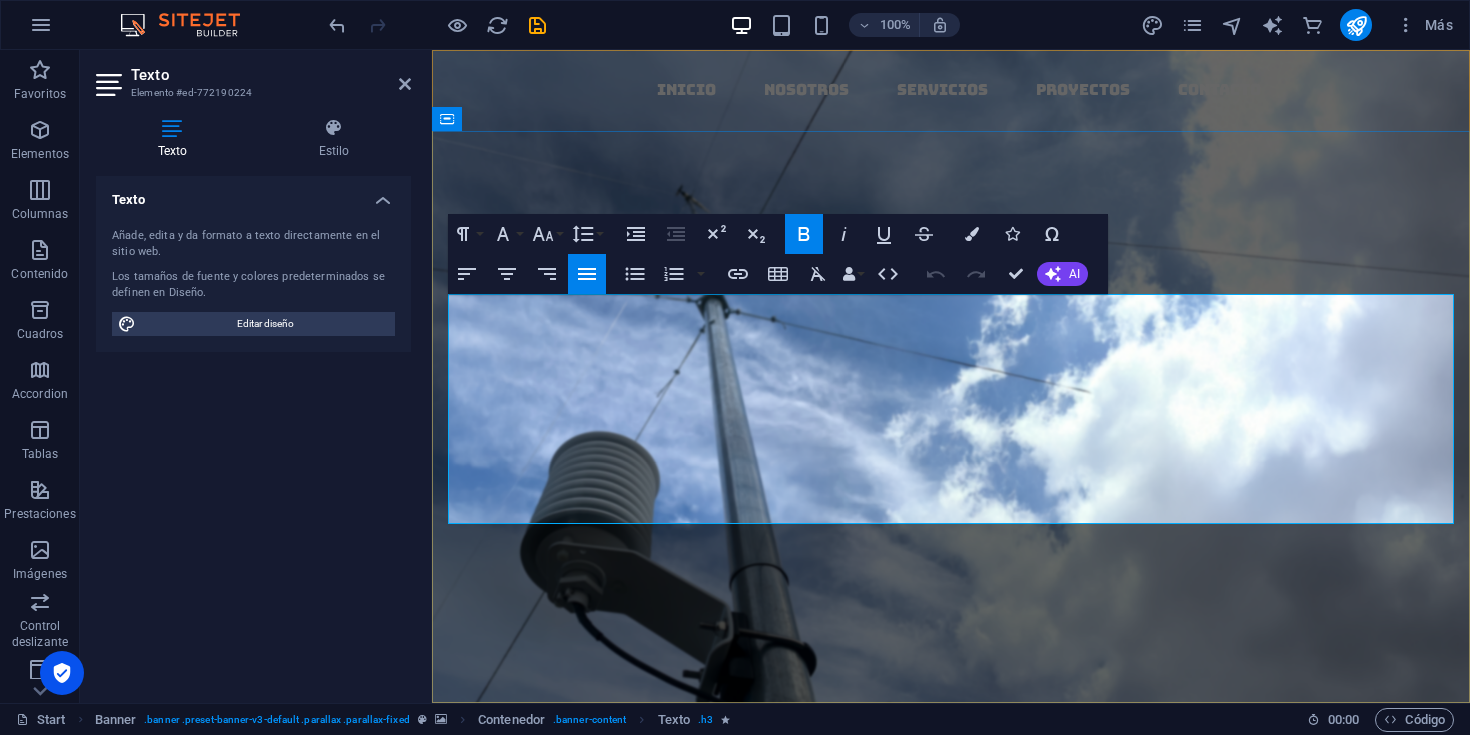 click 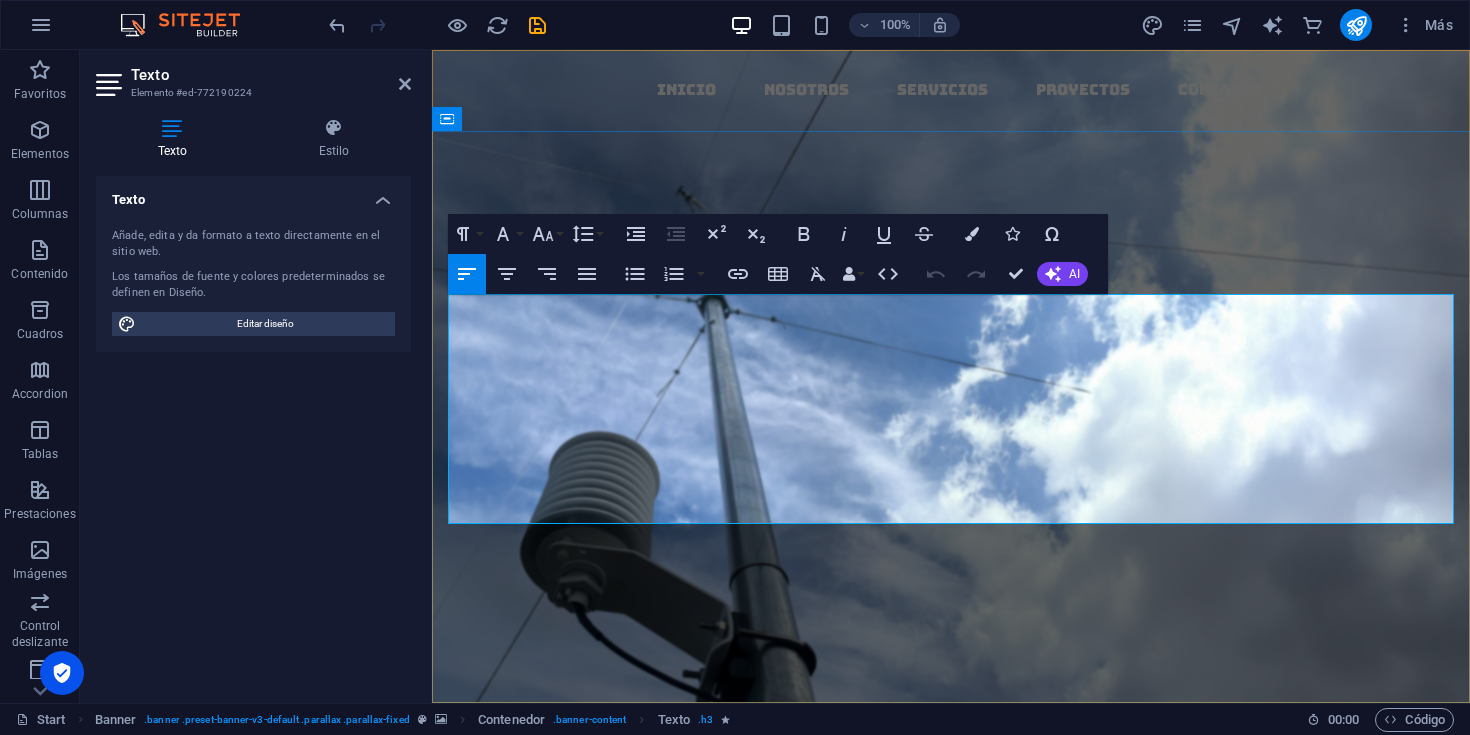 click 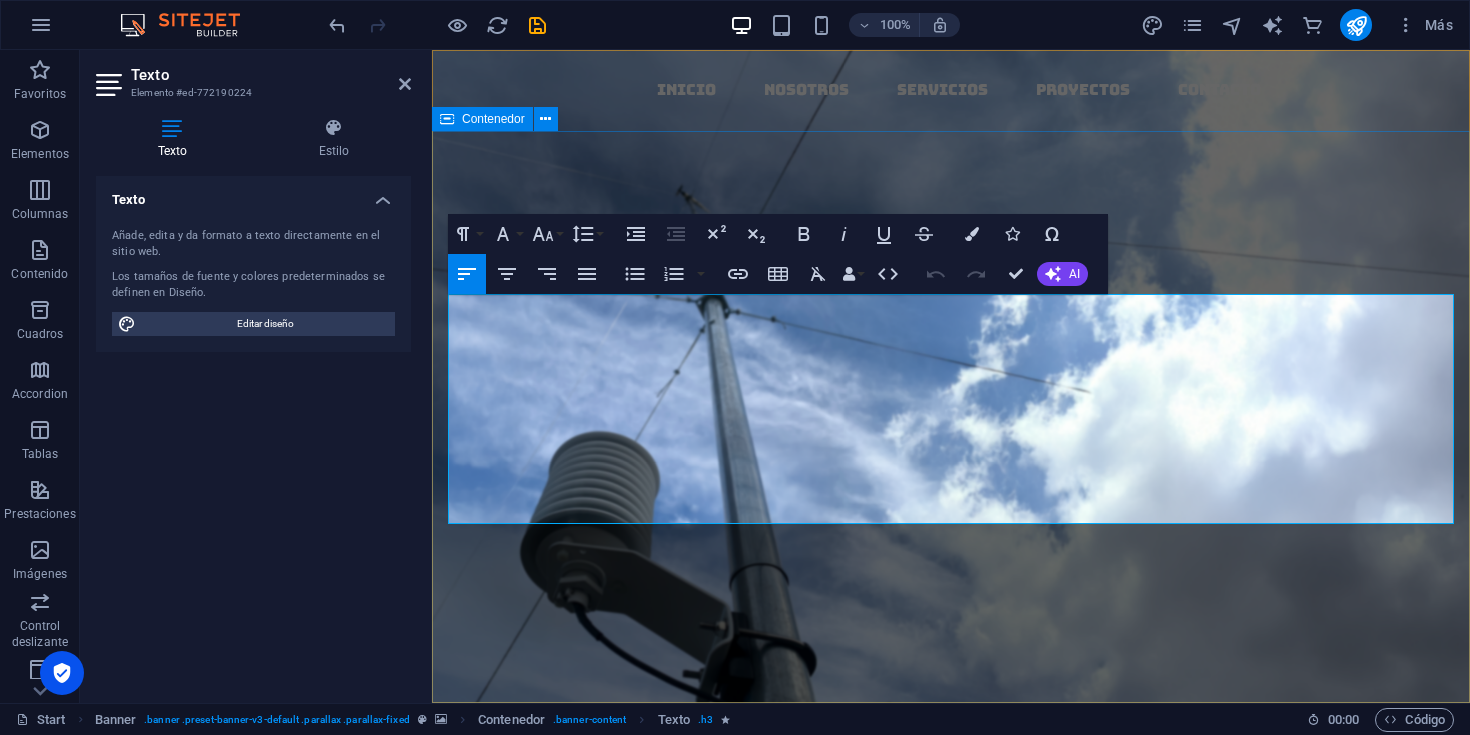 click on "Nuestros ­ servicios Identificamos y resolvemos los desafíos climáticos que afectan su negocio o proyecto. Analizamos las condiciones específicas de sus proyectos para identificar riesgos y diseñar soluciones efectivas que integren tecnología y conocimiento meteorológico. Implementamos sistemas de pronóstico, alerta y monitoreo en tiempo real, proporcionando información precisa y oportuna para anticipar condiciones extremas y apoyar una toma de decisiones informada. nosotros nuestros servicios" at bounding box center (951, 645) 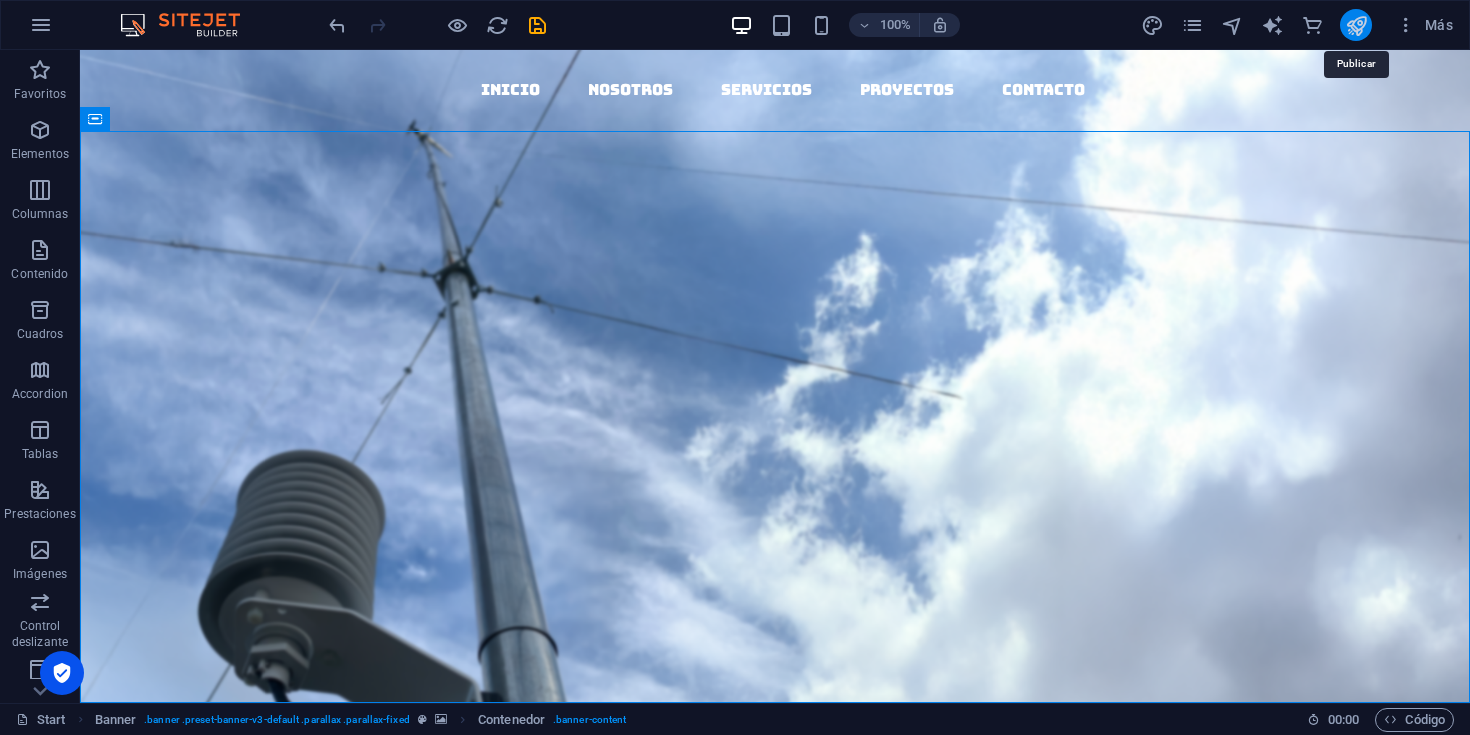 click at bounding box center [1356, 25] 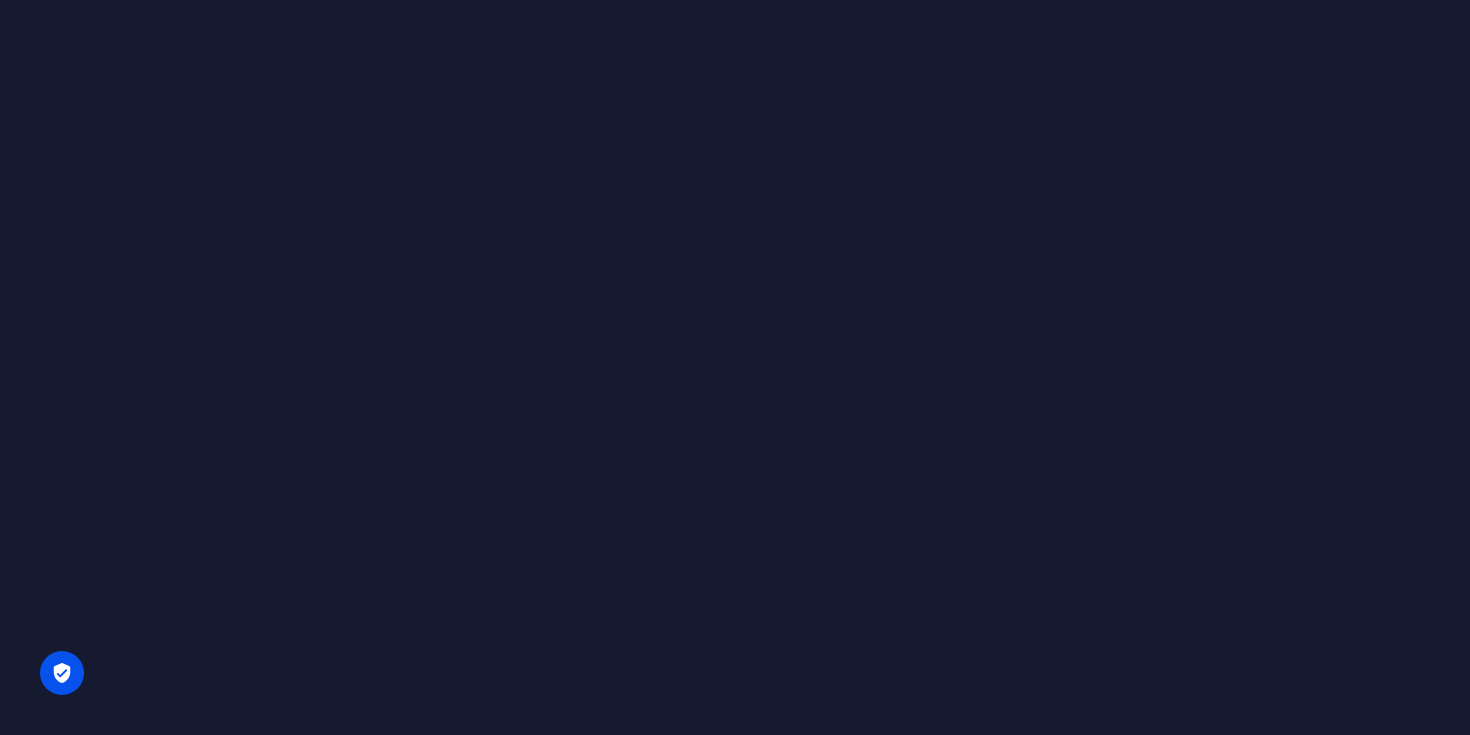 scroll, scrollTop: 0, scrollLeft: 0, axis: both 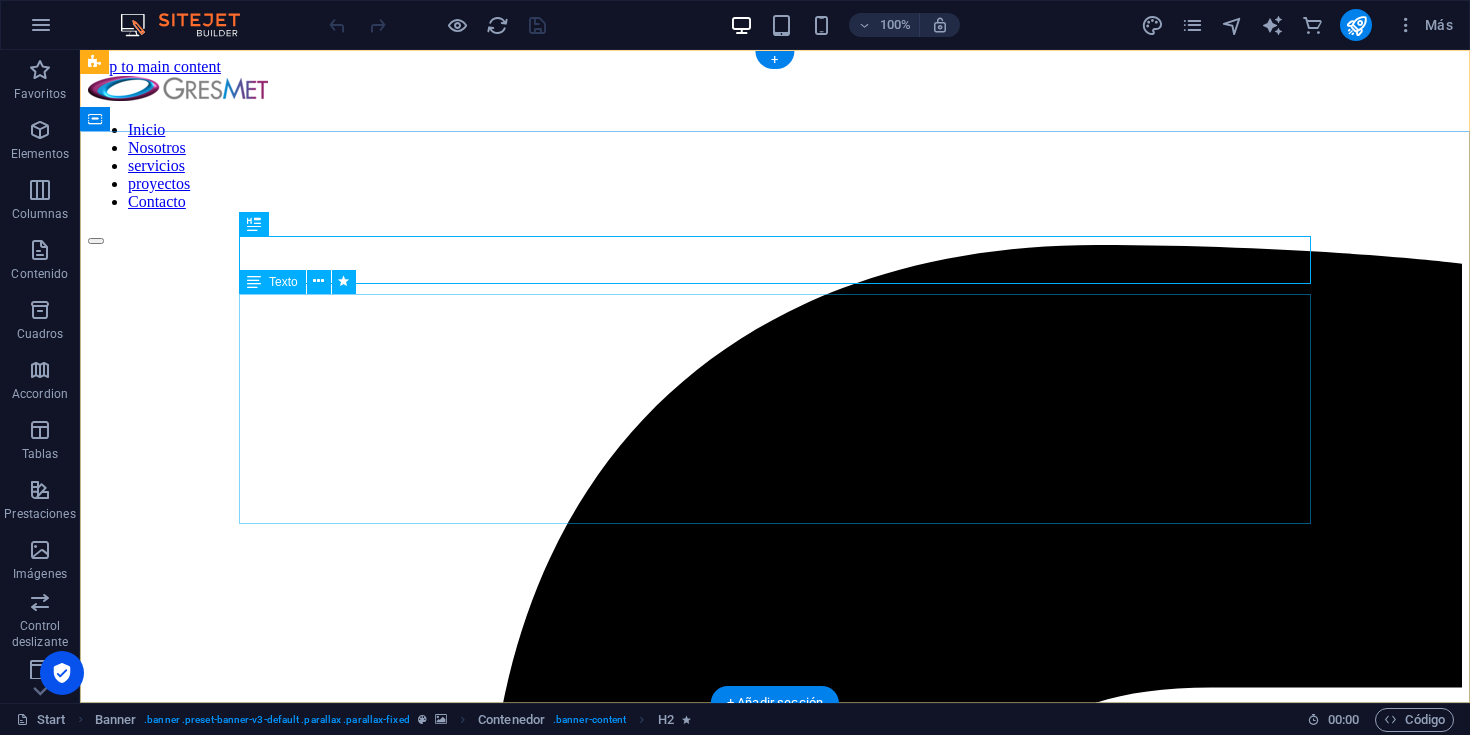 click on "Identificamos y resolvemos los desafíos climáticos que afectan su negocio o proyecto. Analizamos las condiciones específicas de sus proyectos para identificar riesgos y diseñar soluciones efectivas que integren tecnología y conocimiento meteorológico. Implementamos sistemas de pronóstico, alerta y monitoreo en tiempo real, proporcionando información precisa y oportuna para anticipar condiciones extremas y apoyar una toma de decisiones informada." at bounding box center [775, 5604] 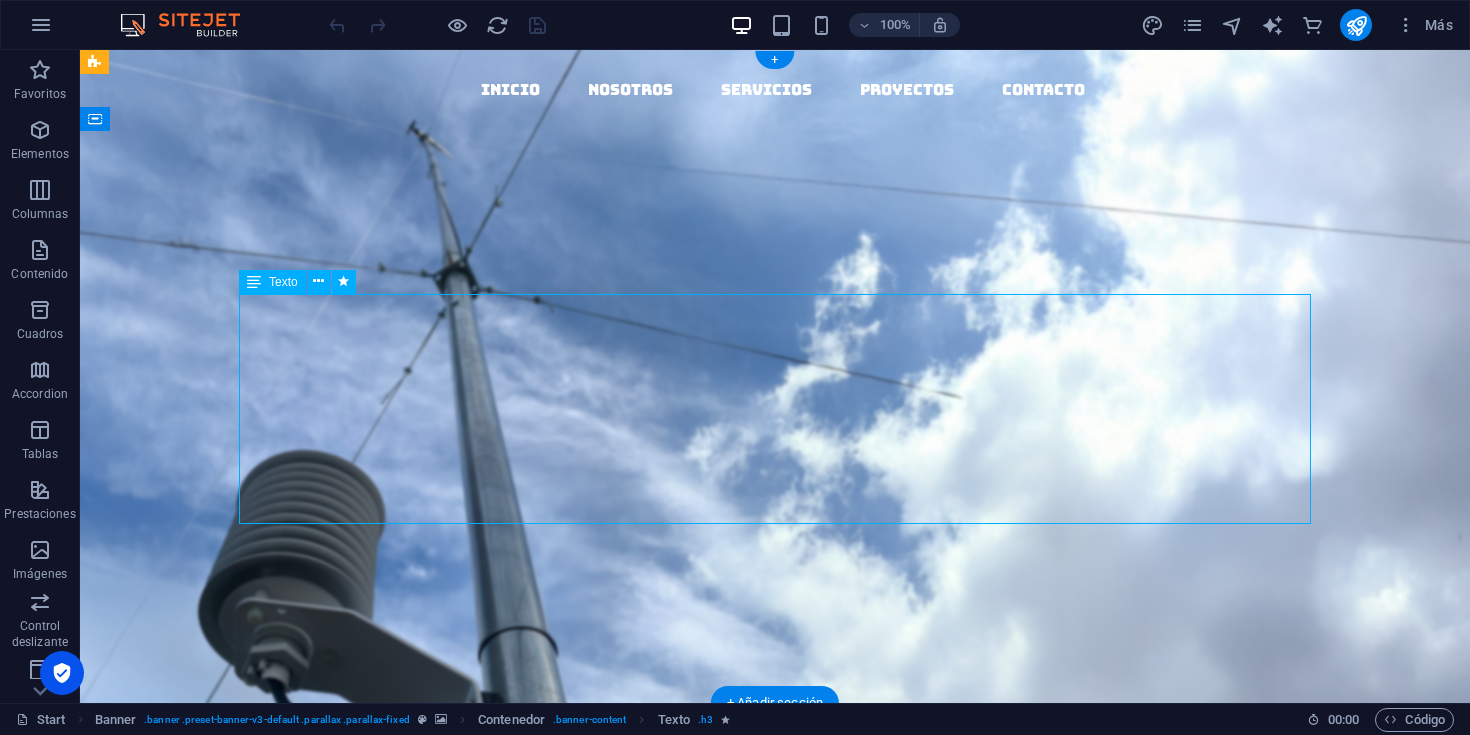 click on "Identificamos y resolvemos los desafíos climáticos que afectan su negocio o proyecto. Analizamos las condiciones específicas de sus proyectos para identificar riesgos y diseñar soluciones efectivas que integren tecnología y conocimiento meteorológico. Implementamos sistemas de pronóstico, alerta y monitoreo en tiempo real, proporcionando información precisa y oportuna para anticipar condiciones extremas y apoyar una toma de decisiones informada." at bounding box center (775, 609) 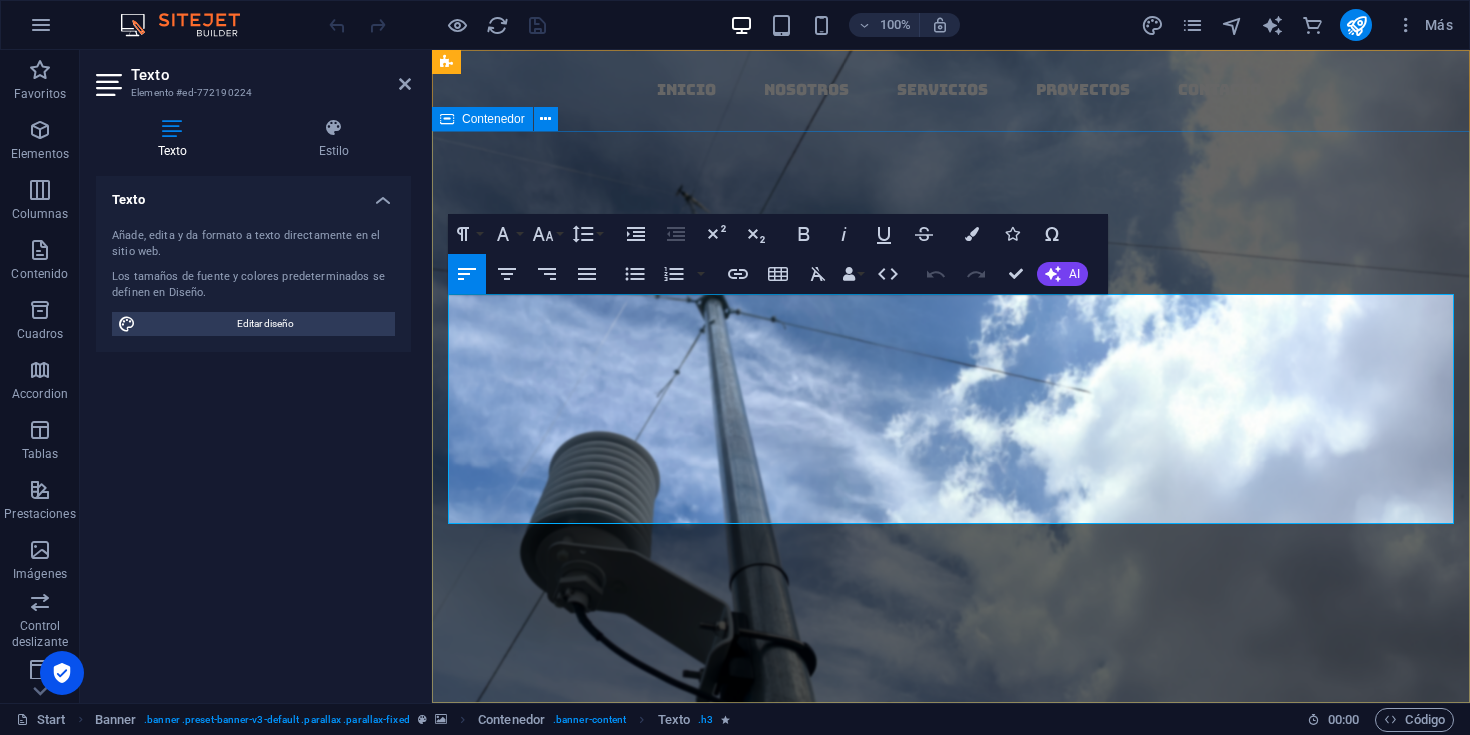 drag, startPoint x: 493, startPoint y: 464, endPoint x: 438, endPoint y: 464, distance: 55 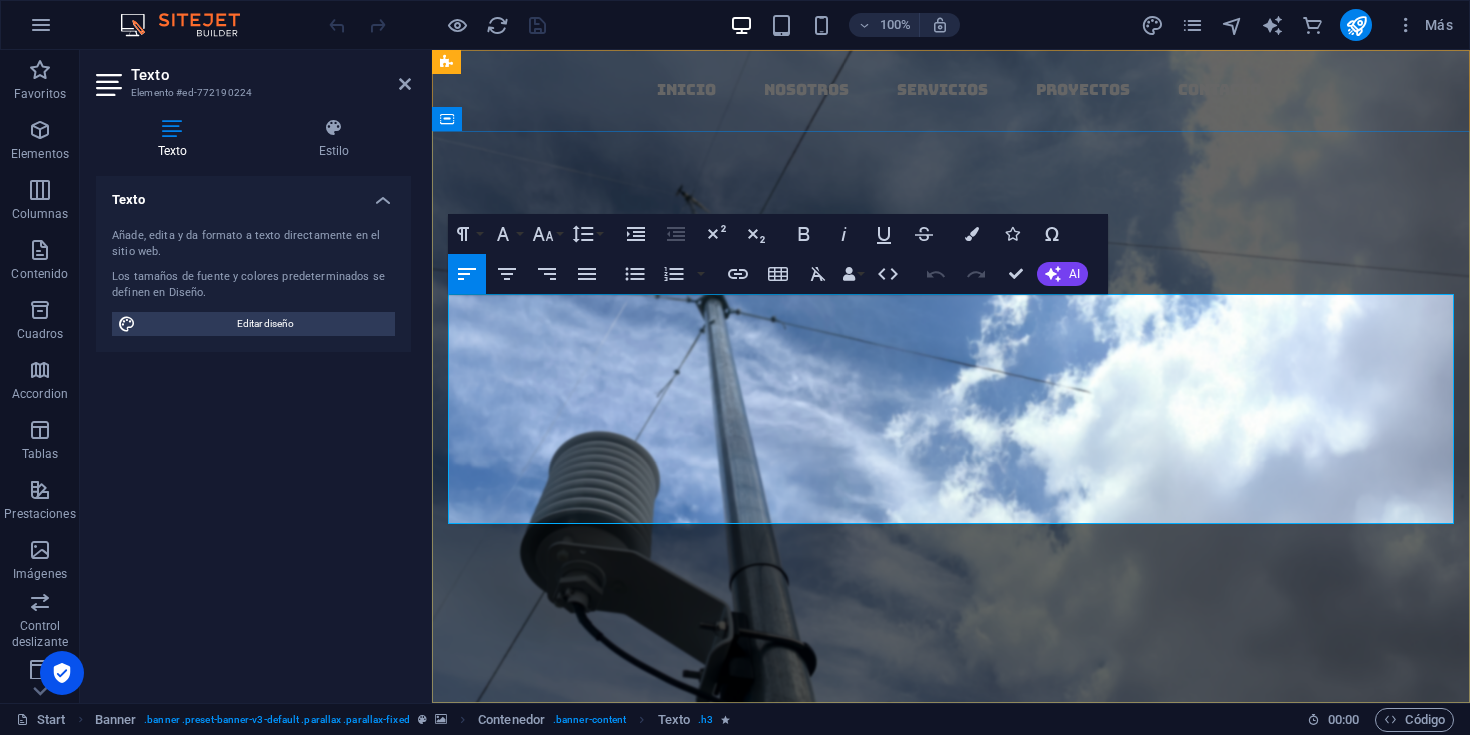 click 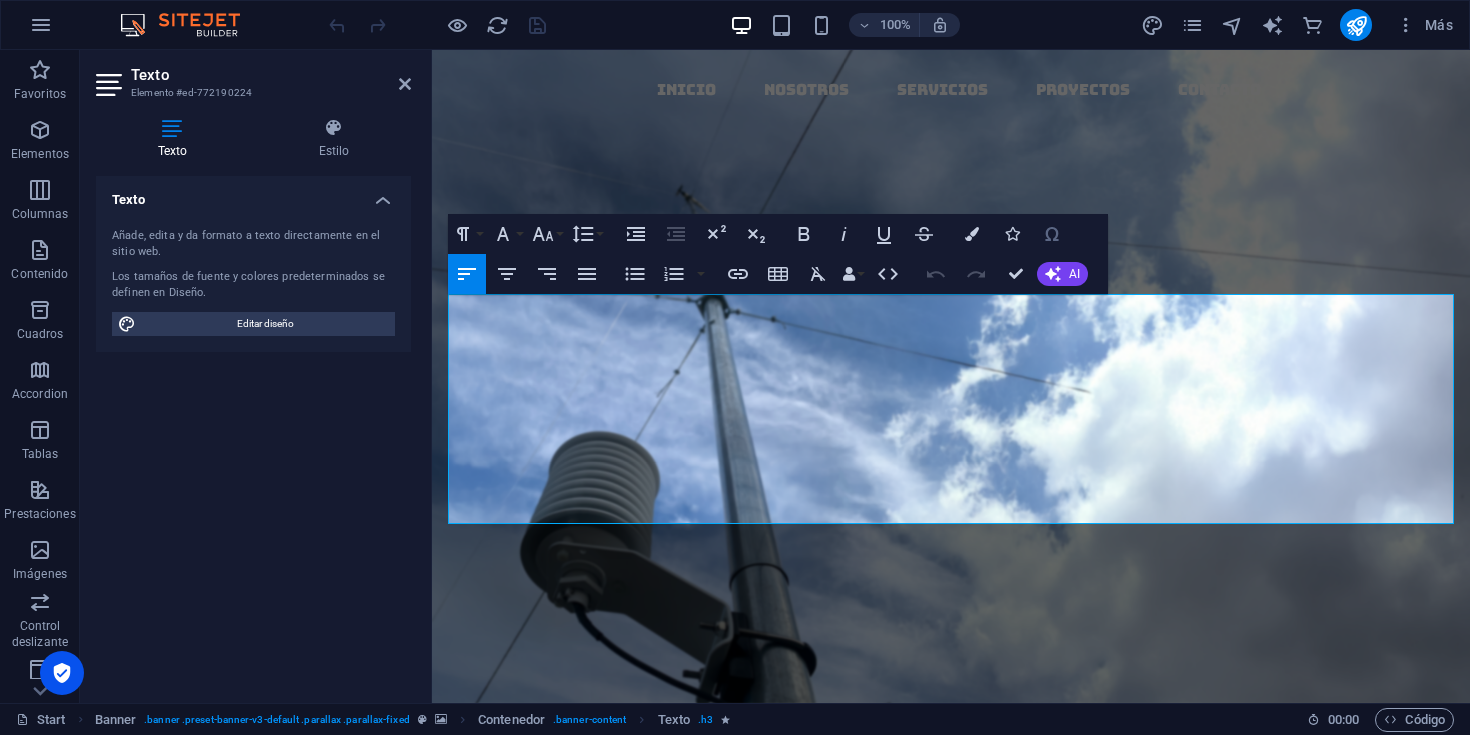 click 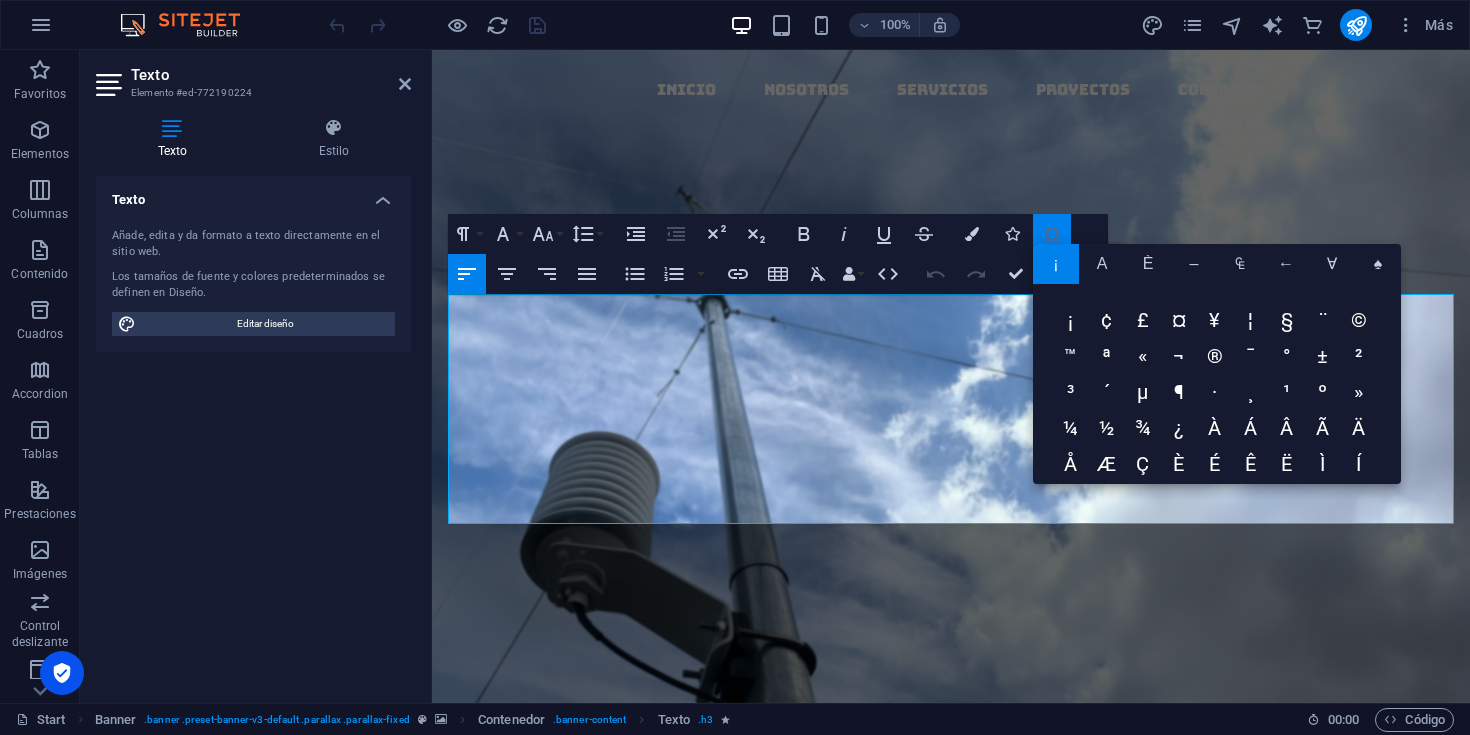 click 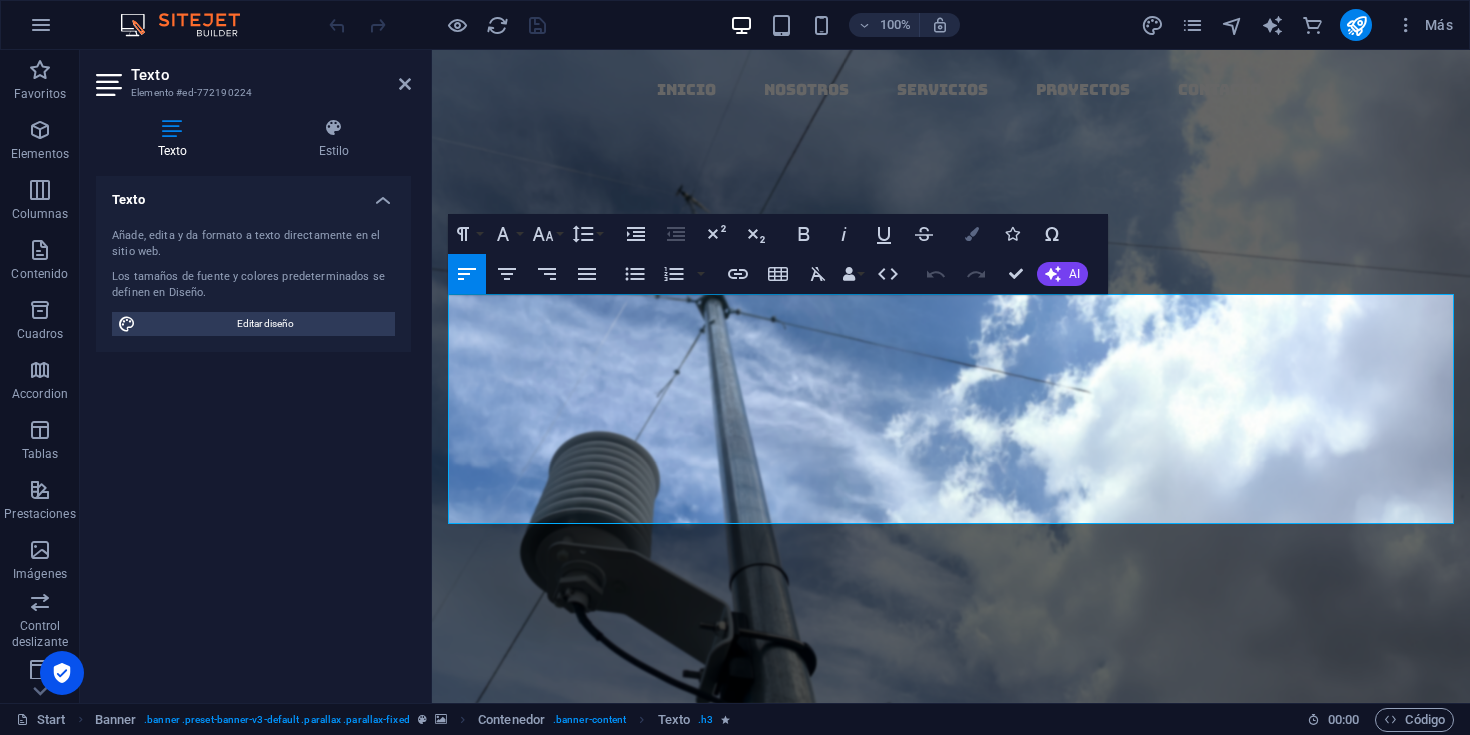 click at bounding box center [972, 234] 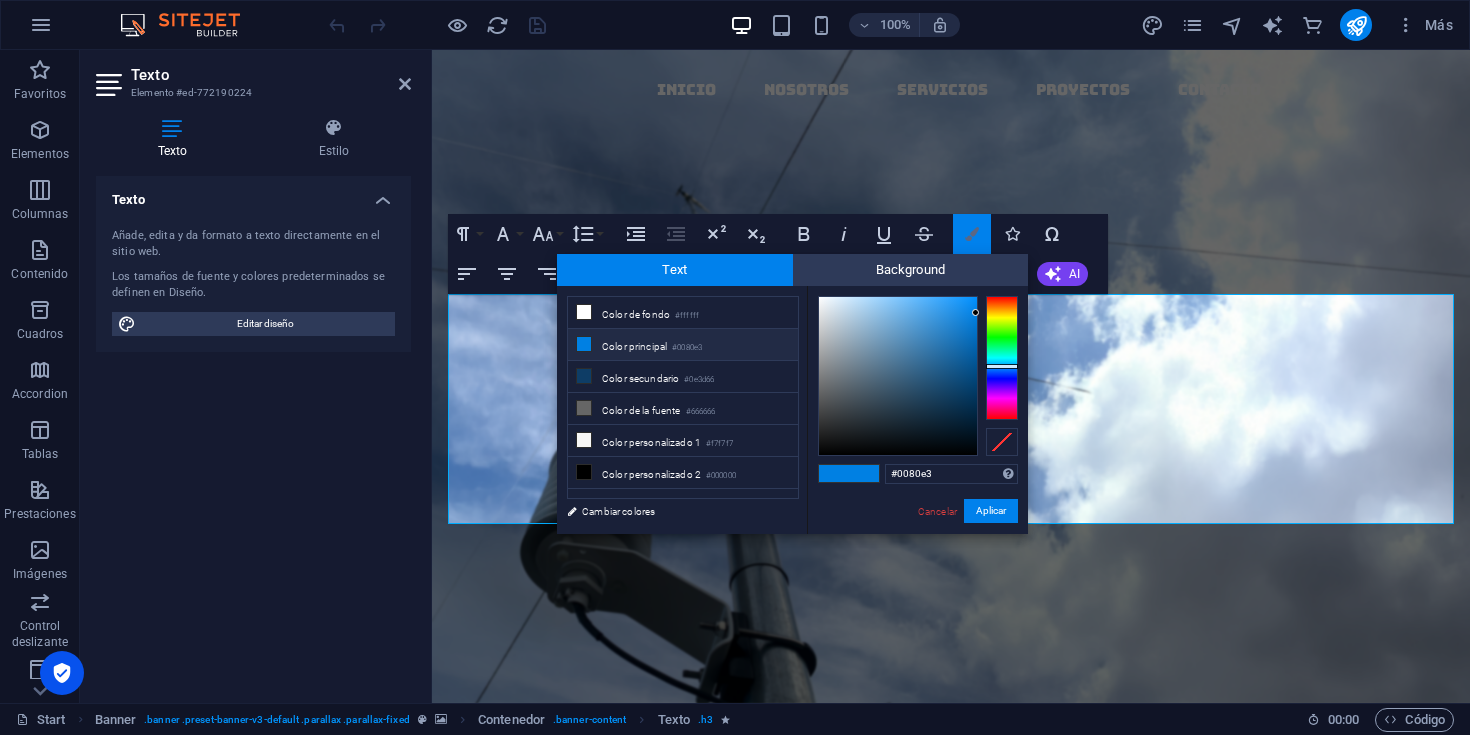 click at bounding box center [972, 234] 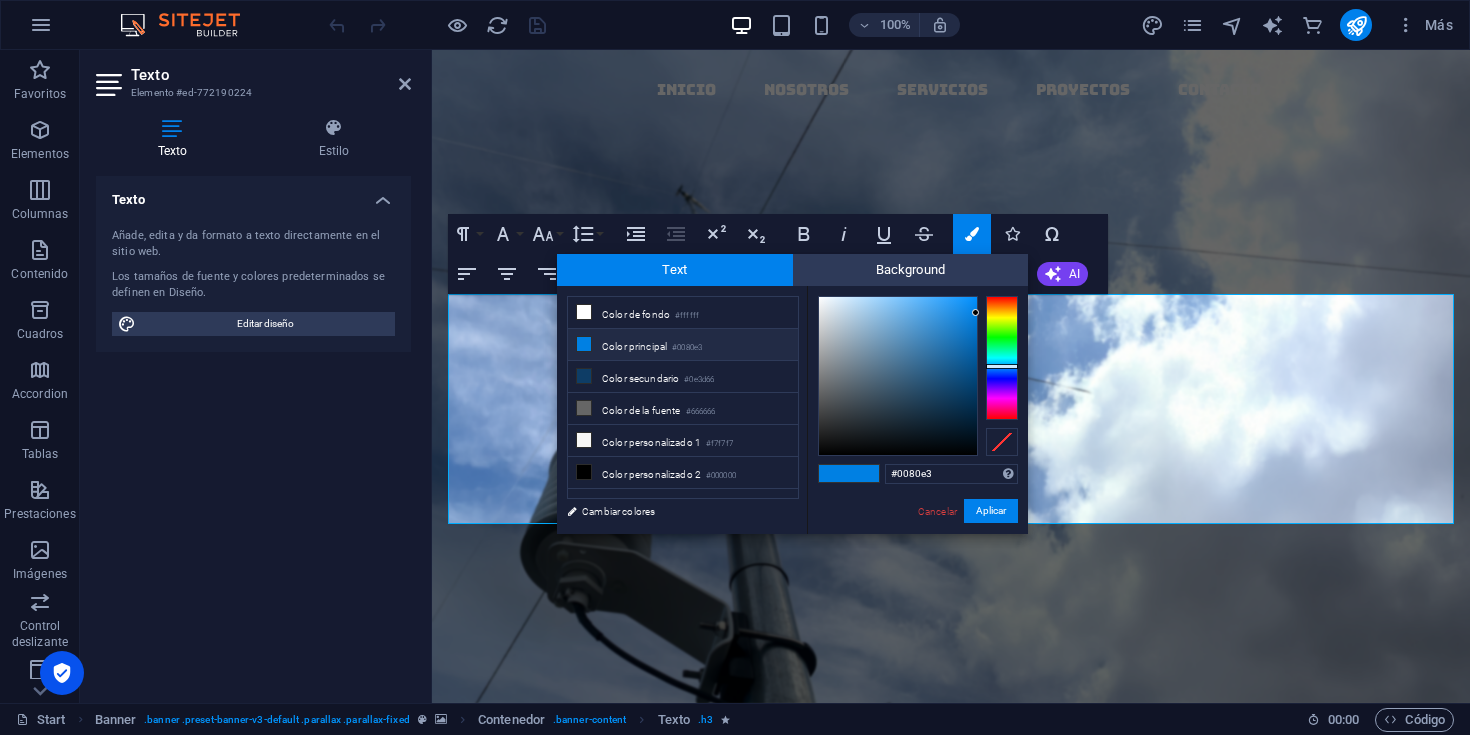 click on "Paragraph Format Normal Heading 1 Heading 2 Heading 3 Heading 4 Heading 5 Heading 6 Code Font Family Arial Georgia Impact Tahoma Times New Roman Verdana Bungee Source Sans Pro Font Size 8 9 10 11 12 14 18 24 30 36 48 60 72 96 Line Height Default Single 1.15 1.5 Double Increase Indent Decrease Indent Superscript Subscript Bold Italic Underline Strikethrough Colors Icons Special Characters Align Left Align Center Align Right Align Justify Unordered List   Default Circle Disc Square    Ordered List   Default Lower Alpha Lower Greek Lower Roman Upper Alpha Upper Roman    Insert Link Insert Table Clear Formatting Data Bindings Empresa Nombre Apellidos Calle Código postal Ciudad Email Teléfono Móvil Fax Campo personalizado 1 Campo personalizado 2 Campo personalizado 3 Campo personalizado 4 Campo personalizado 5 Campo personalizado 6 HTML Undo Redo Confirm (⌘+⏎) AI Mejorar Hacer más corto Hacer más largo Corregir ortografía y gramática Traducir a Inglés Generar texto
¡ Α Ѐ – ¡" at bounding box center [778, 254] 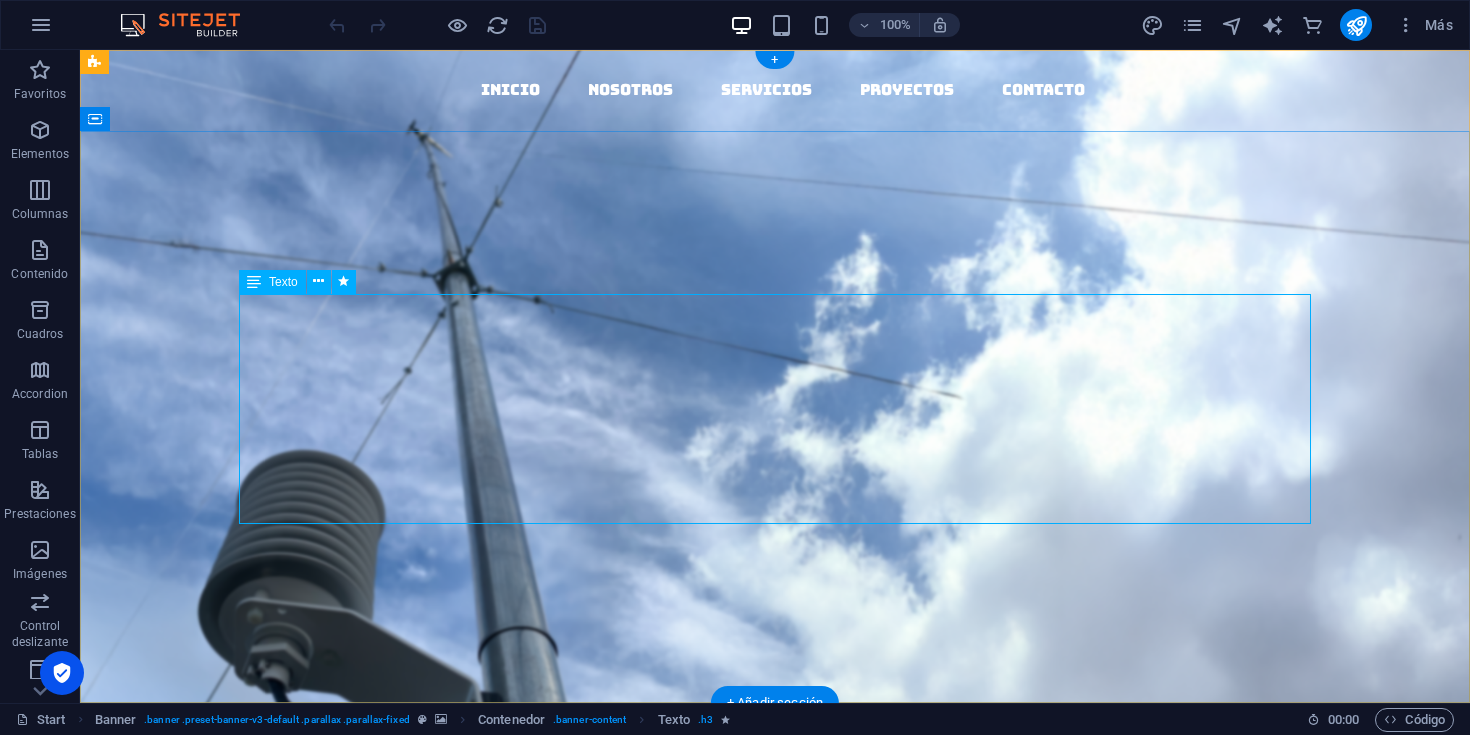 click on "Identificamos y resolvemos los desafíos climáticos que afectan su negocio o proyecto. Analizamos las condiciones específicas de sus proyectos para identificar riesgos y diseñar soluciones efectivas que integren tecnología y conocimiento meteorológico. Implementamos sistemas de pronóstico, alerta y monitoreo en tiempo real, proporcionando información precisa y oportuna para anticipar condiciones extremas y apoyar una toma de decisiones informada." at bounding box center [775, 609] 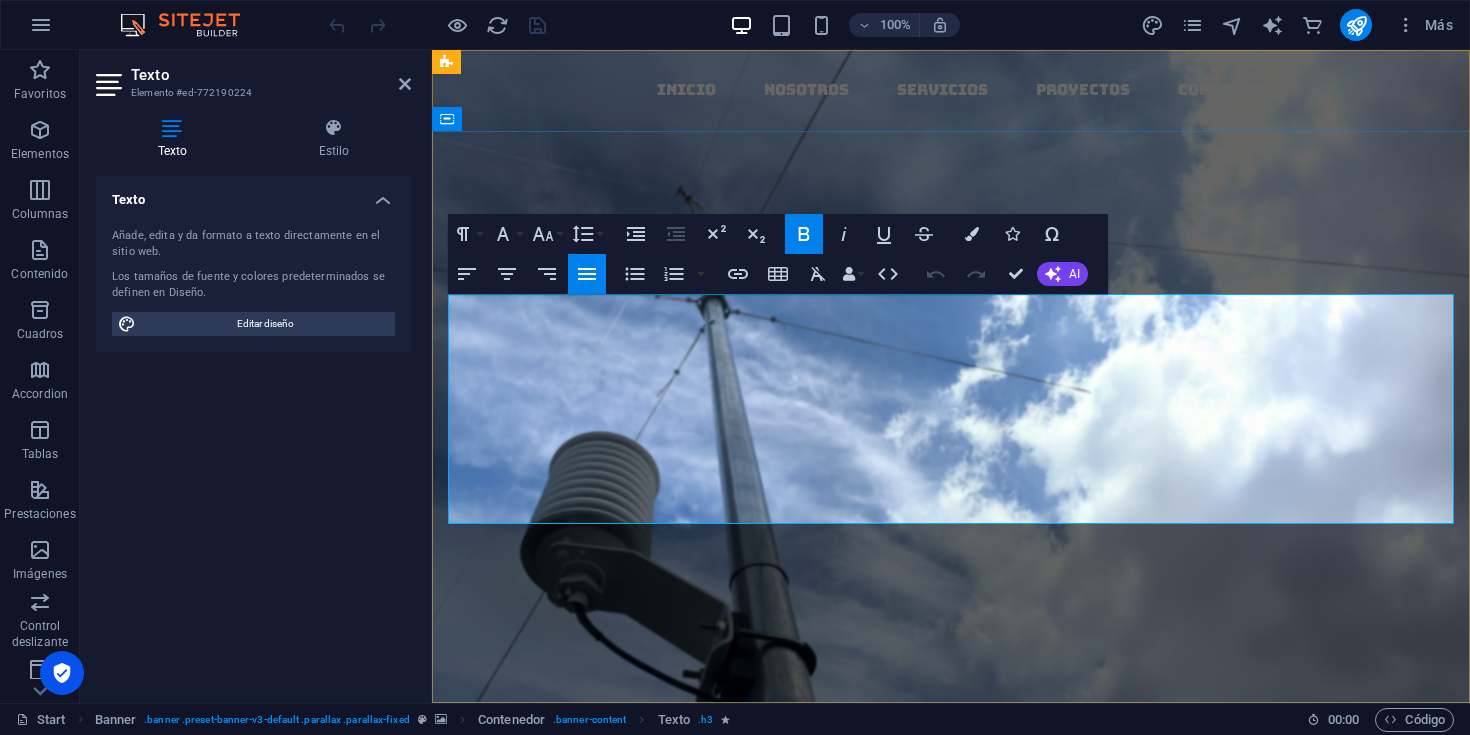 drag, startPoint x: 511, startPoint y: 501, endPoint x: 511, endPoint y: 481, distance: 20 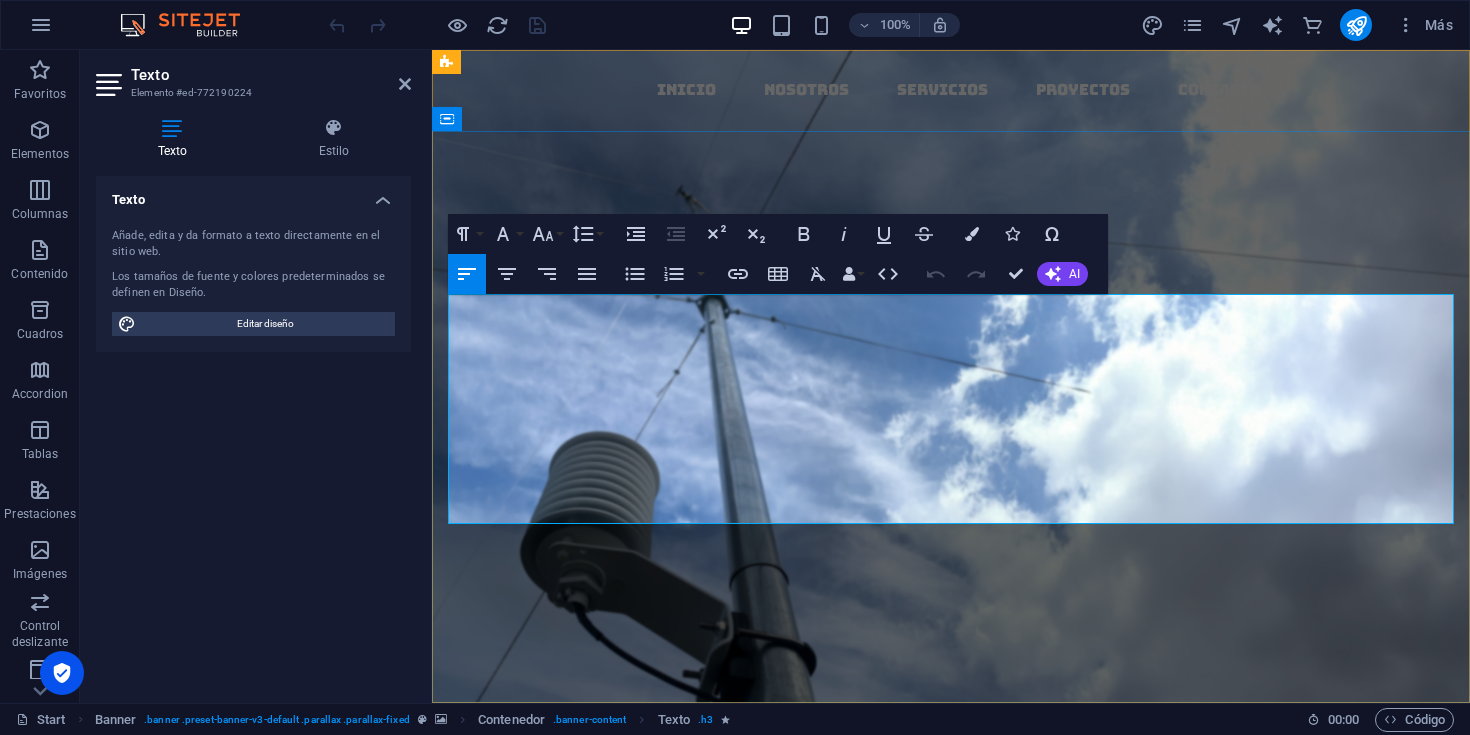 click 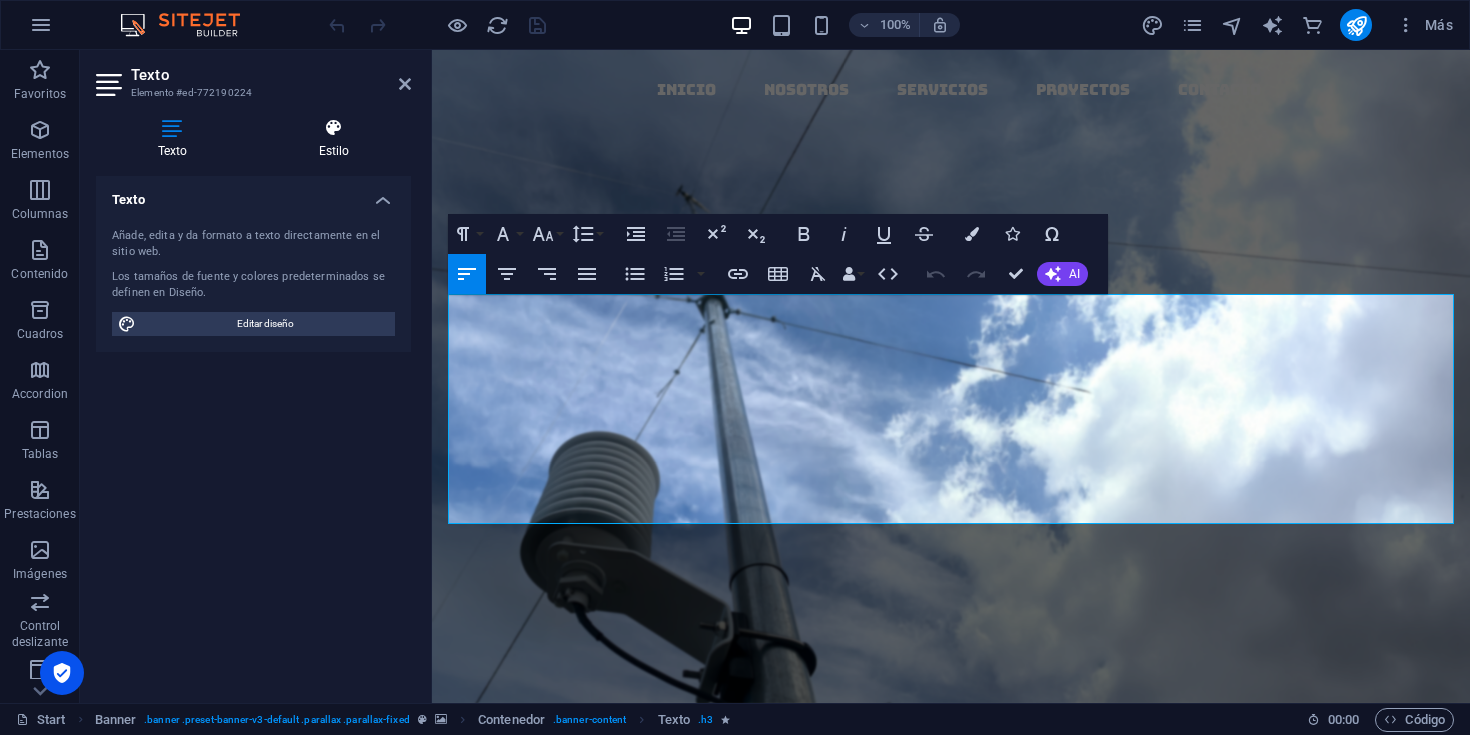 click on "Estilo" at bounding box center [334, 139] 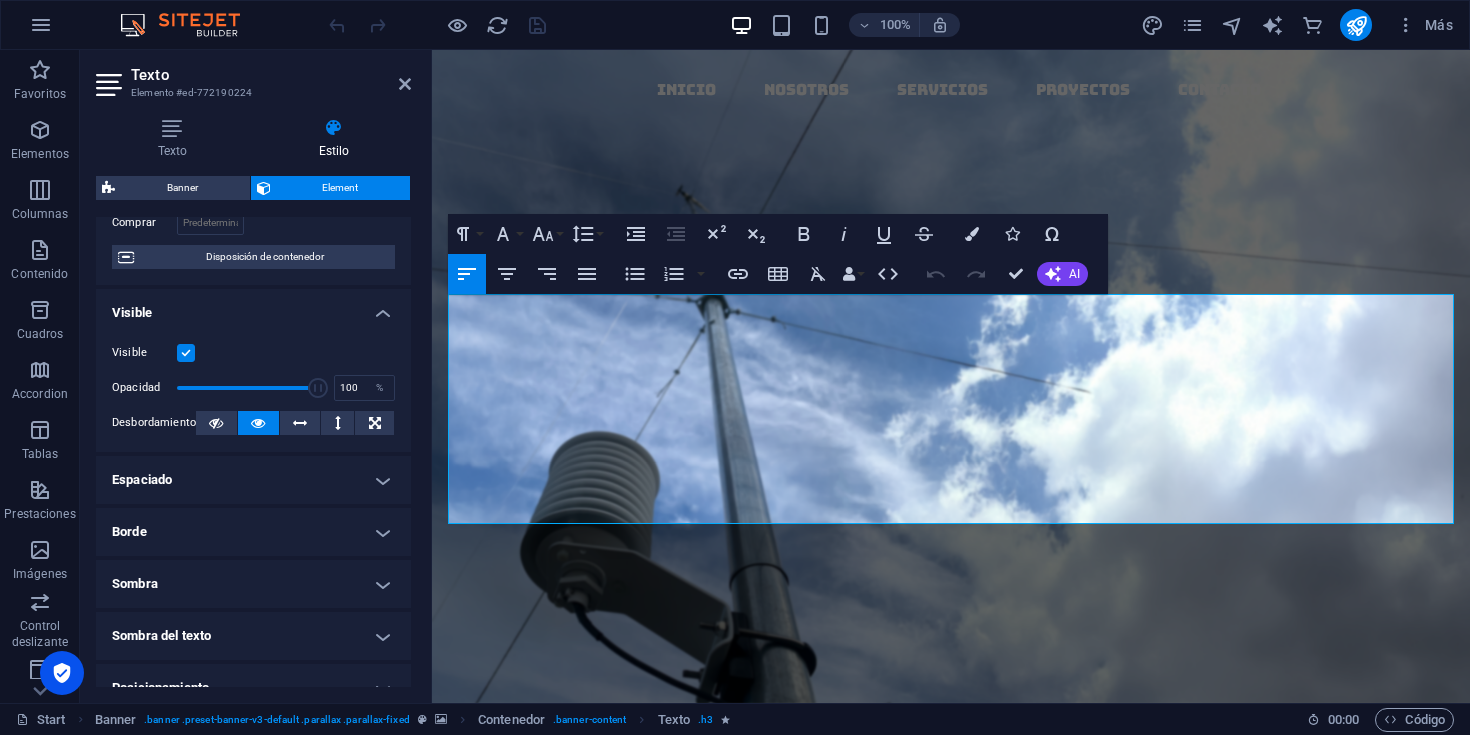 scroll, scrollTop: 188, scrollLeft: 0, axis: vertical 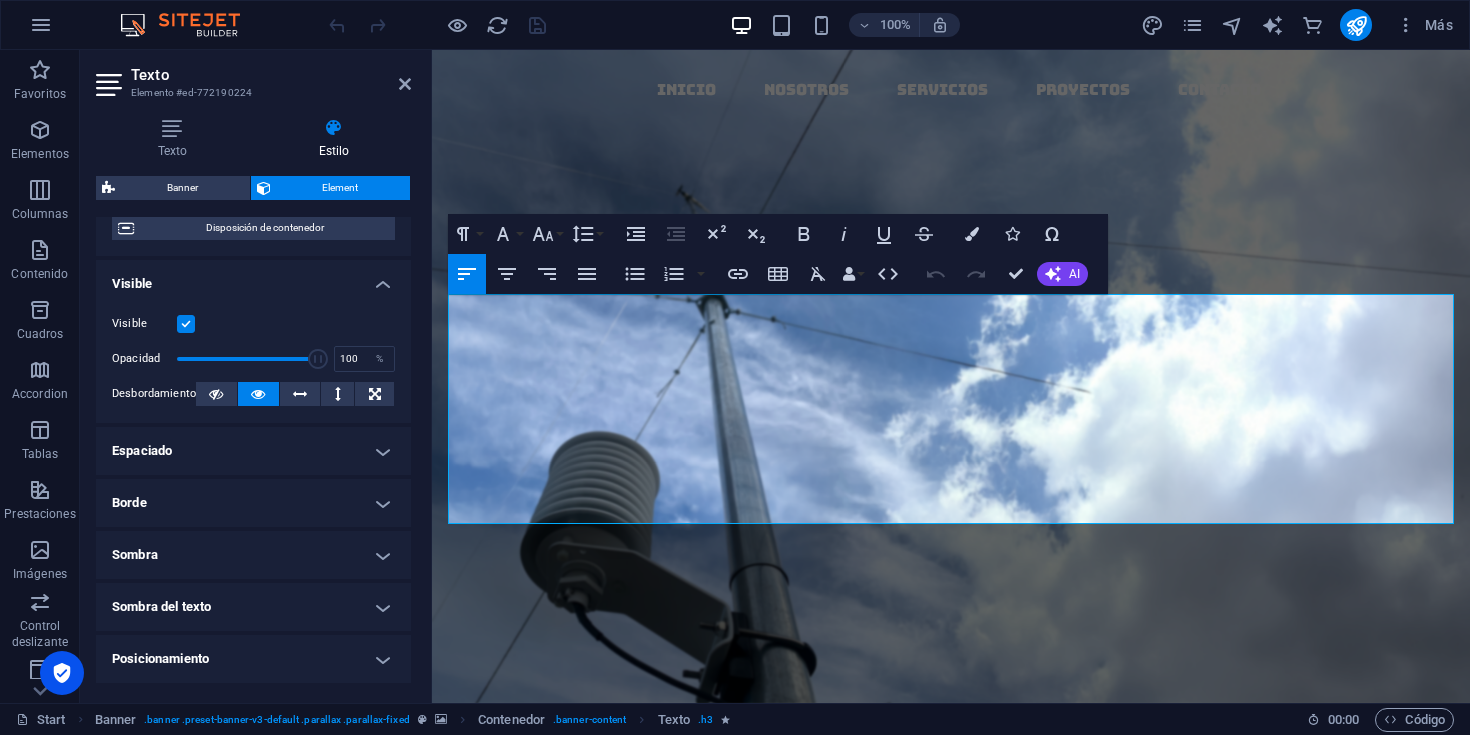 click on "Espaciado" at bounding box center [253, 451] 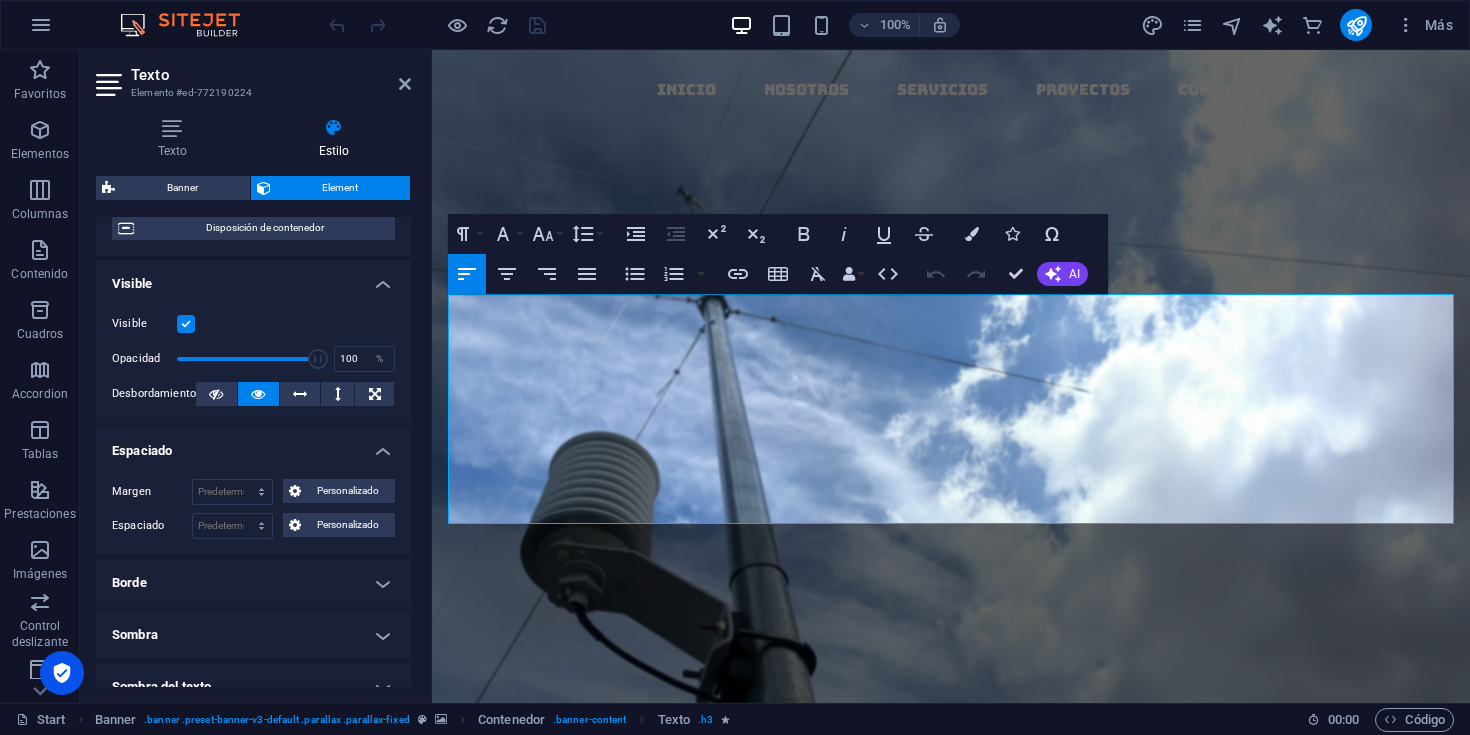click on "Espaciado" at bounding box center (253, 445) 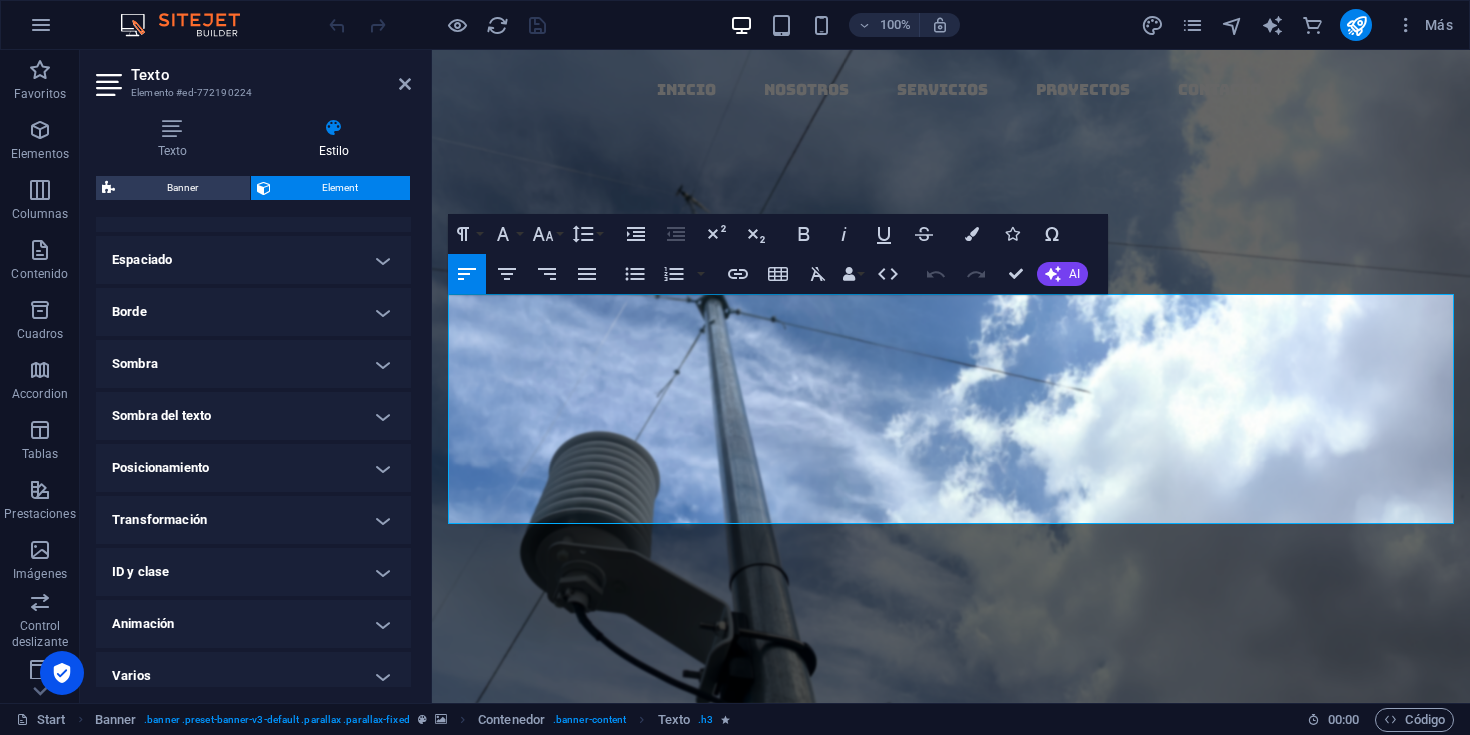 scroll, scrollTop: 391, scrollLeft: 0, axis: vertical 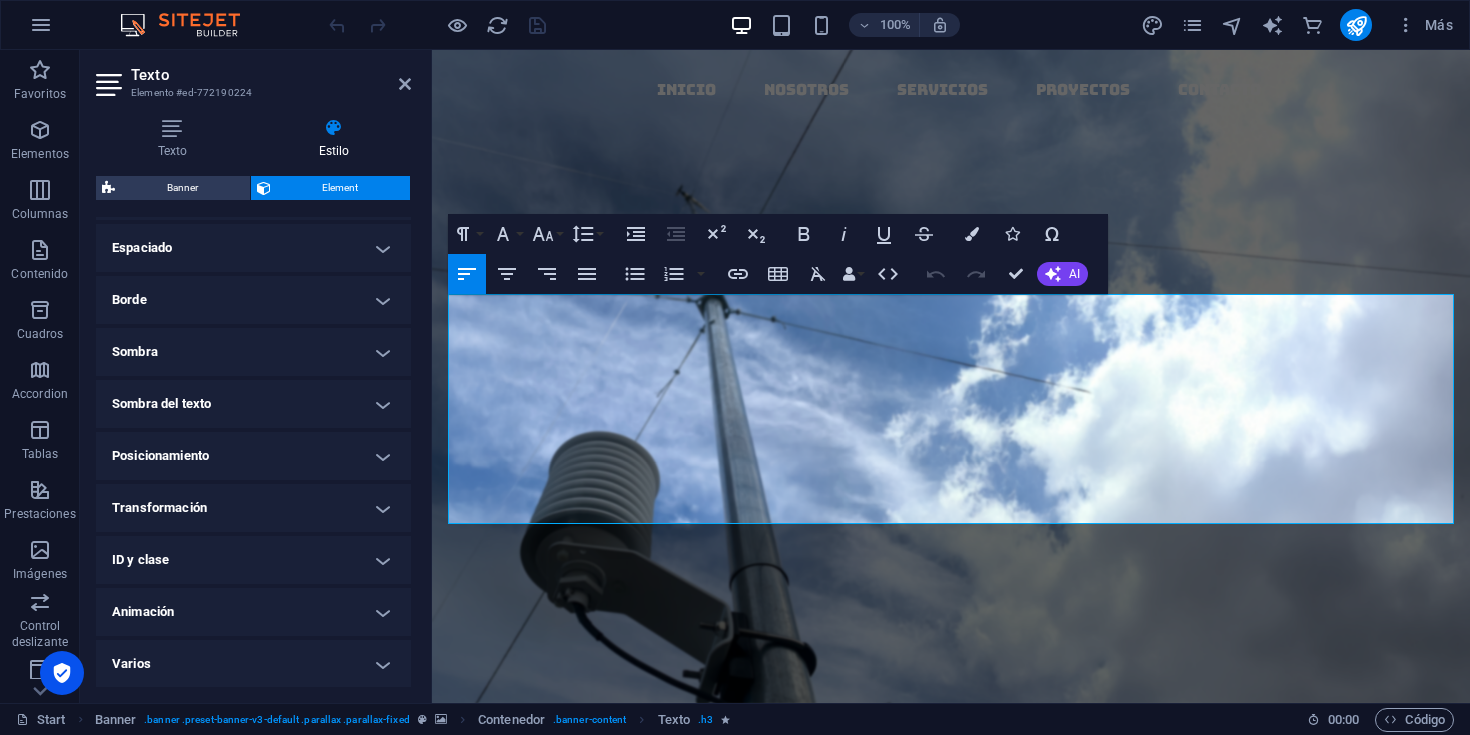 click on "Animación" at bounding box center (253, 612) 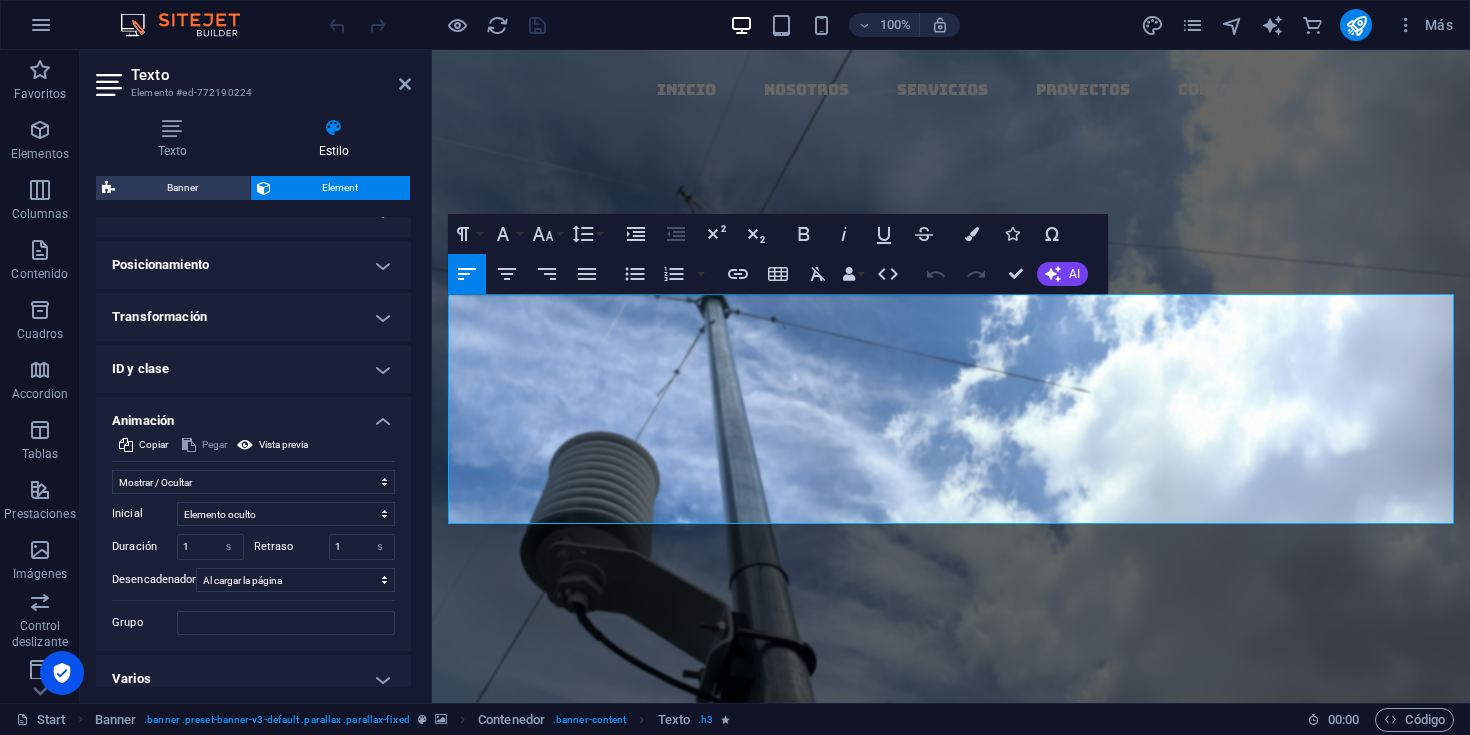 scroll, scrollTop: 597, scrollLeft: 0, axis: vertical 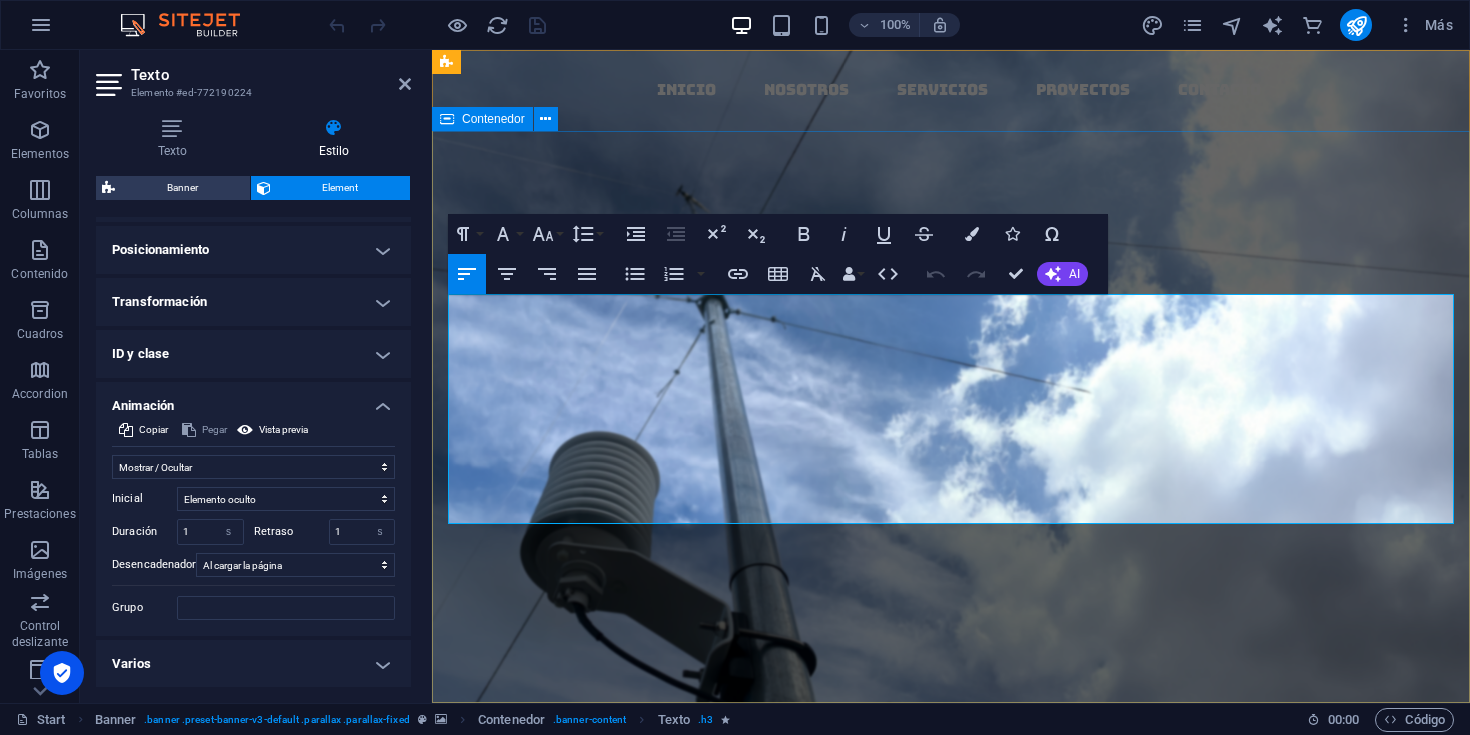 click on "Nuestros ­ servicios Identificamos y resolvemos los desafíos climáticos que afectan su negocio o proyecto. Analizamos las condiciones específicas de sus proyectos para identificar riesgos y diseñar soluciones efectivas que integren tecnología y conocimiento meteorológico. Implementamos sistemas de pronóstico, alerta y monitoreo en tiempo real, proporcionando información precisa y oportuna para anticipar condiciones extremas y apoyar una toma de decisiones informada. nosotros nuestros servicios" at bounding box center [951, 645] 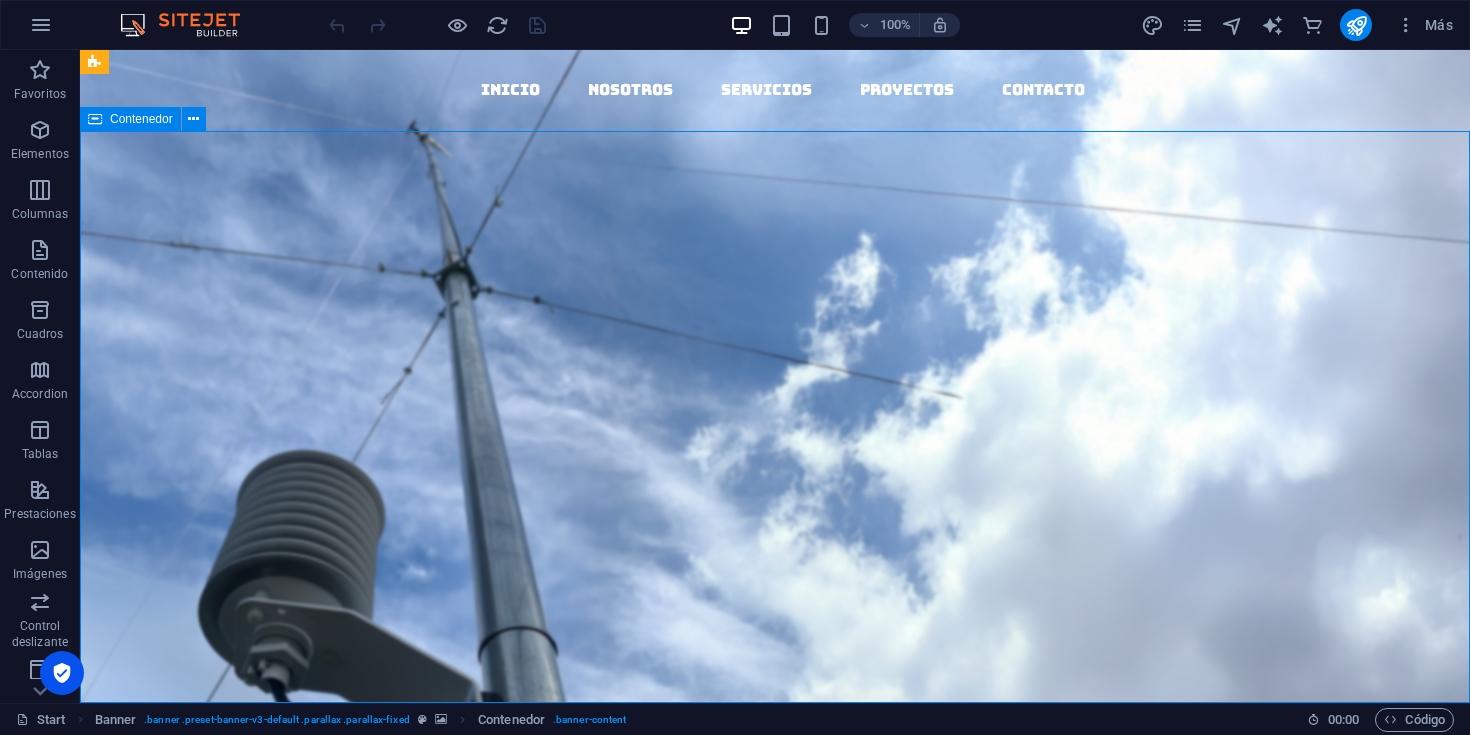 click on "Nuestros ­ servicios Identificamos y resolvemos los desafíos climáticos que afectan su negocio o proyecto. Analizamos las condiciones específicas de sus proyectos para identificar riesgos y diseñar soluciones efectivas que integren tecnología y conocimiento meteorológico. Implementamos sistemas de pronóstico, alerta y monitoreo en tiempo real, proporcionando información precisa y oportuna para anticipar condiciones extremas y apoyar una toma de decisiones informada. nosotros nuestros servicios" at bounding box center [775, 645] 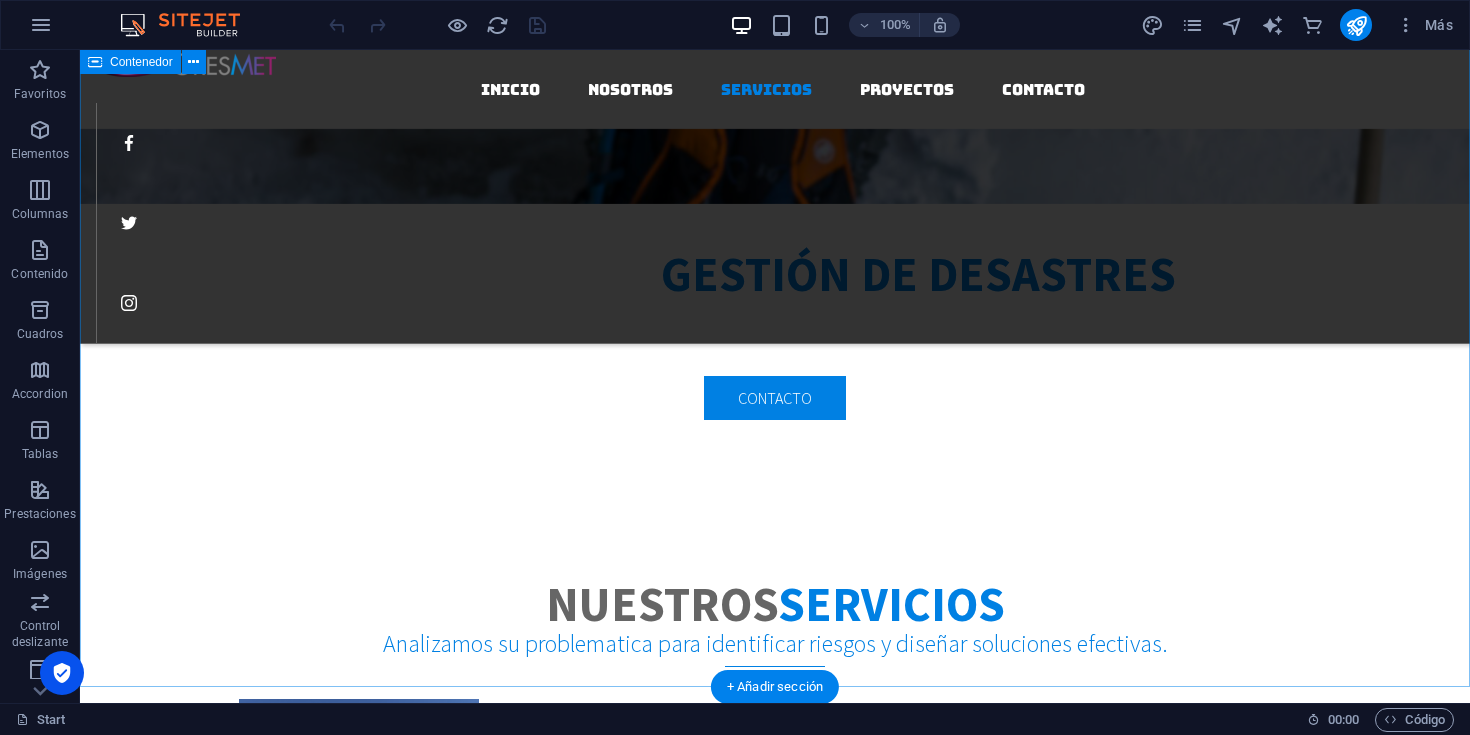 scroll, scrollTop: 2697, scrollLeft: 0, axis: vertical 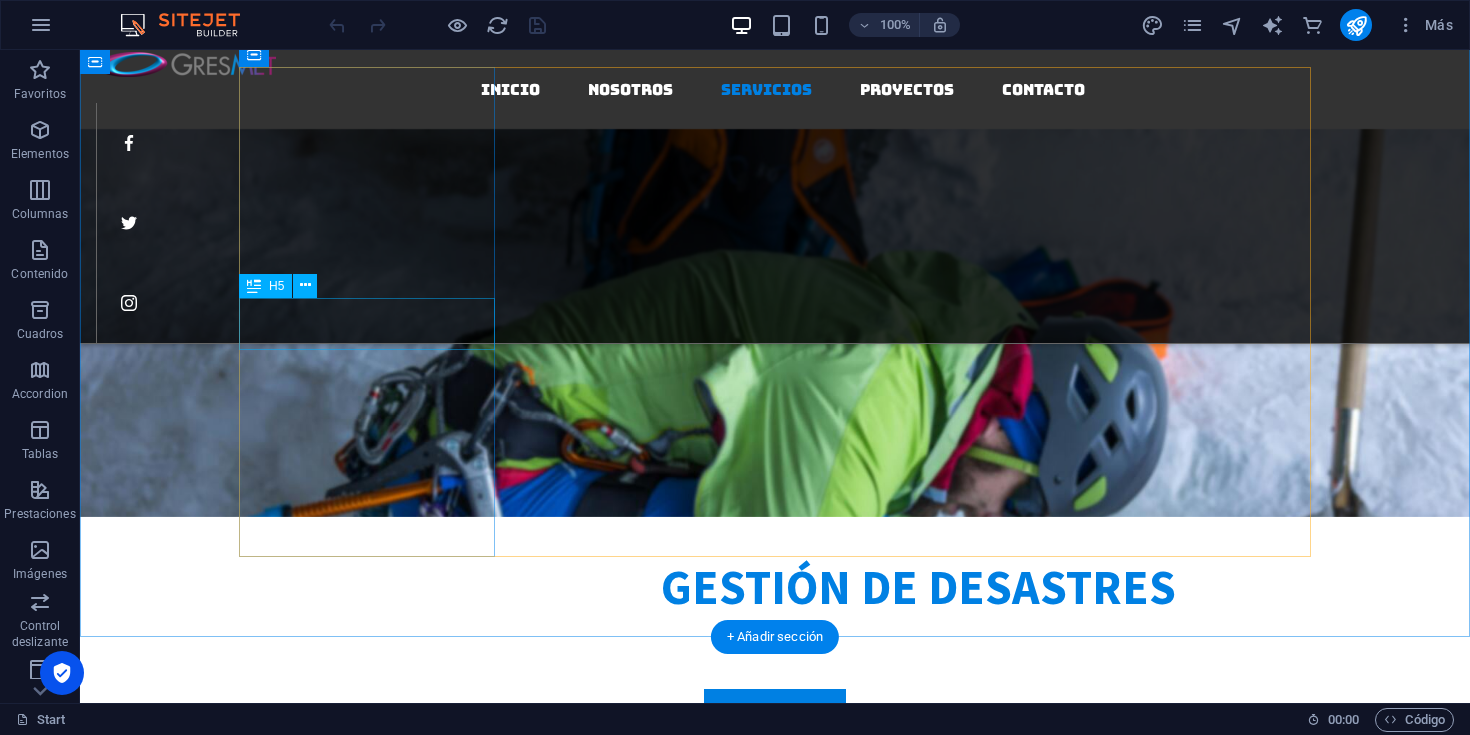 click on "ESTACIONES METEOROLÓGICAS." at bounding box center (775, 1256) 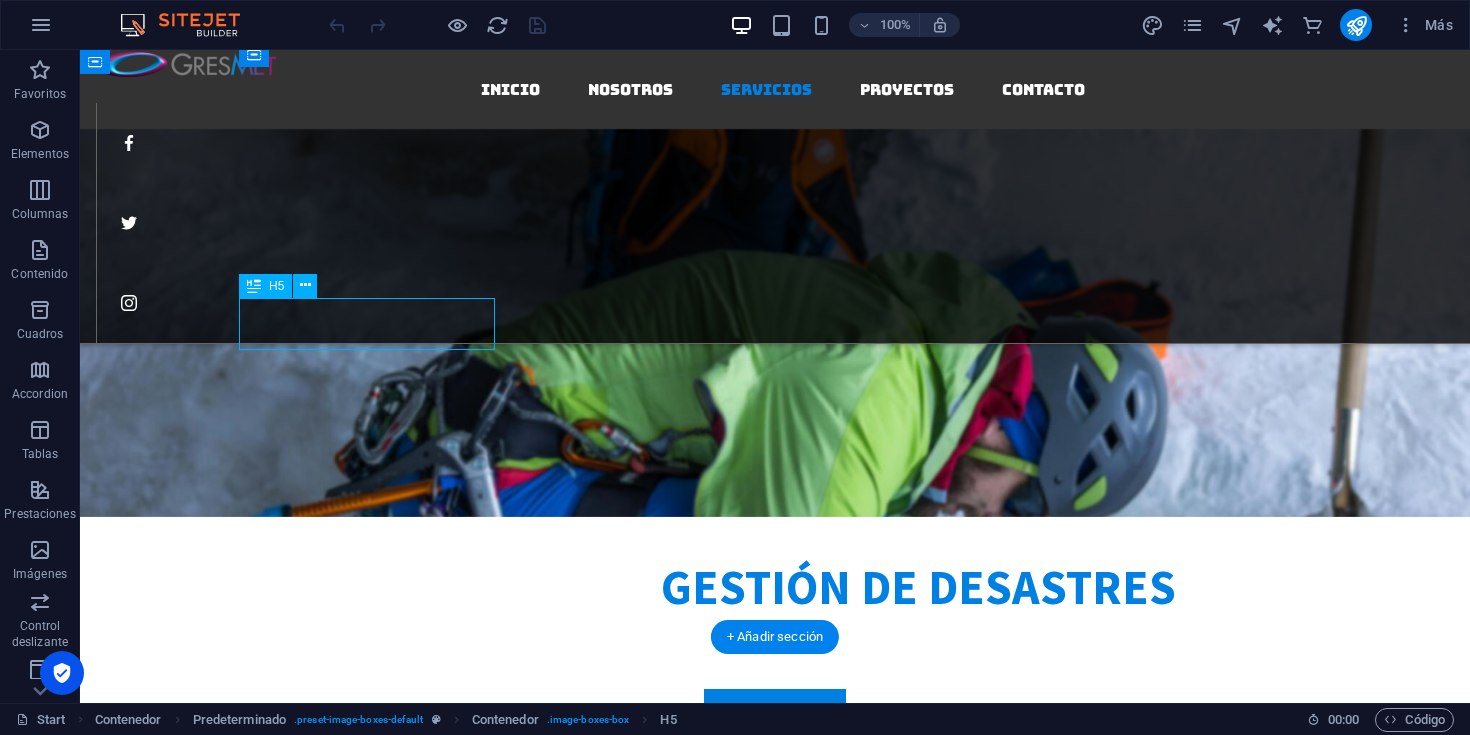 click on "ESTACIONES METEOROLÓGICAS." at bounding box center [775, 1256] 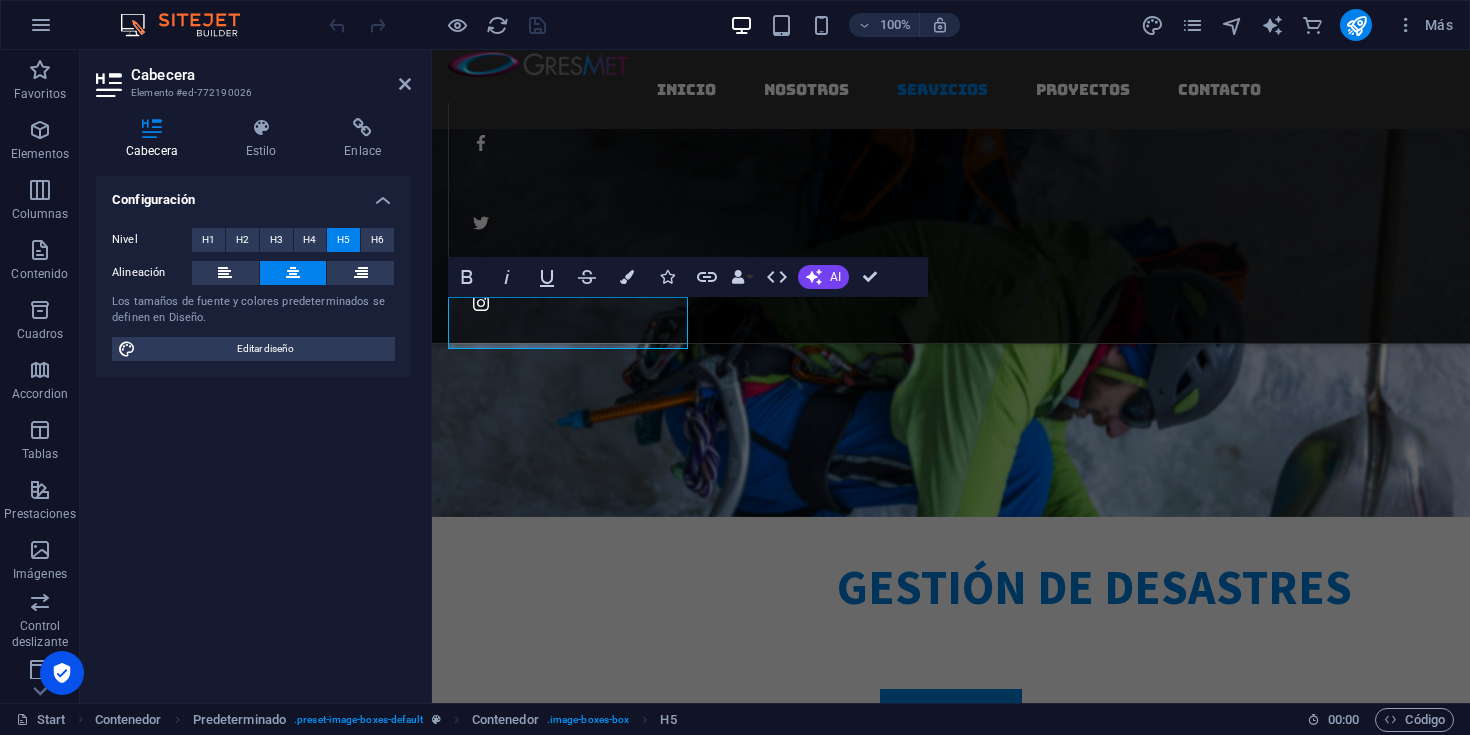 click on "Configuración Nivel H1 H2 H3 H4 H5 H6 Alineación Los tamaños de fuente y colores predeterminados se definen en Diseño. Editar diseño" at bounding box center [253, 431] 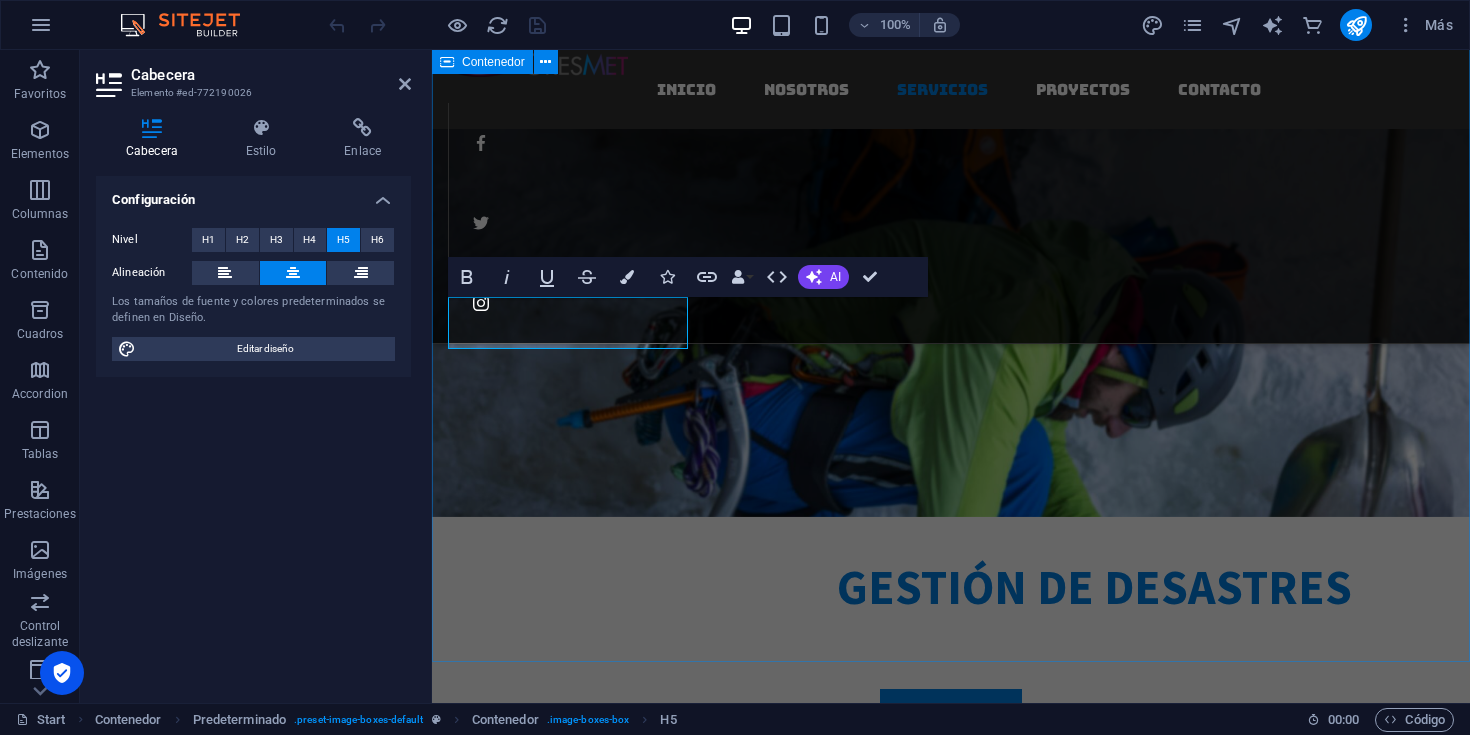 click on "Nuestros  Servicios Analizamos su problematica para identificar riesgos y diseñar soluciones efectivas. ESTACIONES METEOROLÓGICAS. Ofrecemos implementación completa de estaciones y sensores meteorológicos, junto con su mantención preventiva y correctiva. Además, gestionamos la operación y administración de sistemas para asegurar datos confiables en tiempo real, adaptados a las necesidades de cada proyecto ALERTAS Y PRONOSTICOS METEOROLOGICOS Este servicio permite anticipar eventos extremos y tomar decisiones preventivas que protejan personas, infraestructuras y operaciones críticas. General carpentry  Lorem ipsum dolor sit amet, consetetur sadipscing elitr, sed diam nonumy eirmod tempor invidunt ut labore et dolore magna aliquyam erat, sed diam voluptua Wood installation Lorem ipsum dolor sit amet, consetetur sadipscing elitr, sed diam nonumy eirmod tempor invidunt ut labore et dolore magna aliquyam erat, sed diam voluptua" at bounding box center (951, 2054) 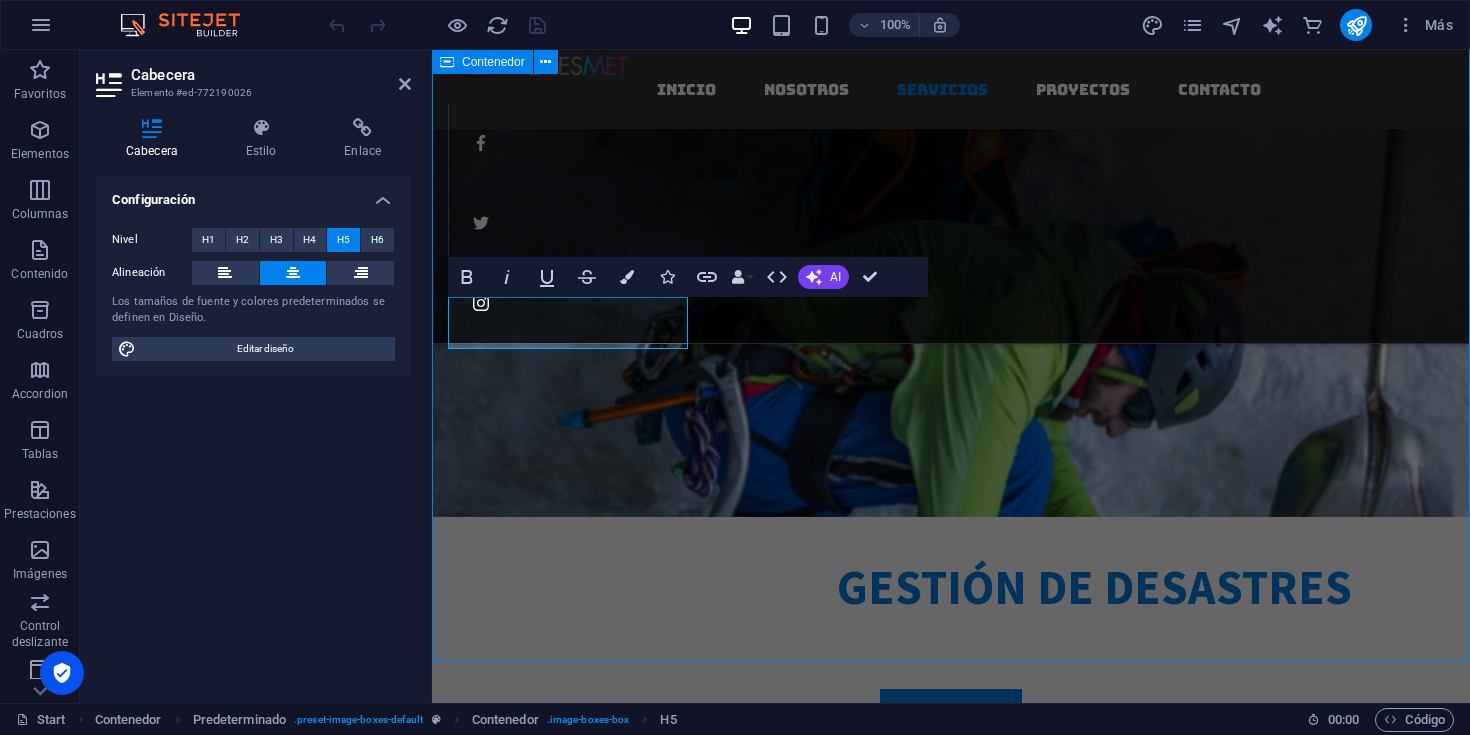 click on "Nuestros  Servicios Analizamos su problematica para identificar riesgos y diseñar soluciones efectivas. ESTACIONES METEOROLÓGICAS. Ofrecemos implementación completa de estaciones y sensores meteorológicos, junto con su mantención preventiva y correctiva. Además, gestionamos la operación y administración de sistemas para asegurar datos confiables en tiempo real, adaptados a las necesidades de cada proyecto ALERTAS Y PRONOSTICOS METEOROLOGICOS Este servicio permite anticipar eventos extremos y tomar decisiones preventivas que protejan personas, infraestructuras y operaciones críticas. General carpentry  Lorem ipsum dolor sit amet, consetetur sadipscing elitr, sed diam nonumy eirmod tempor invidunt ut labore et dolore magna aliquyam erat, sed diam voluptua Wood installation Lorem ipsum dolor sit amet, consetetur sadipscing elitr, sed diam nonumy eirmod tempor invidunt ut labore et dolore magna aliquyam erat, sed diam voluptua" at bounding box center [951, 2054] 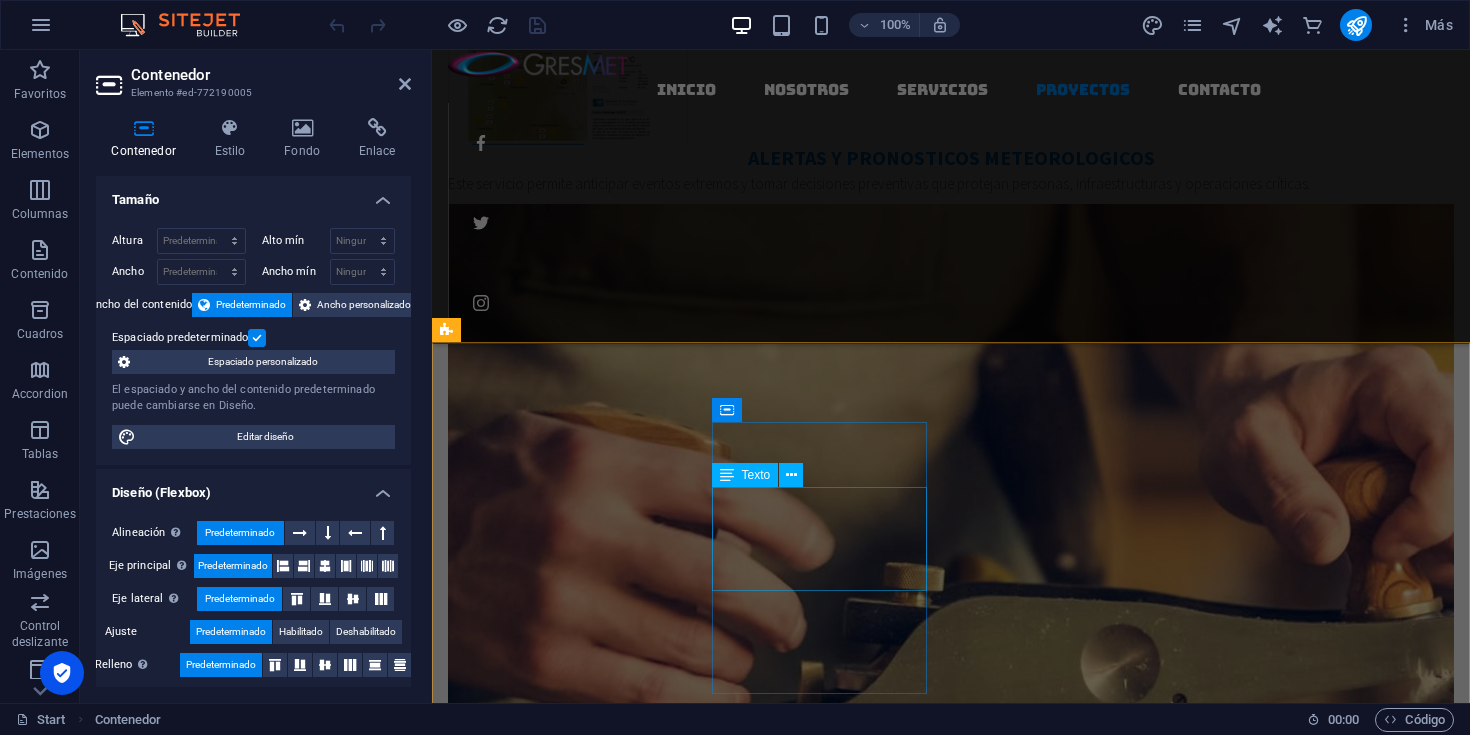 scroll, scrollTop: 4166, scrollLeft: 0, axis: vertical 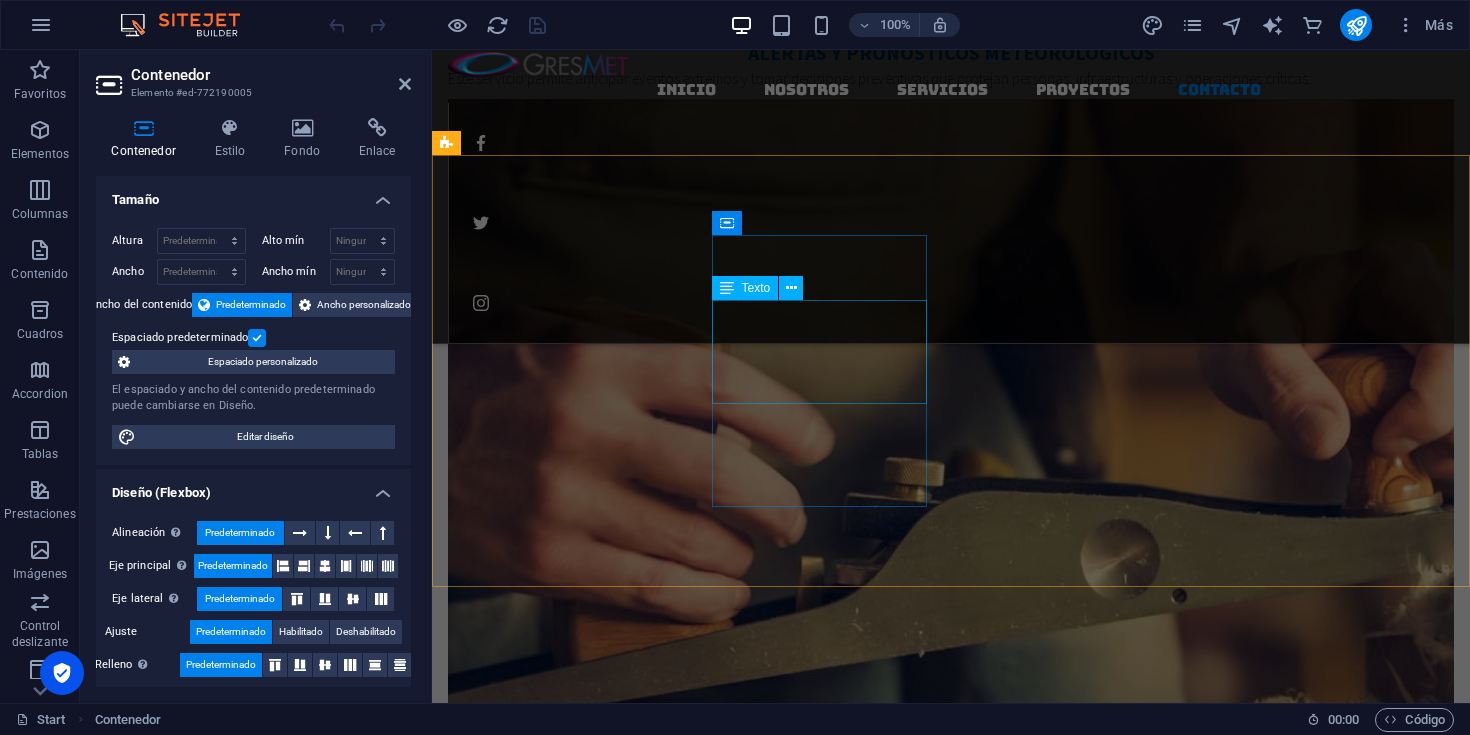 click on "Furniture remodeling Doorstep repair General carpentry Wood installation" at bounding box center (951, 8699) 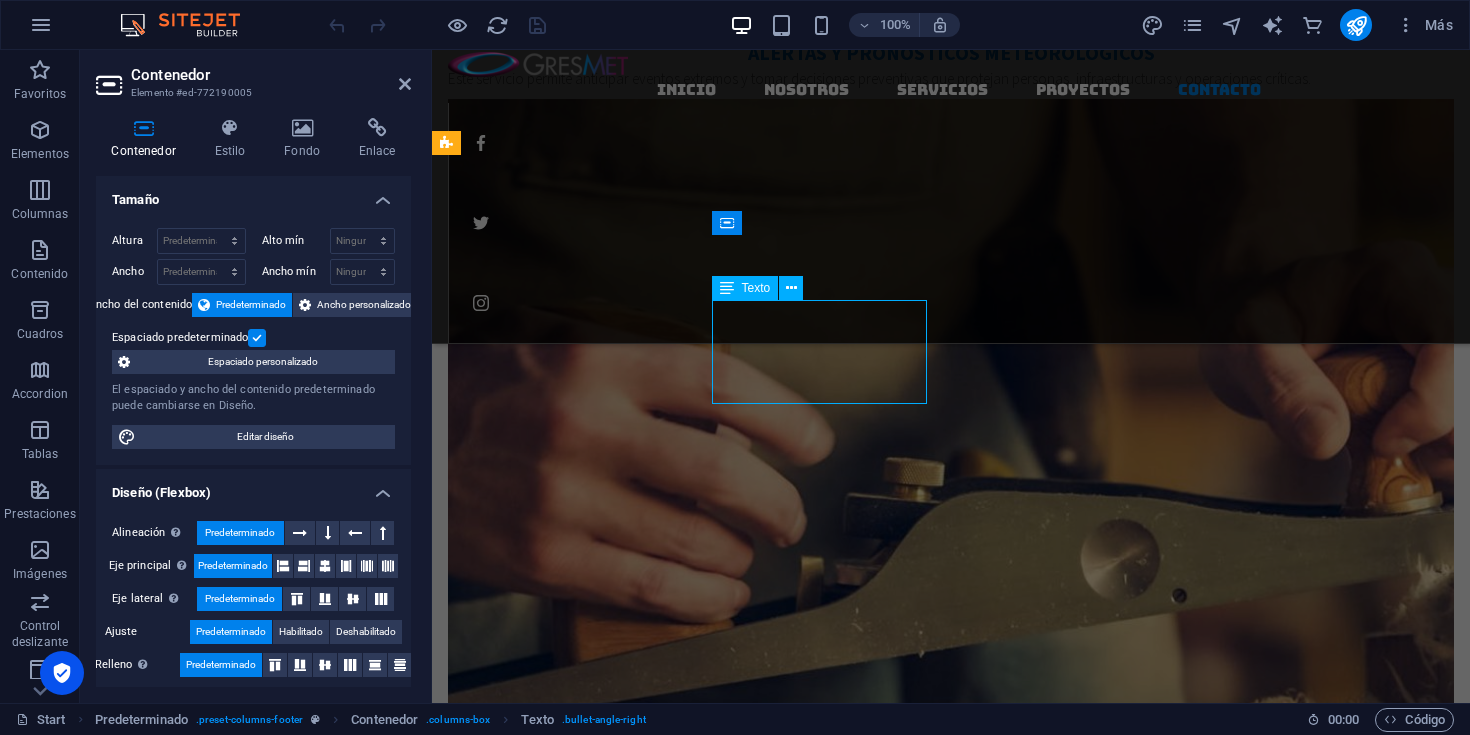 click on "Furniture remodeling Doorstep repair General carpentry Wood installation" at bounding box center [951, 8699] 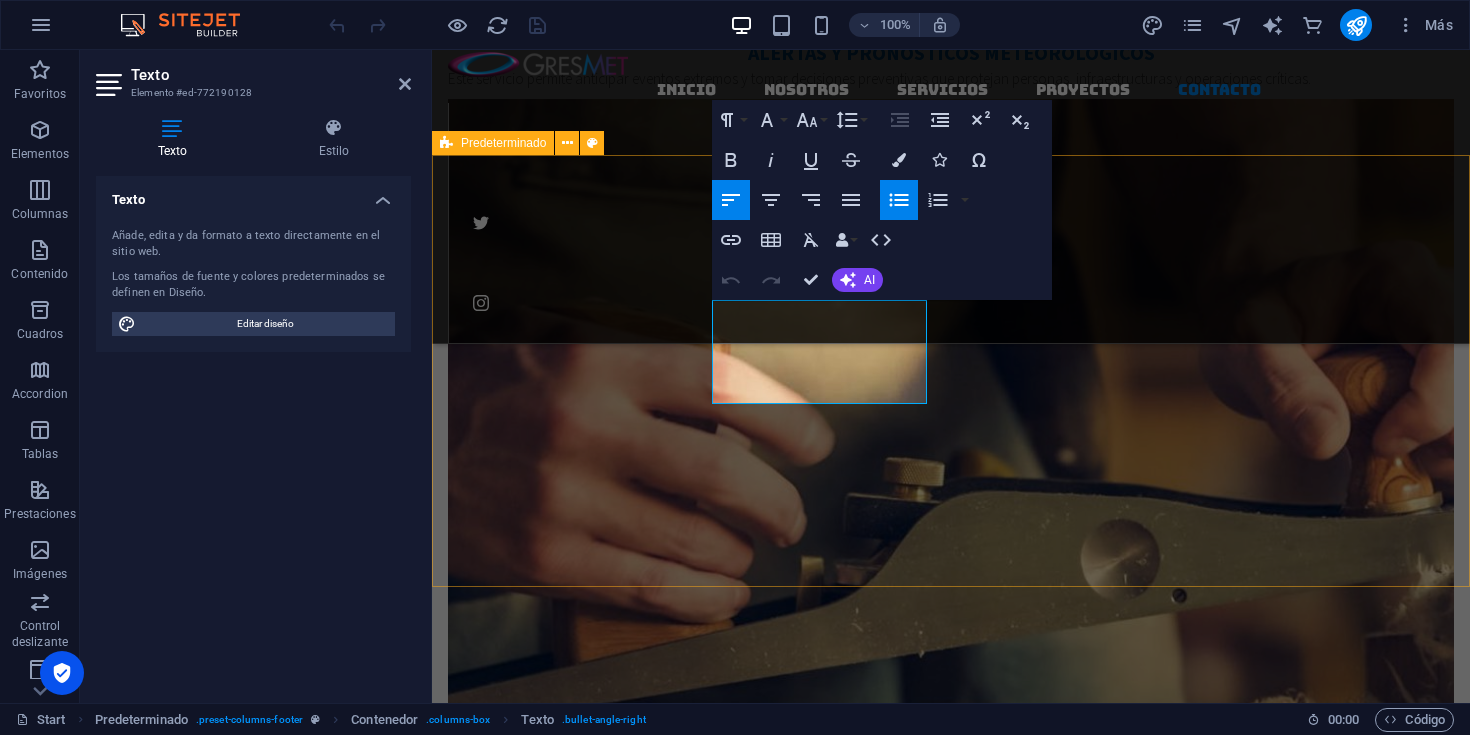 drag, startPoint x: 867, startPoint y: 314, endPoint x: 708, endPoint y: 315, distance: 159.00314 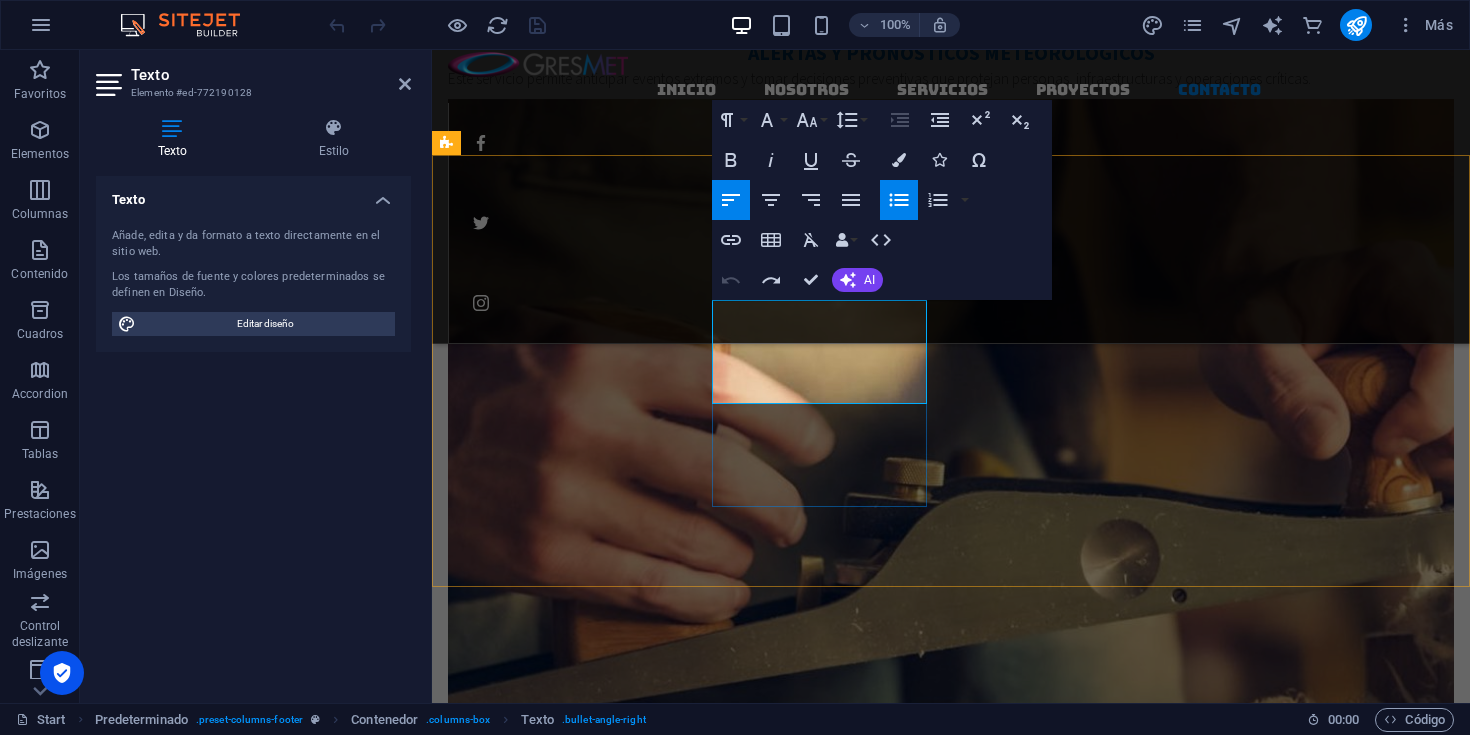 click on "Furniture remodeling" at bounding box center (959, 8661) 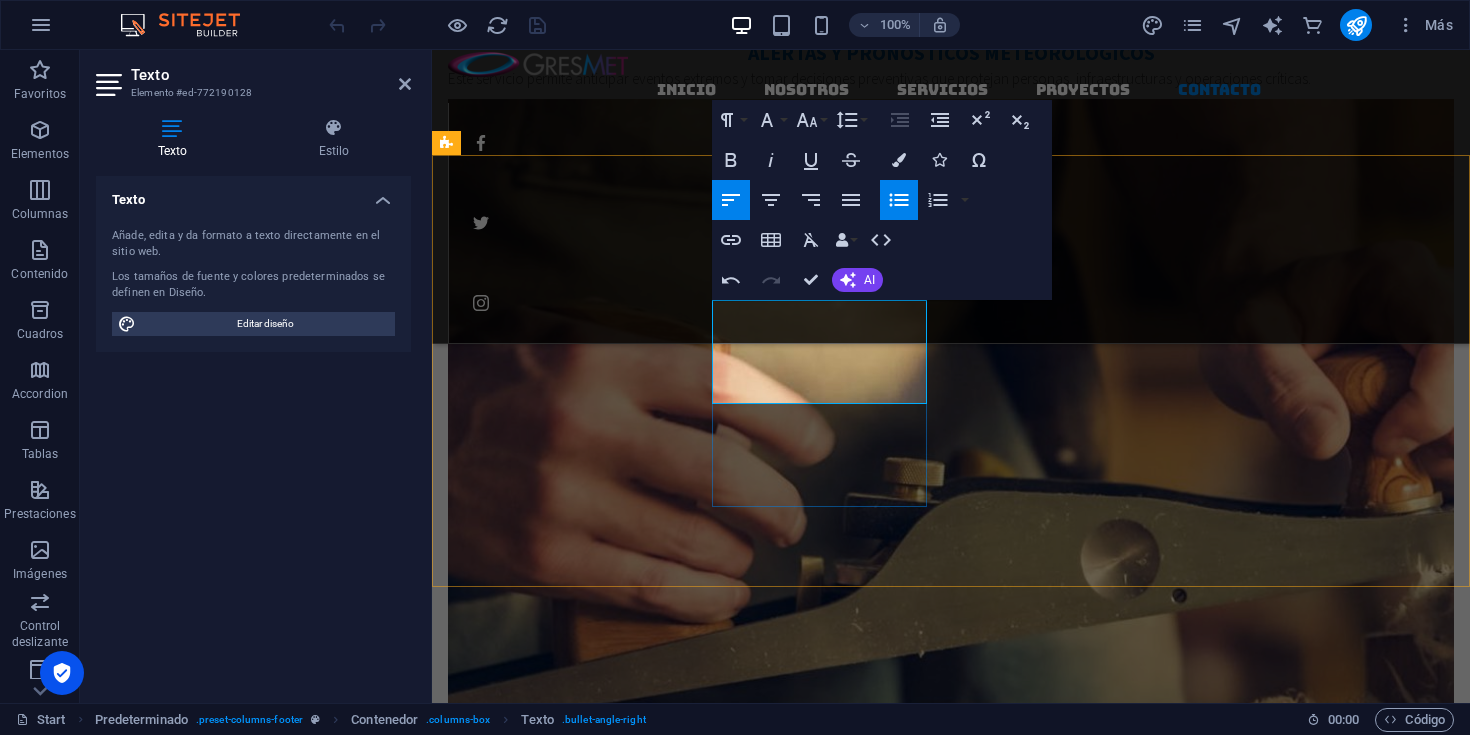 click on "FEstaciones meteorologicas" at bounding box center [959, 8661] 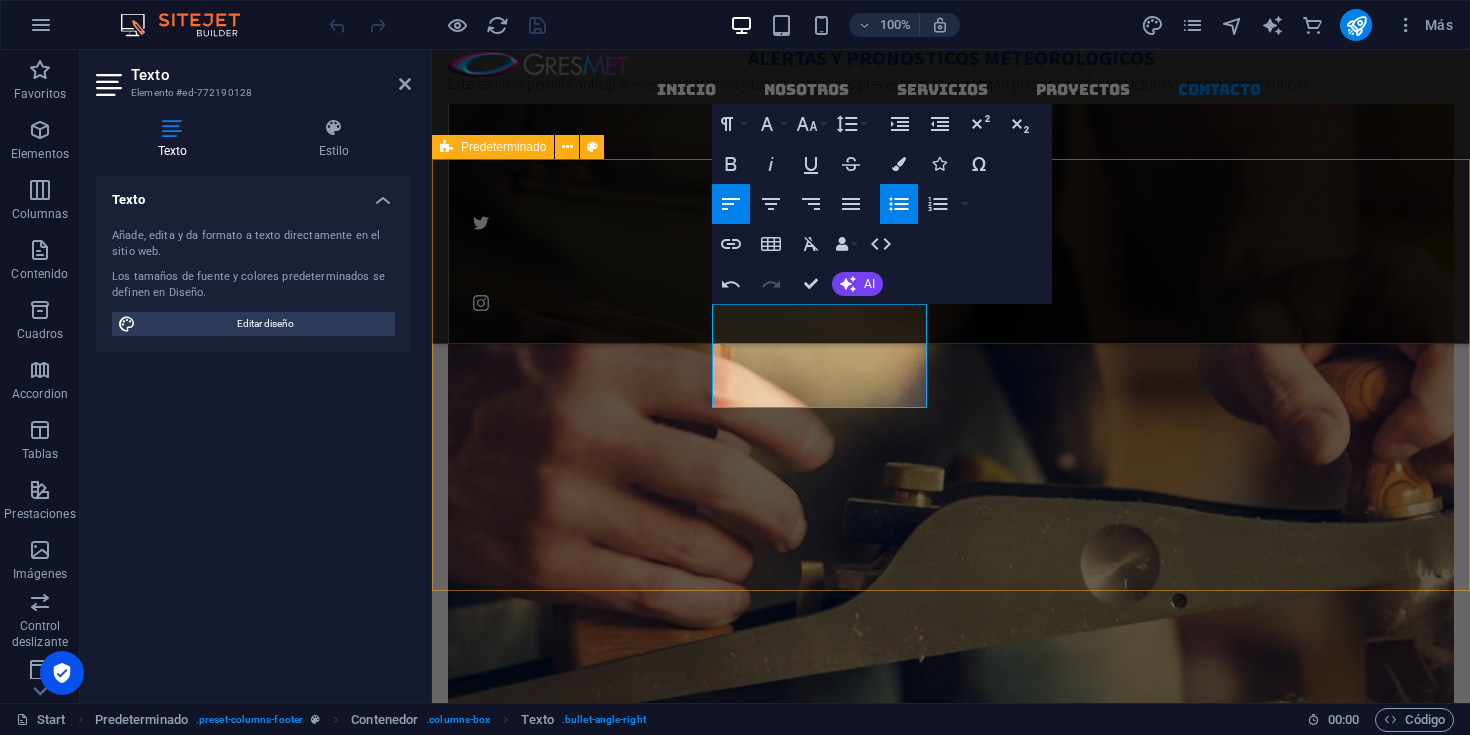 scroll, scrollTop: 4166, scrollLeft: 0, axis: vertical 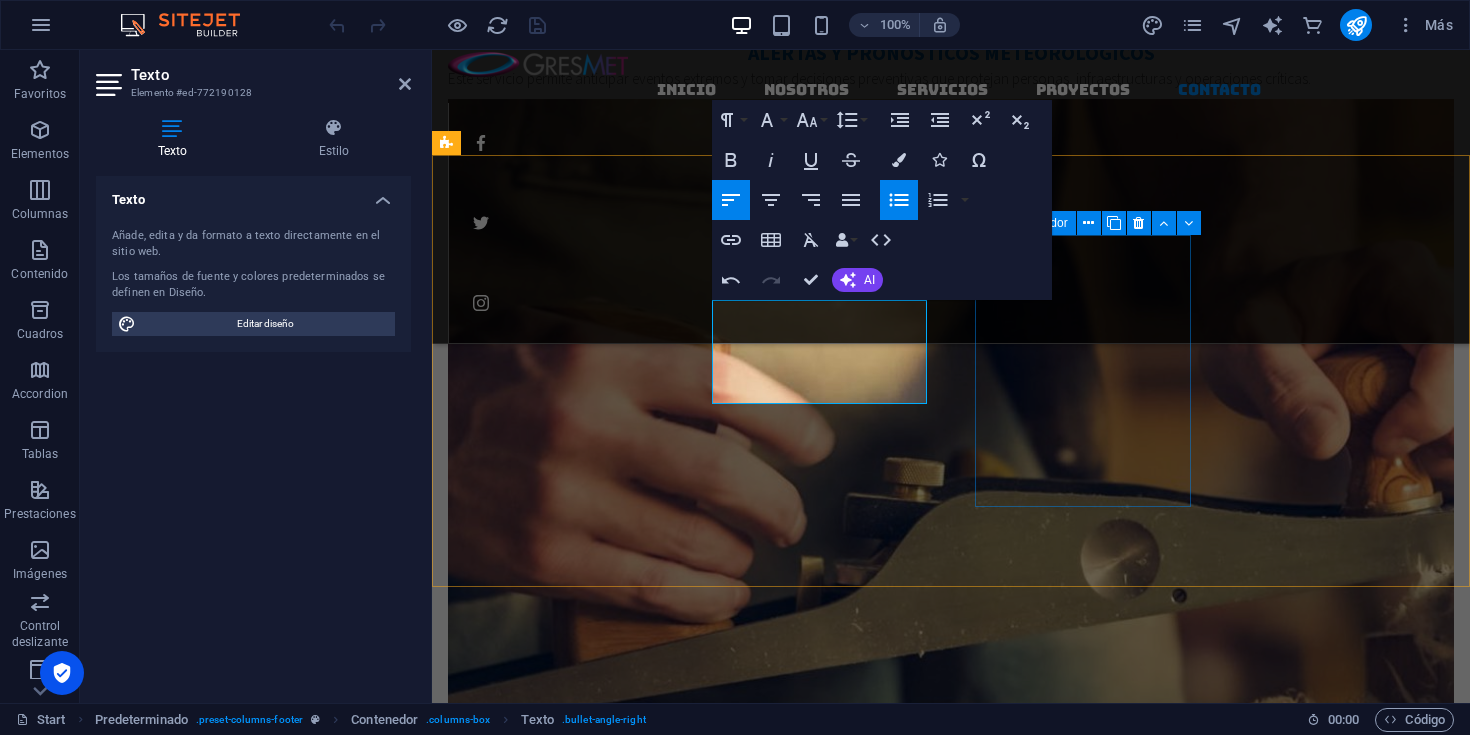 click at bounding box center (951, 8780) 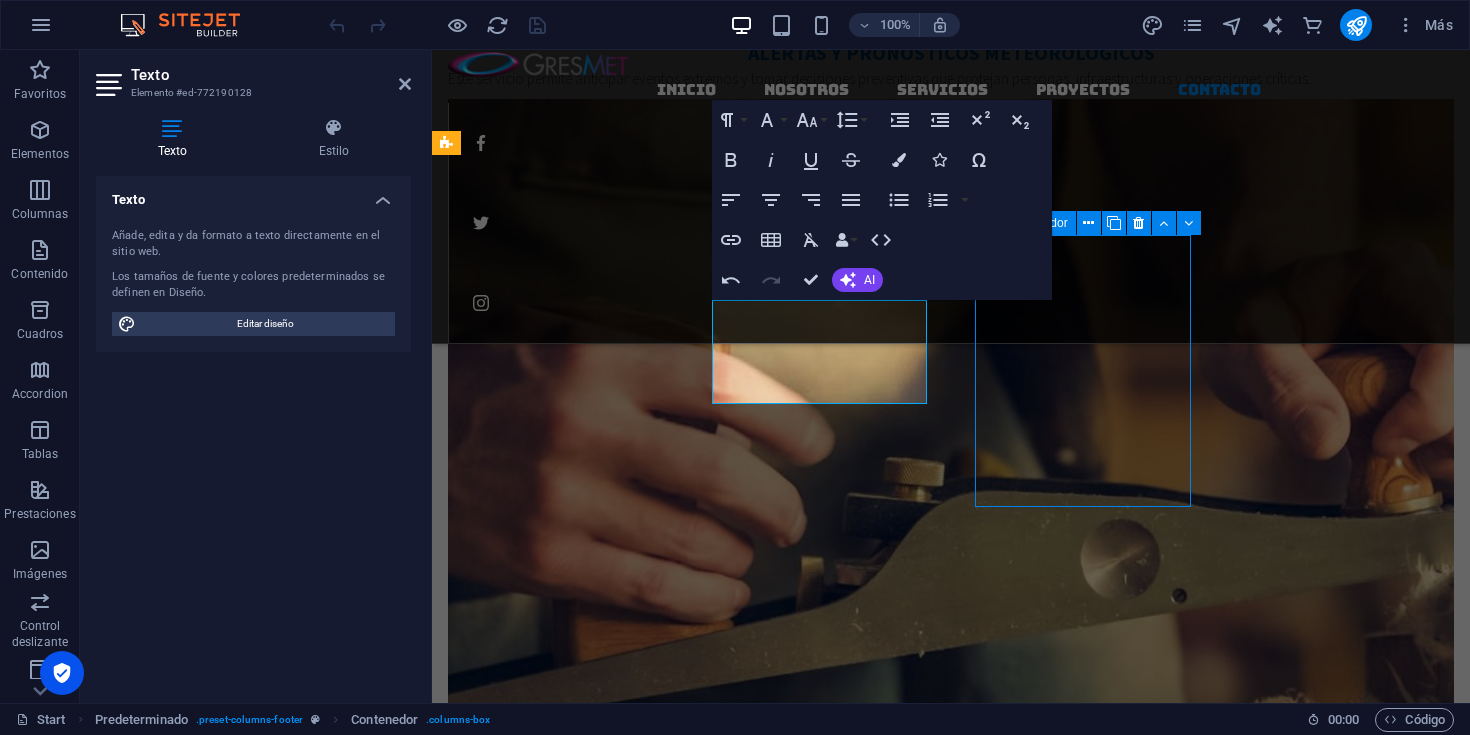 scroll, scrollTop: 4163, scrollLeft: 0, axis: vertical 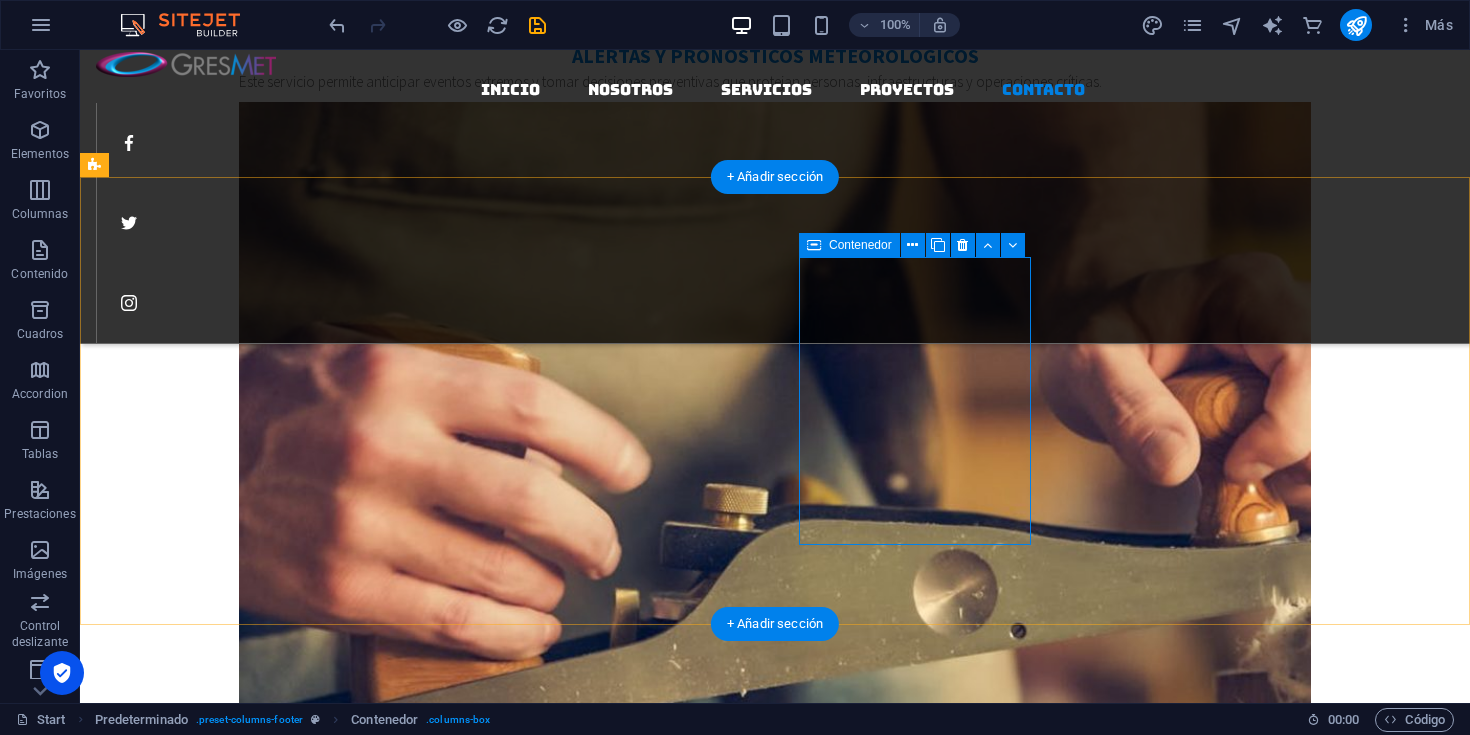 click at bounding box center [632, 9279] 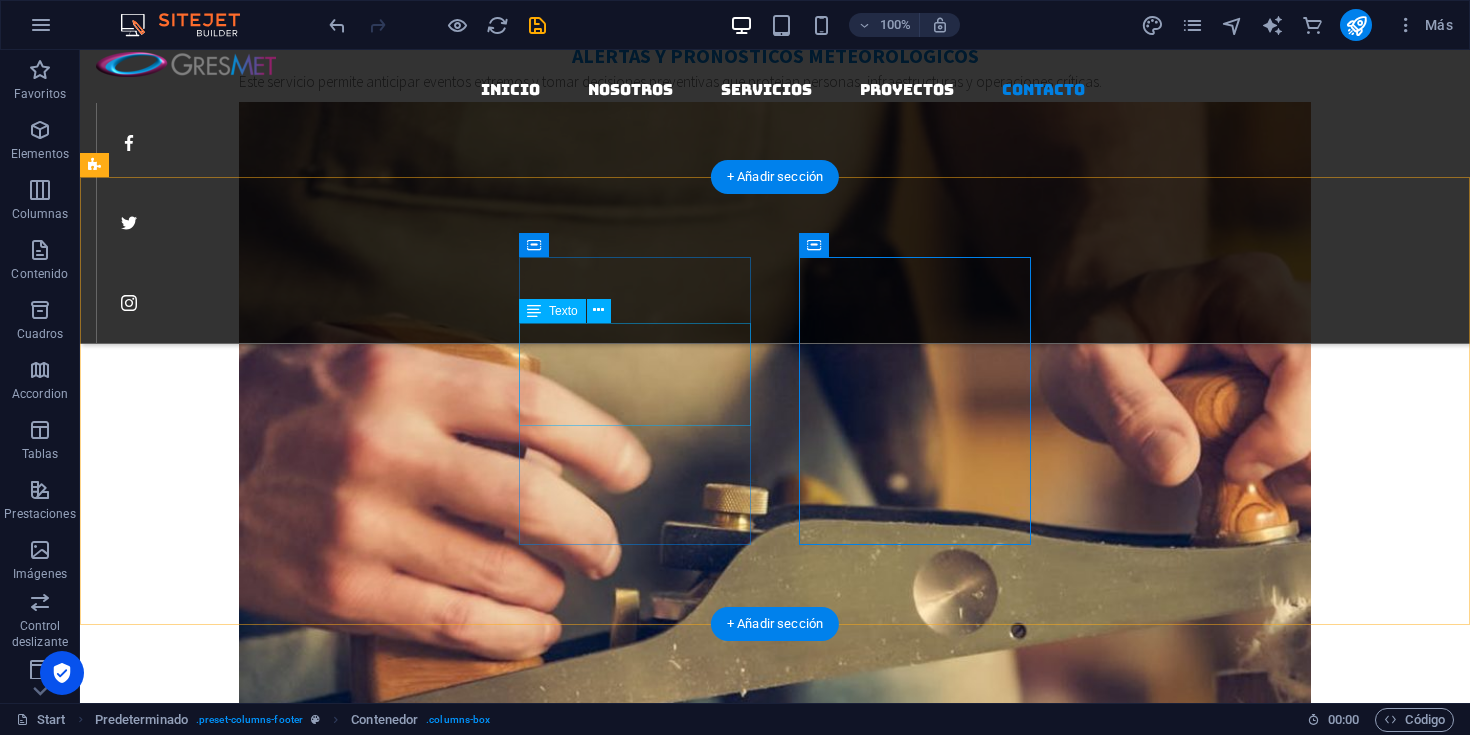 click on "Estaciones meteorológicas Doorstep repair General carpentry Wood installation" at bounding box center [632, 9197] 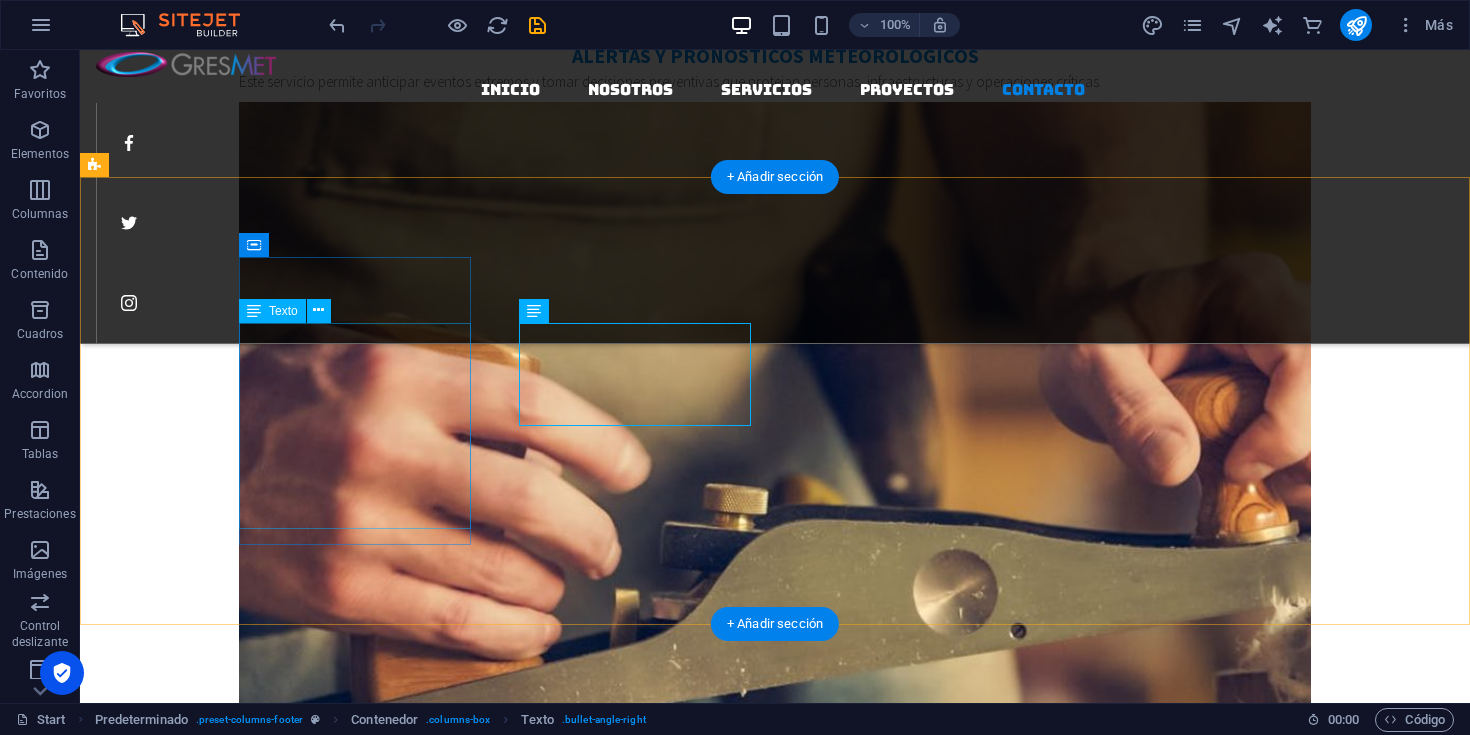 click on "Dirección Isla Navarino 943, San Antonio Telefono +56 9 92402797 Email: contacto@gresmet.cl" at bounding box center [632, 8954] 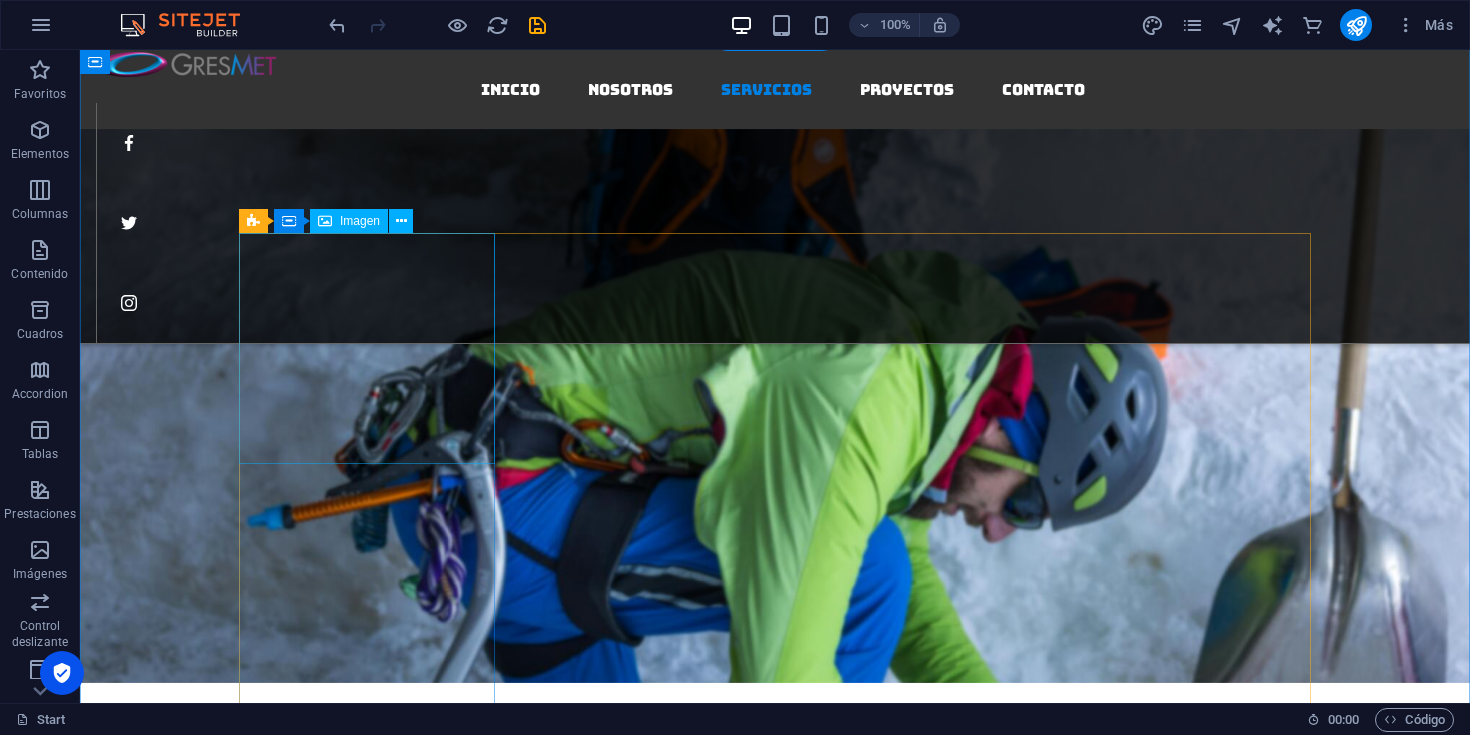 scroll, scrollTop: 2542, scrollLeft: 0, axis: vertical 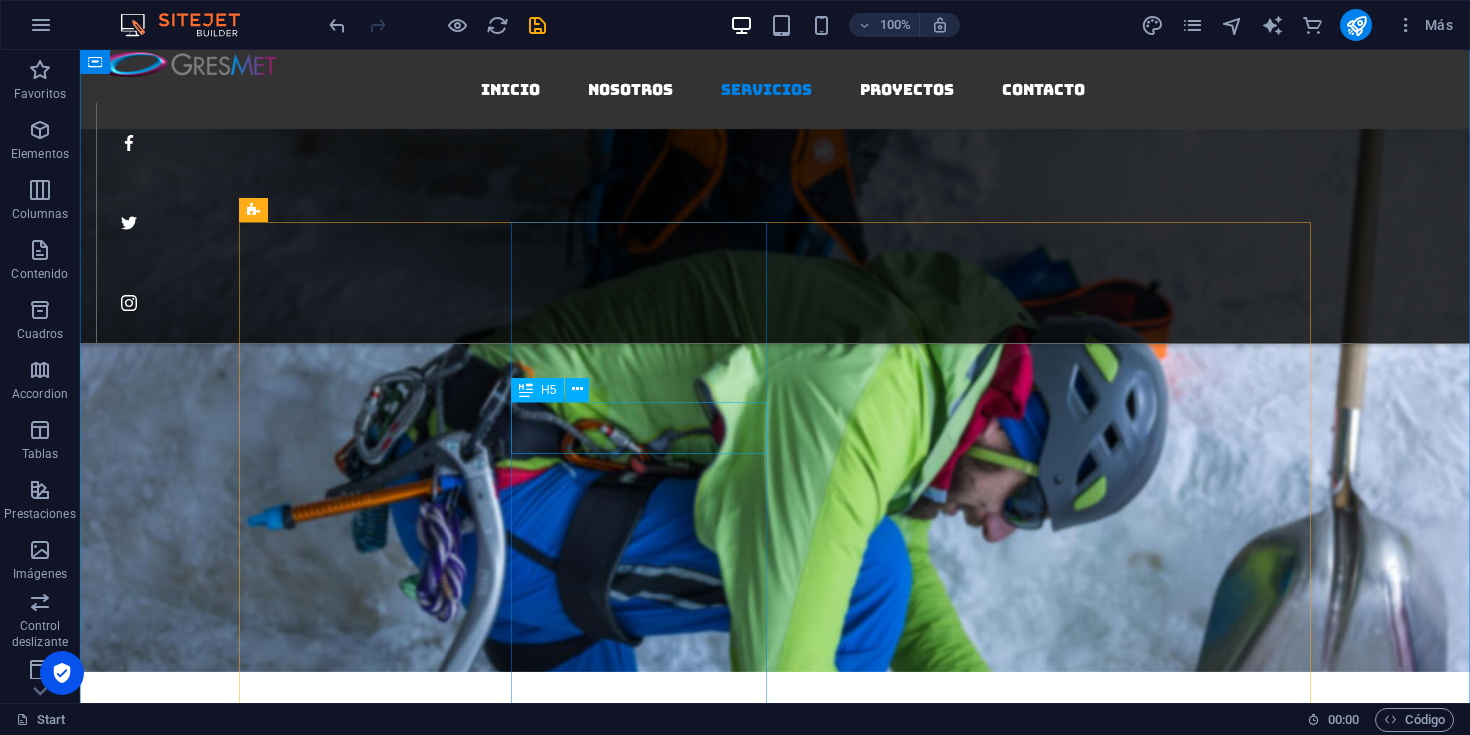 click on "ALERTAS Y PRONOSTICOS METEOROLOGICOS" at bounding box center [775, 1677] 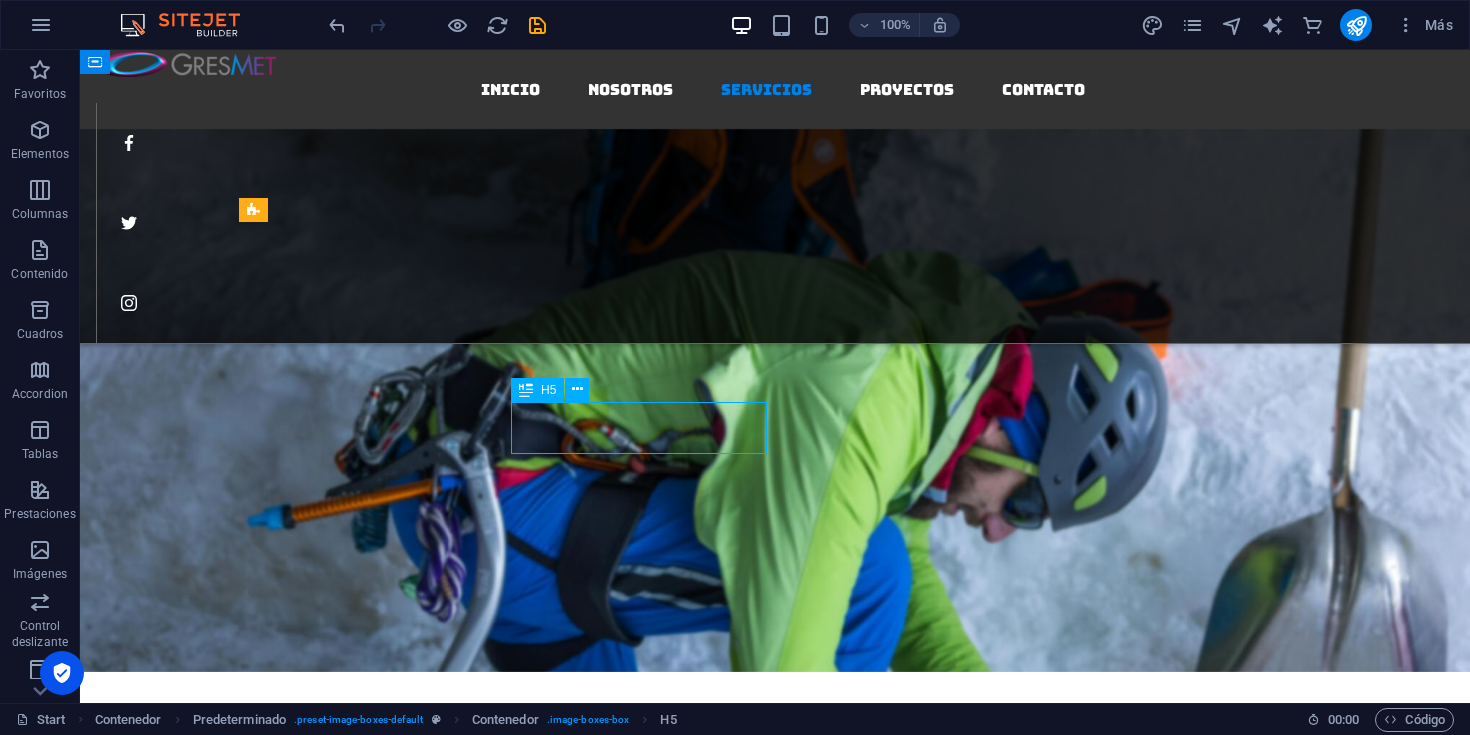 click on "ALERTAS Y PRONOSTICOS METEOROLOGICOS" at bounding box center [775, 1677] 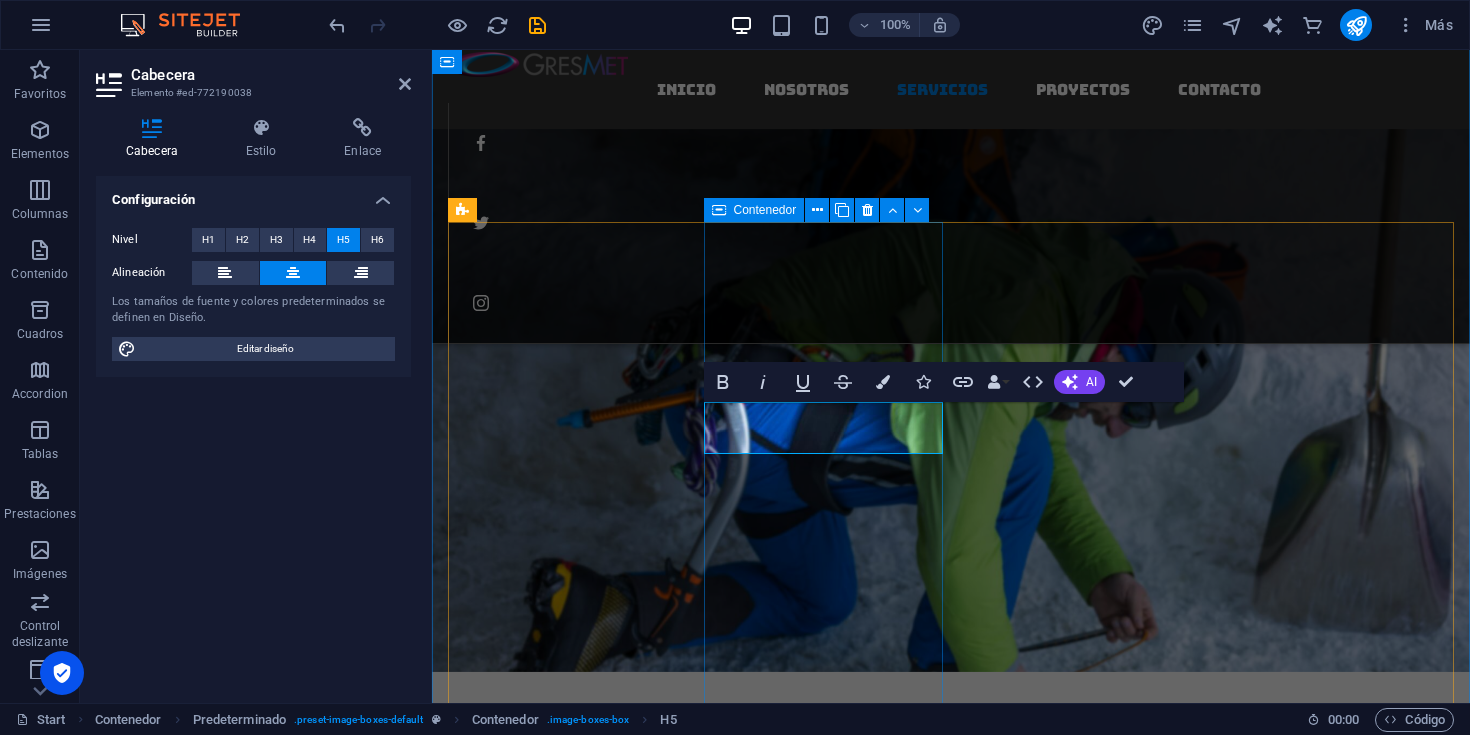 click on "ALERTAS Y PRONOSTICOS METEOROLOGICOS Este servicio permite anticipar eventos extremos y tomar decisiones preventivas que protejan personas, infraestructuras y operaciones críticas." at bounding box center (951, 1600) 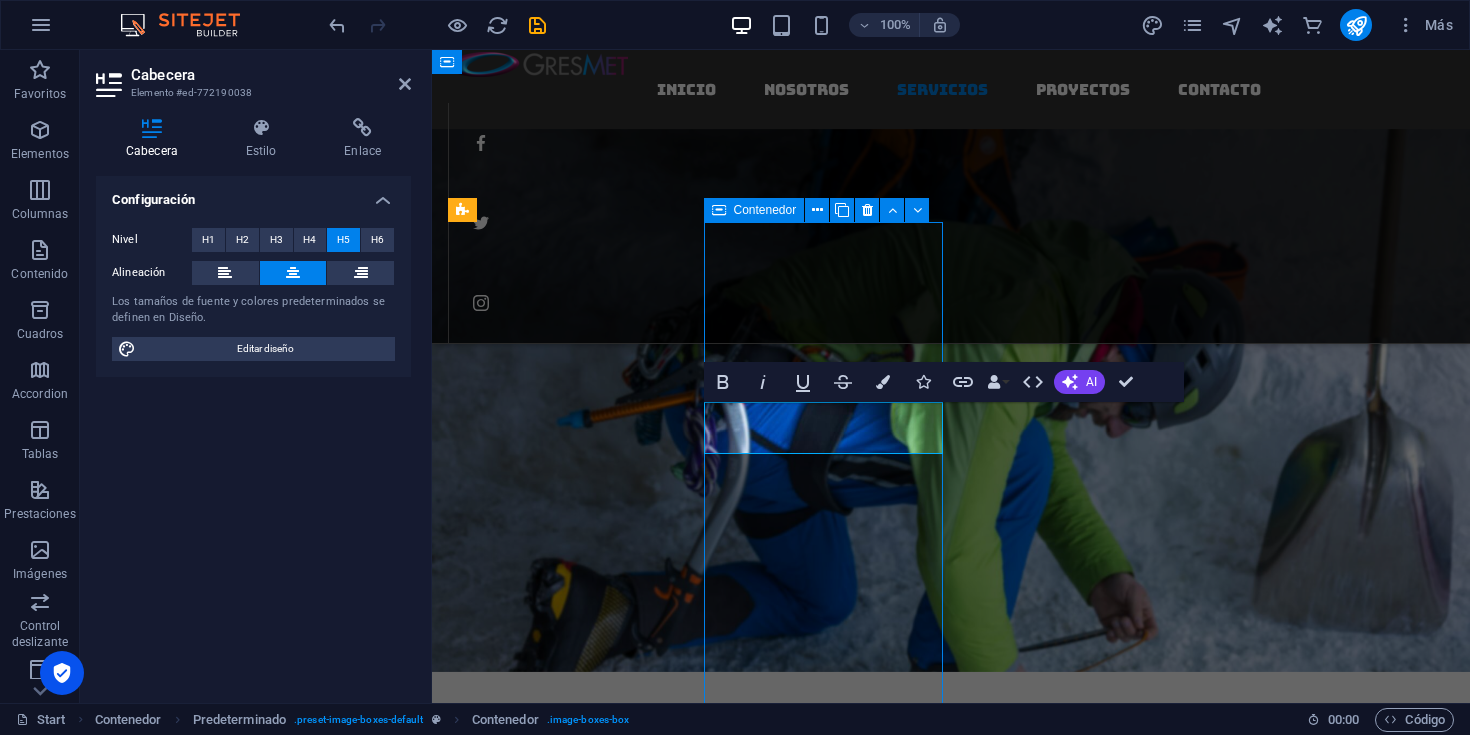 scroll, scrollTop: 2542, scrollLeft: 0, axis: vertical 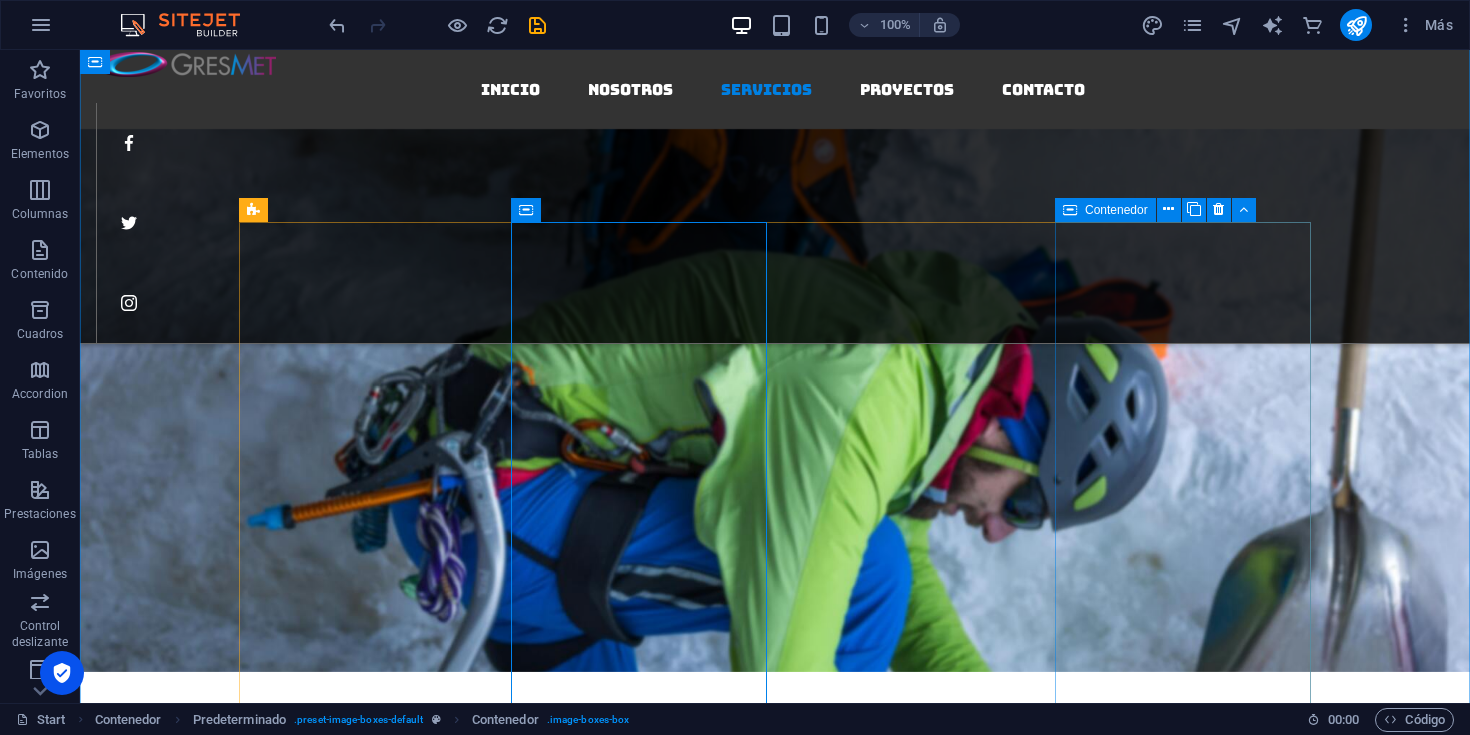 click on "Wood installation Lorem ipsum dolor sit amet, consetetur sadipscing elitr, sed diam nonumy eirmod tempor invidunt ut labore et dolore magna aliquyam erat, sed diam voluptua" at bounding box center (775, 3034) 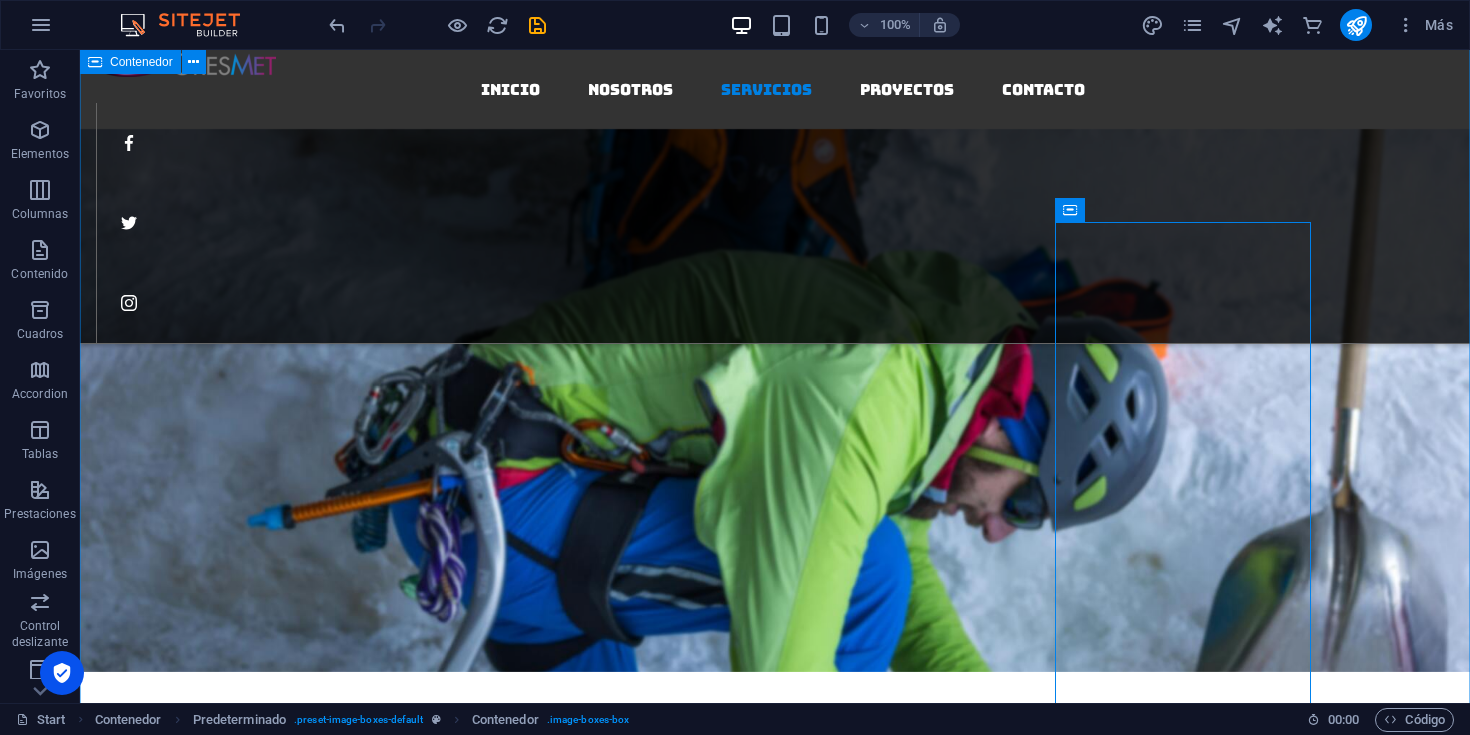 click on "Nuestros  Servicios Analizamos su problematica para identificar riesgos y diseñar soluciones efectivas. ESTACIONES METEOROLÓGICAS. Ofrecemos implementación completa de estaciones y sensores meteorológicos, junto con su mantención preventiva y correctiva. Además, gestionamos la operación y administración de sistemas para asegurar datos confiables en tiempo real, adaptados a las necesidades de cada proyecto ALERTAS Y PRONOSTICOS METEOROLOGICOS Este servicio permite anticipar eventos extremos y tomar decisiones preventivas que protejan personas, infraestructuras y operaciones críticas. General carpentry  Lorem ipsum dolor sit amet, consetetur sadipscing elitr, sed diam nonumy eirmod tempor invidunt ut labore et dolore magna aliquyam erat, sed diam voluptua Wood installation Lorem ipsum dolor sit amet, consetetur sadipscing elitr, sed diam nonumy eirmod tempor invidunt ut labore et dolore magna aliquyam erat, sed diam voluptua" at bounding box center (775, 2259) 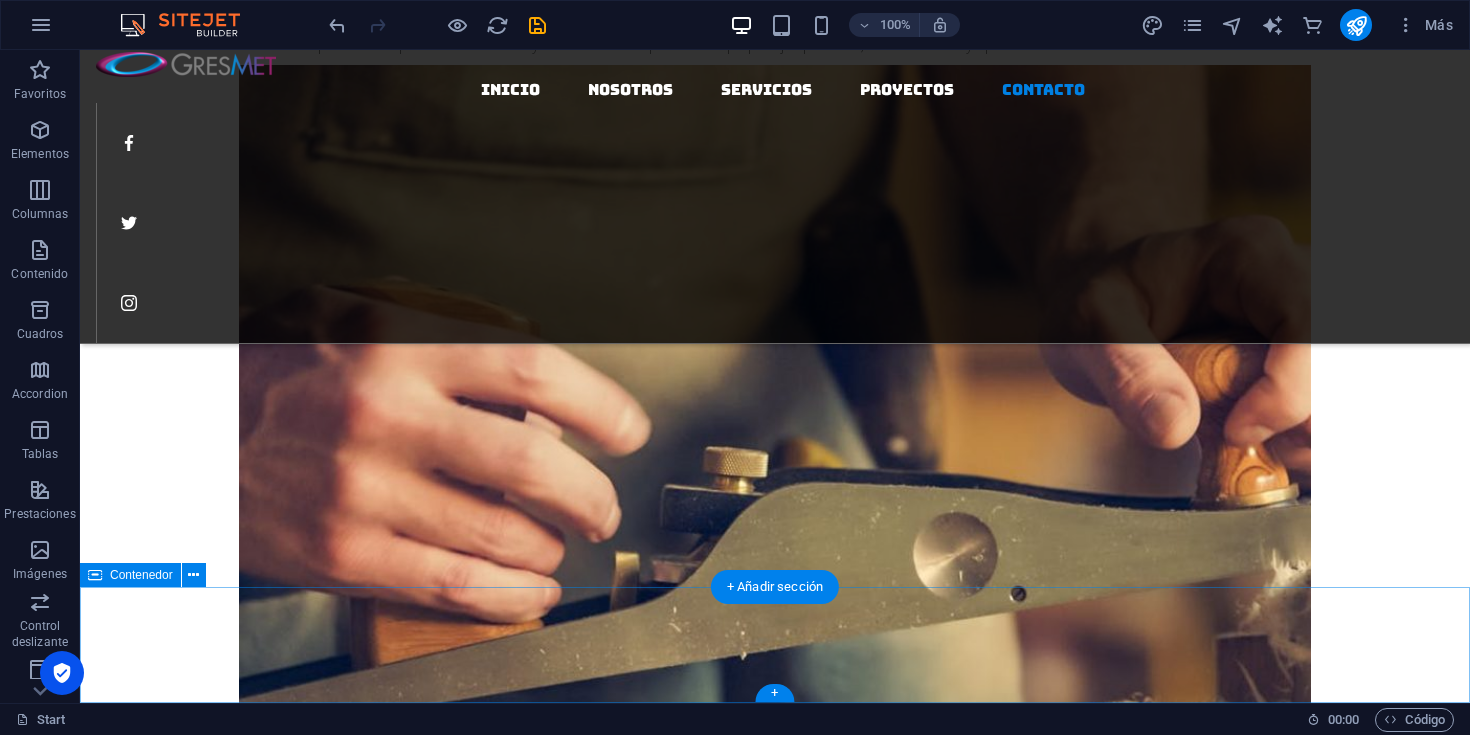 scroll, scrollTop: 4185, scrollLeft: 0, axis: vertical 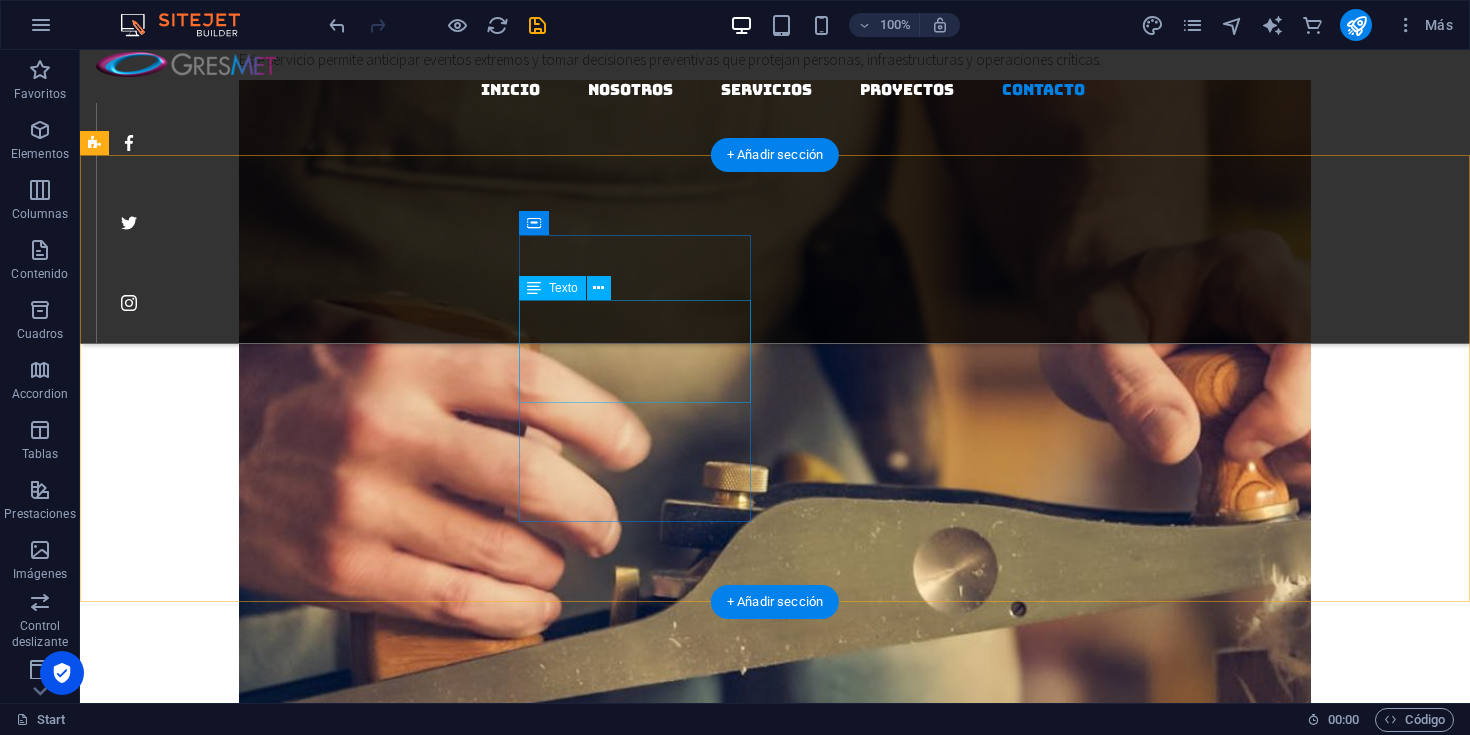 click on "Estaciones meteorológicas Doorstep repair General carpentry Wood installation" at bounding box center (632, 9175) 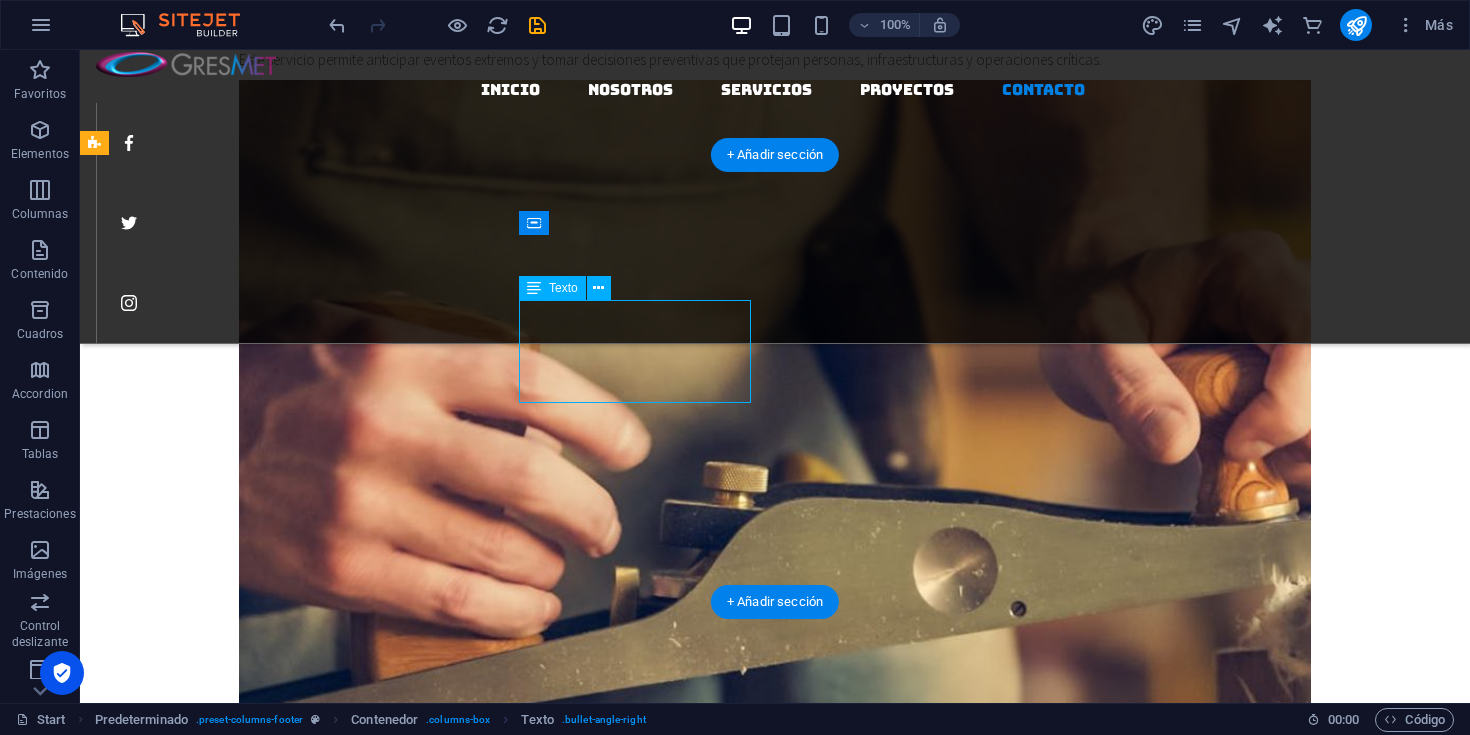 click on "Estaciones meteorológicas Doorstep repair General carpentry Wood installation" at bounding box center (632, 9175) 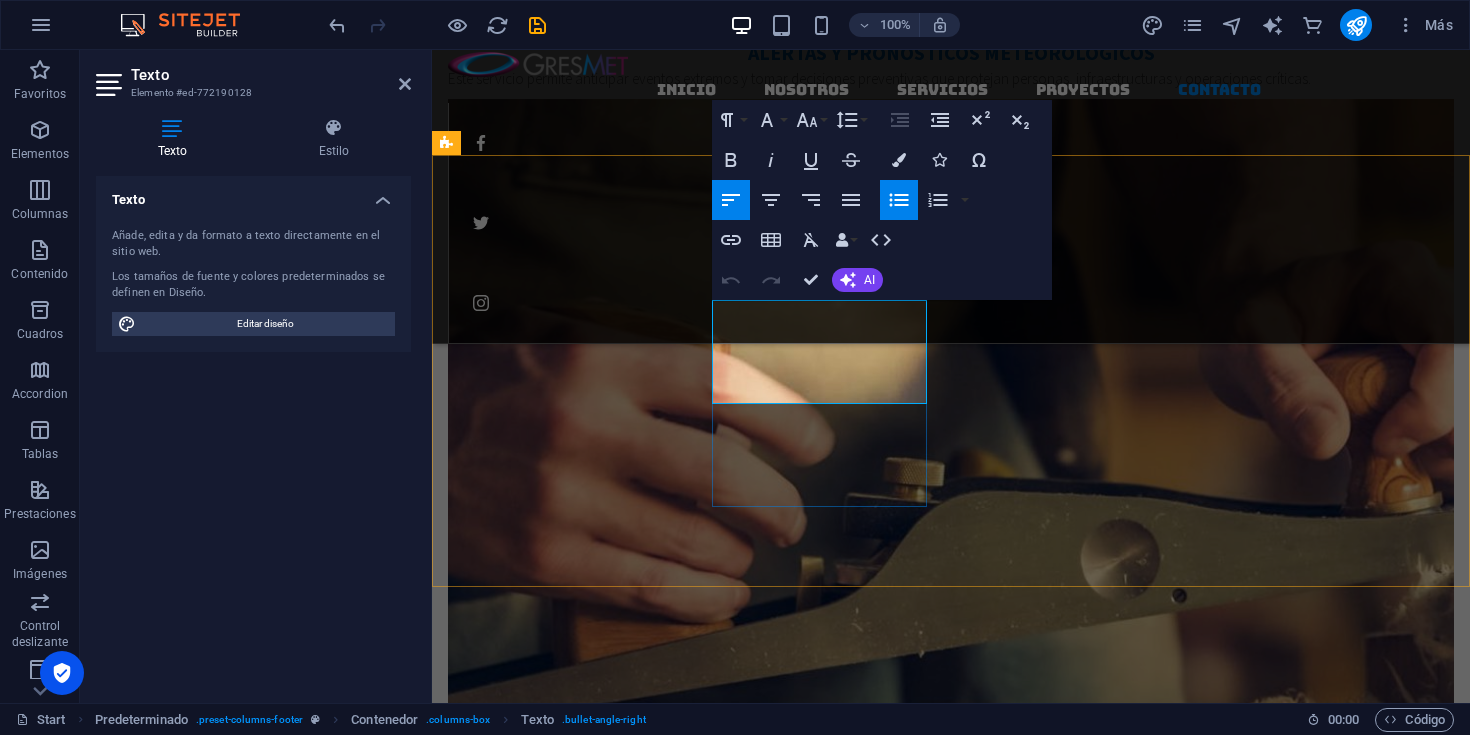 drag, startPoint x: 824, startPoint y: 339, endPoint x: 729, endPoint y: 337, distance: 95.02105 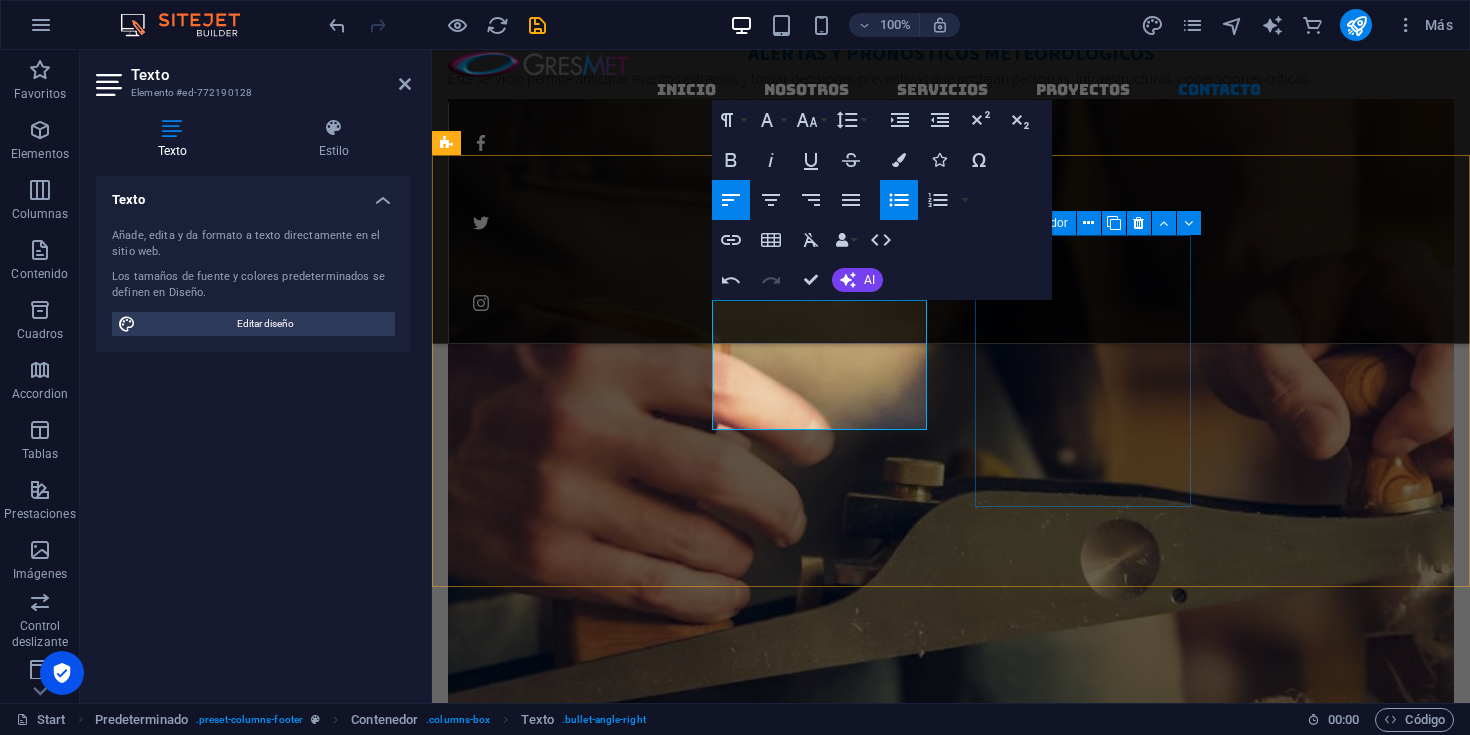 click at bounding box center (951, 8780) 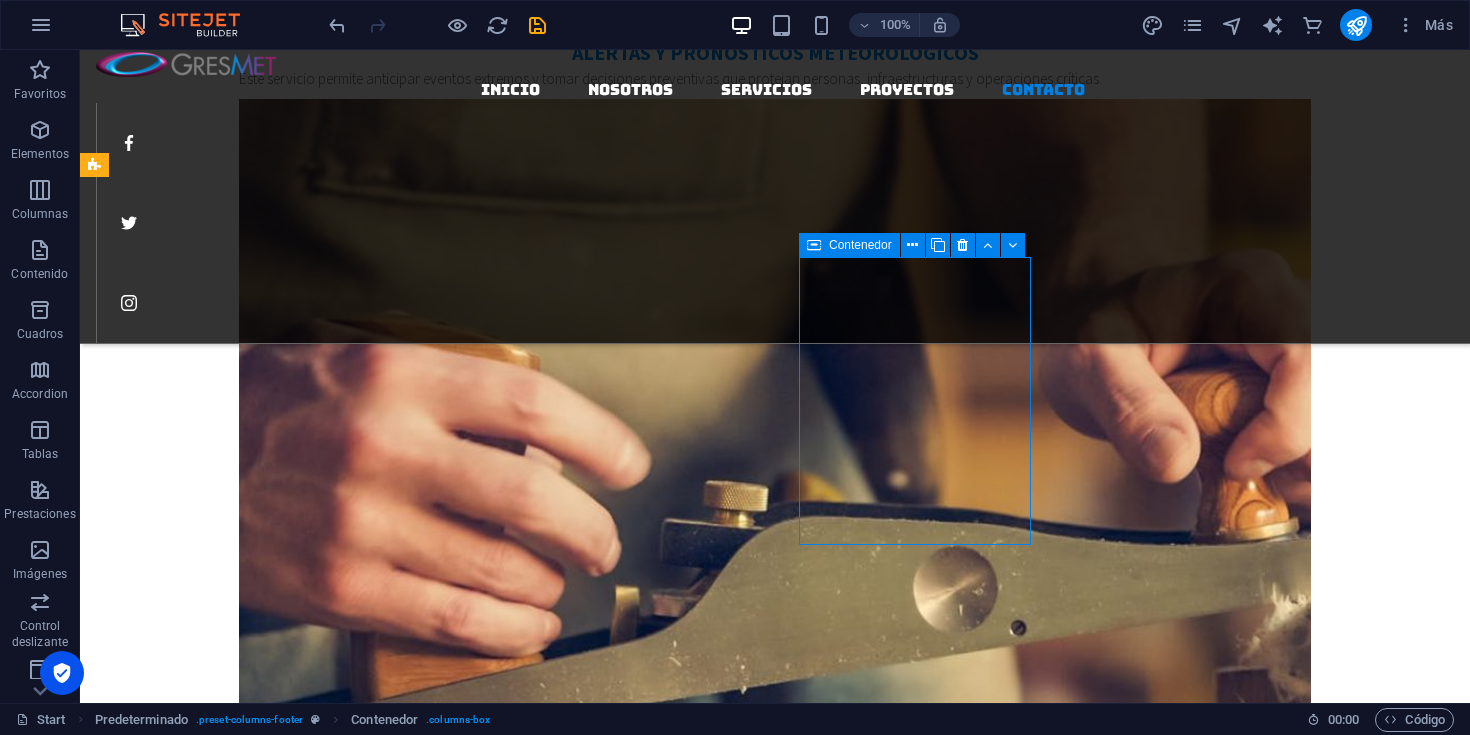 scroll, scrollTop: 4163, scrollLeft: 0, axis: vertical 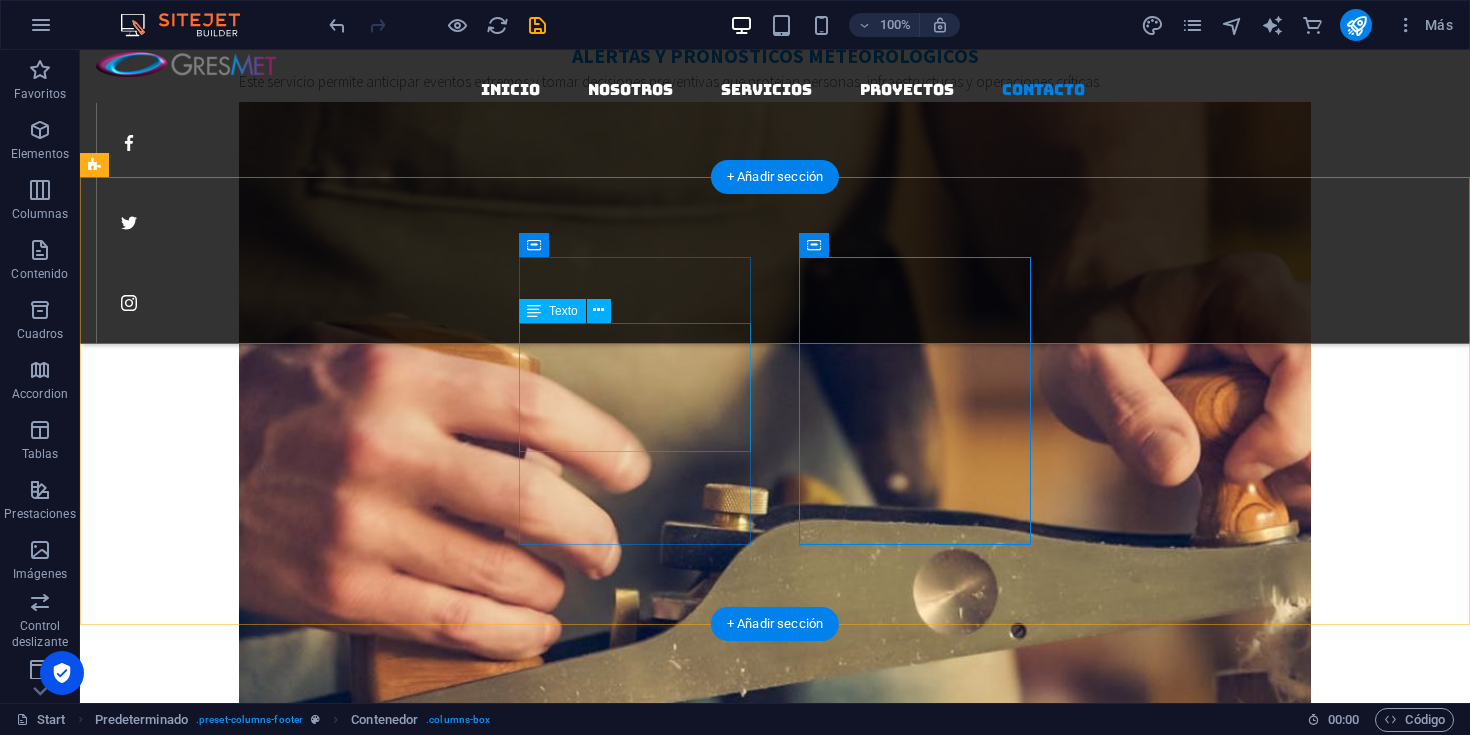 click on "Estaciones meteorológicas Alertas y Pronósticos Meteorológicos General carpentry Wood installation" at bounding box center (632, 9197) 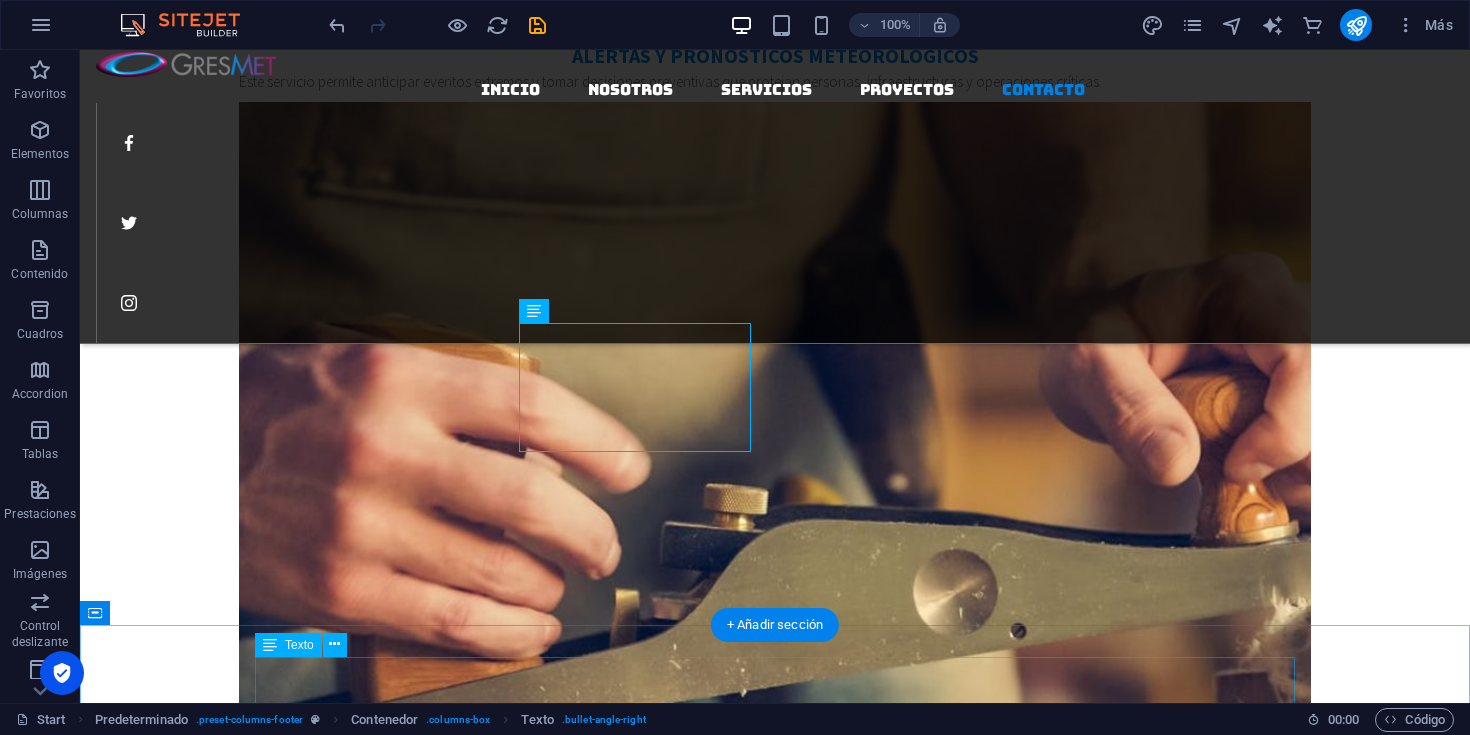 click on "Copyrights © 2019 All Rights Reserved Legal Notice  |  Privacy" at bounding box center (775, 10573) 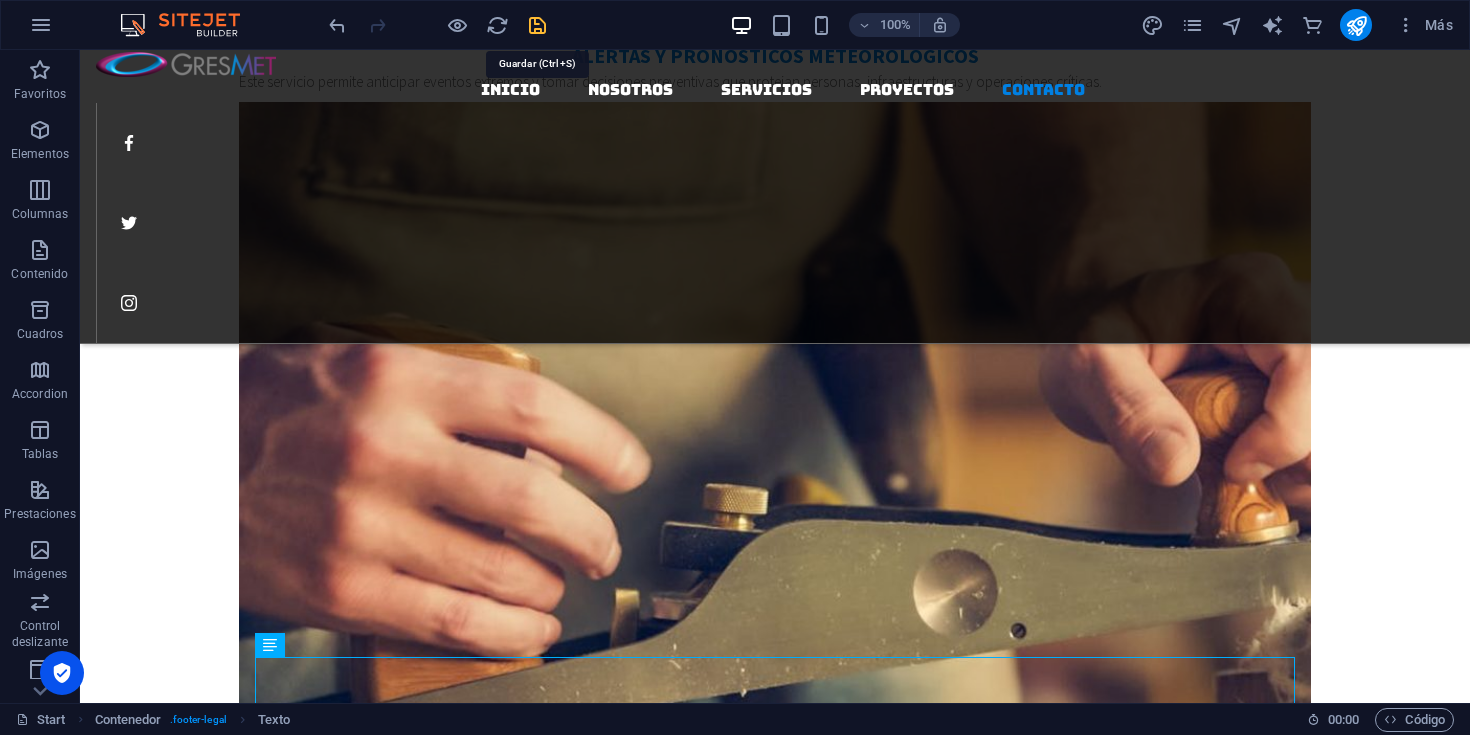 click at bounding box center [537, 25] 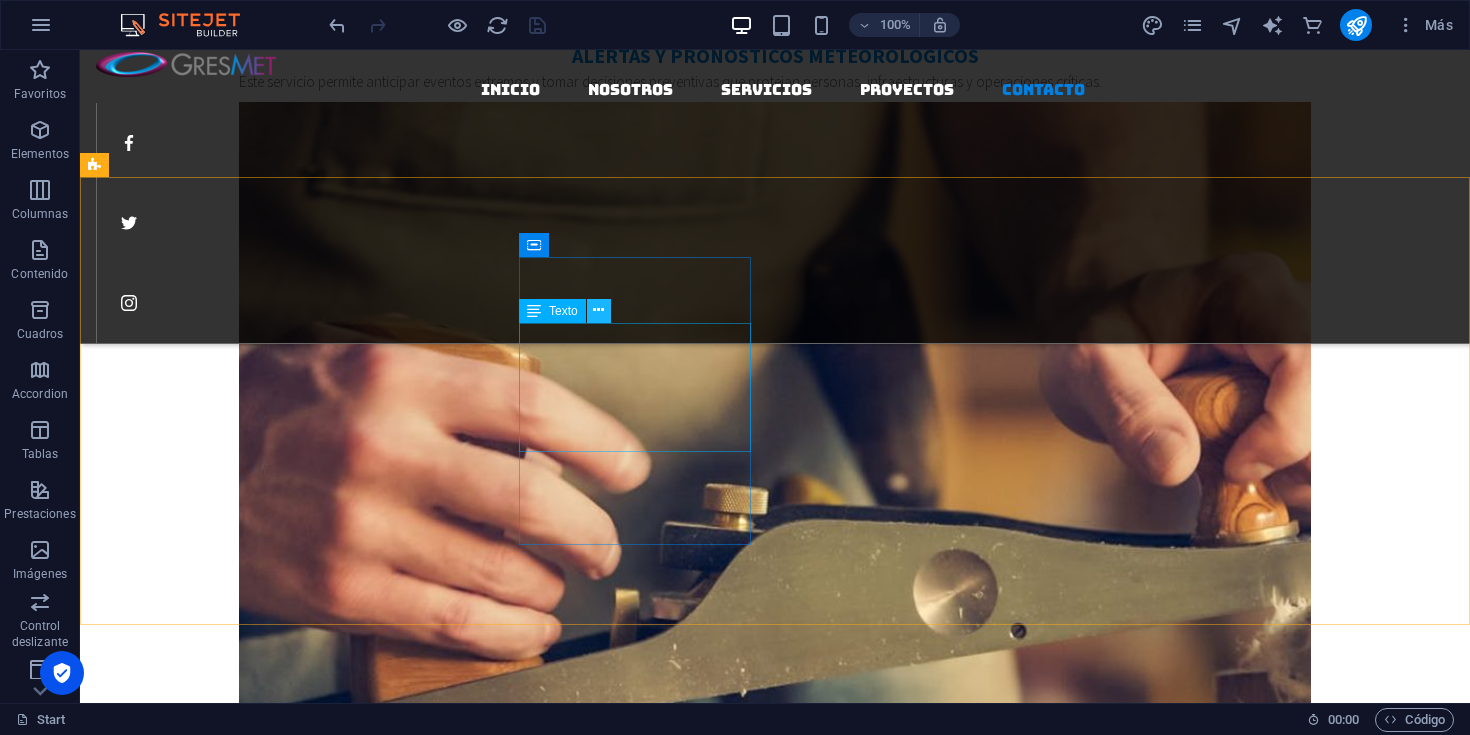 click at bounding box center (599, 311) 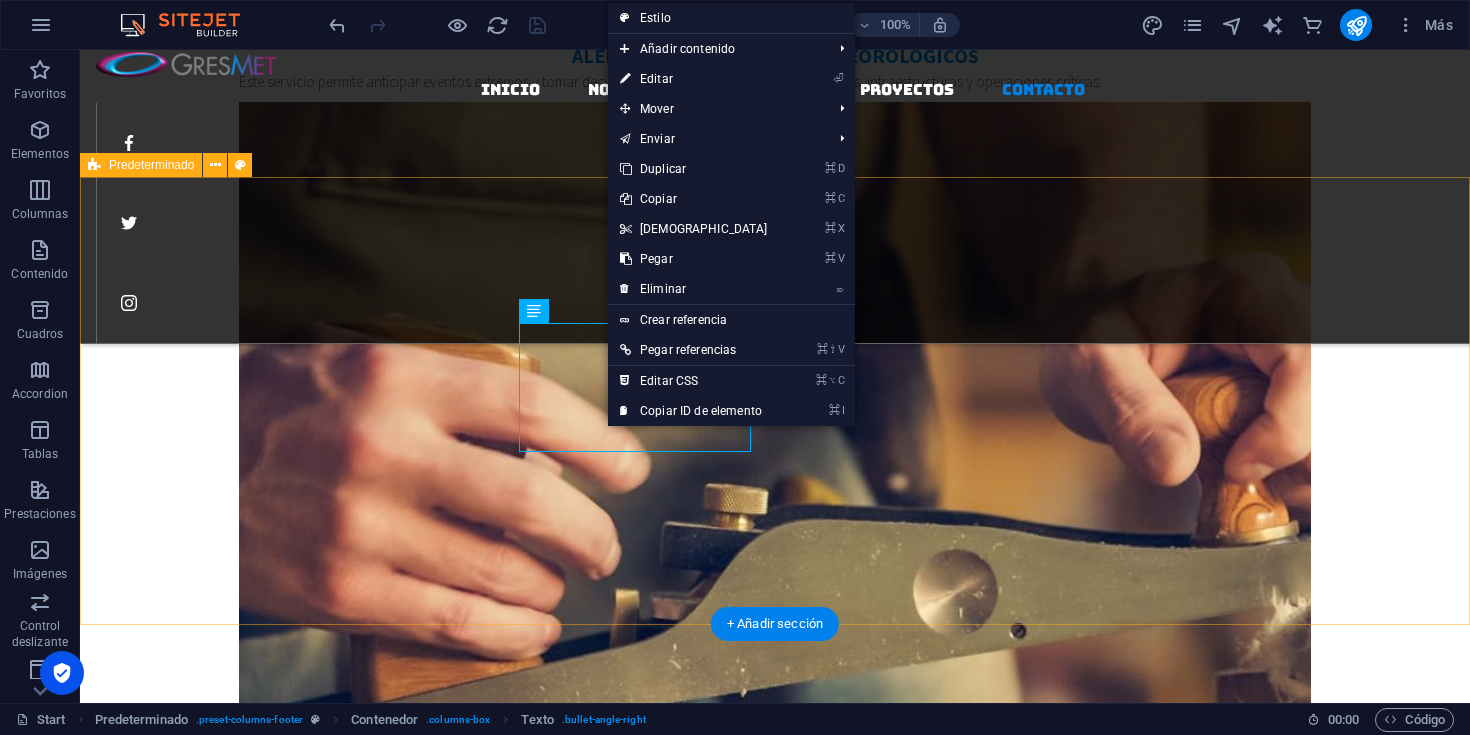 click on "contacto Dirección Isla Navarino 943, San Antonio Telefono +56 9 92402797 Email: contacto@gresmet.cl servicios Estaciones meteorológicas Alertas y Pronósticos Meteorológicos General carpentry Wood installation clientes" at bounding box center (775, 9610) 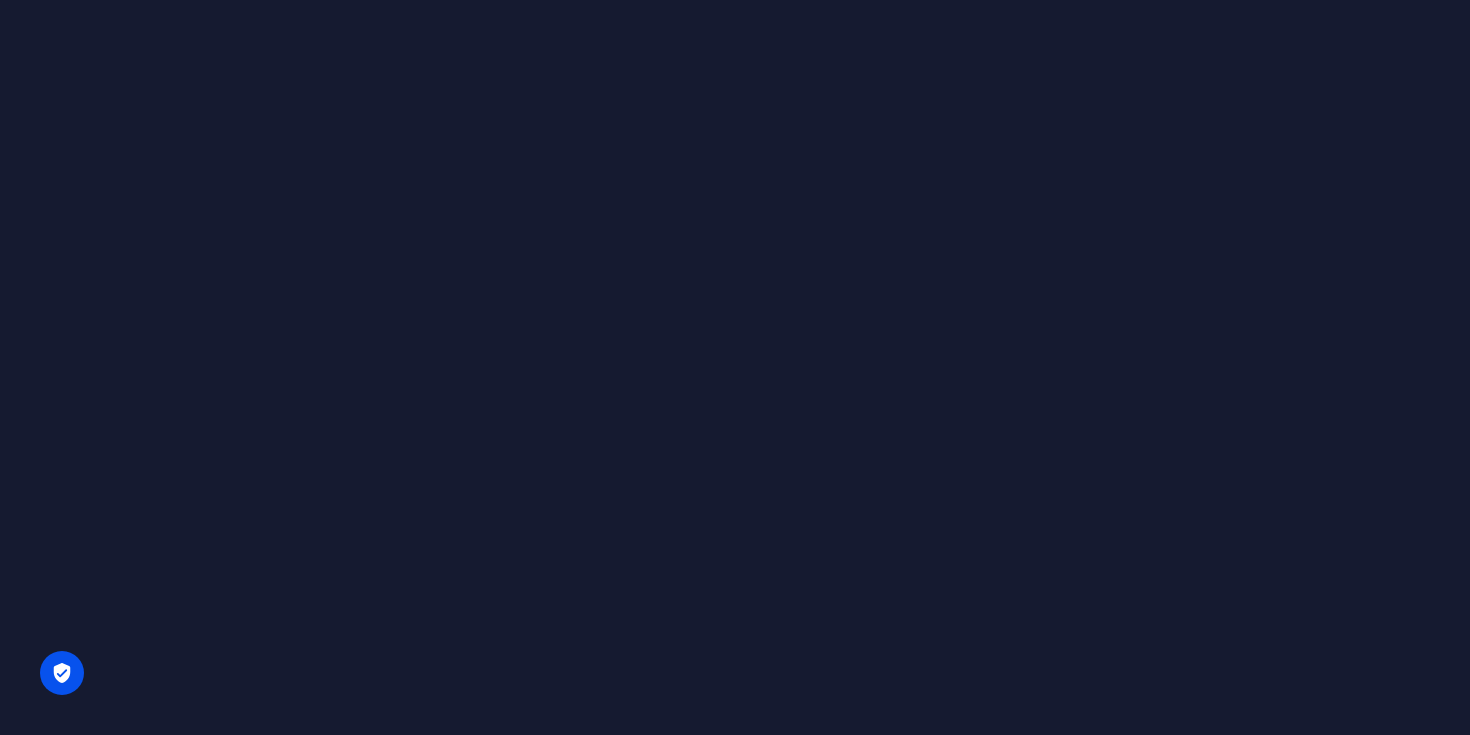 scroll, scrollTop: 0, scrollLeft: 0, axis: both 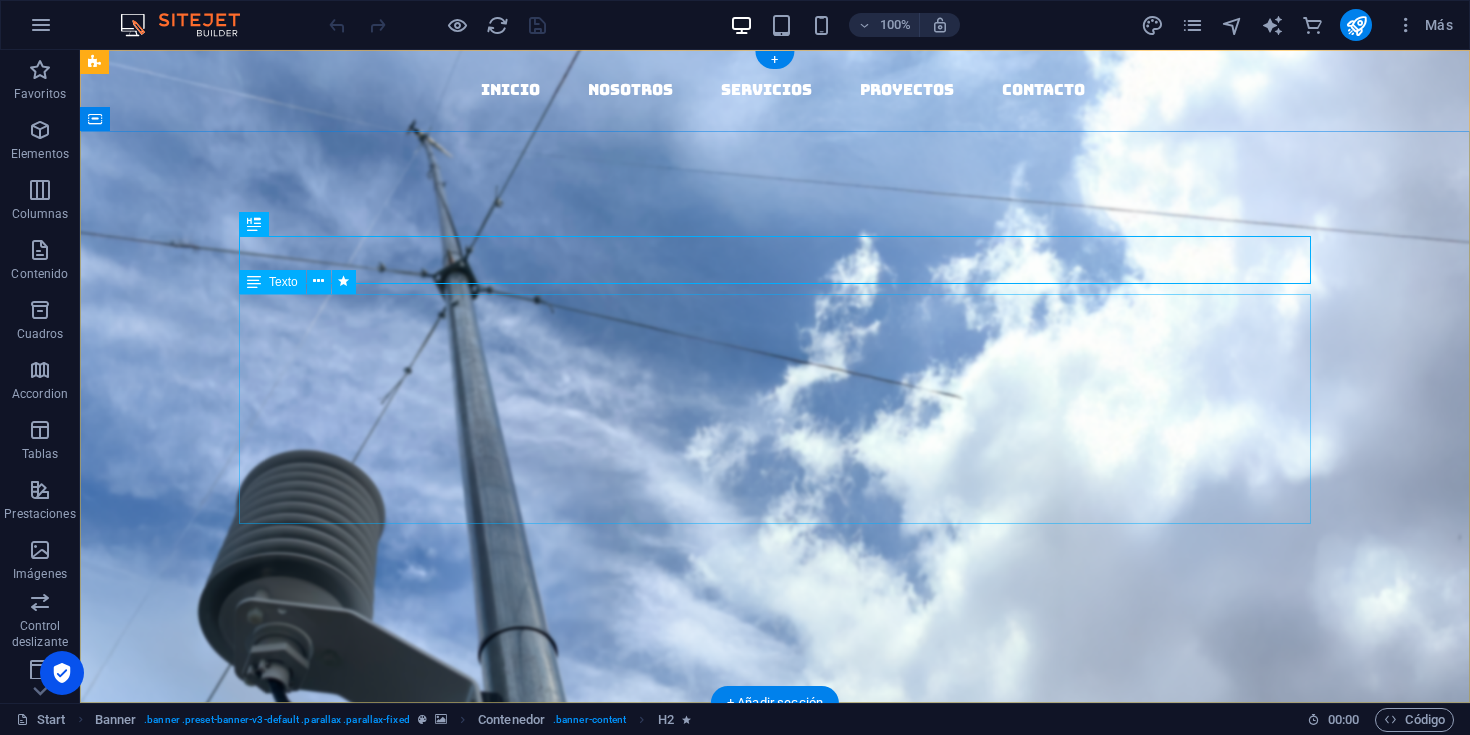 click on "Identificamos y resolvemos los desafíos climáticos que afectan su negocio o proyecto. Analizamos las condiciones específicas de sus proyectos para identificar riesgos y diseñar soluciones efectivas que integren tecnología y conocimiento meteorológico. Implementamos sistemas de pronóstico, alerta y monitoreo en tiempo real, proporcionando información precisa y oportuna para anticipar condiciones extremas y apoyar una toma de decisiones informada." at bounding box center (775, 609) 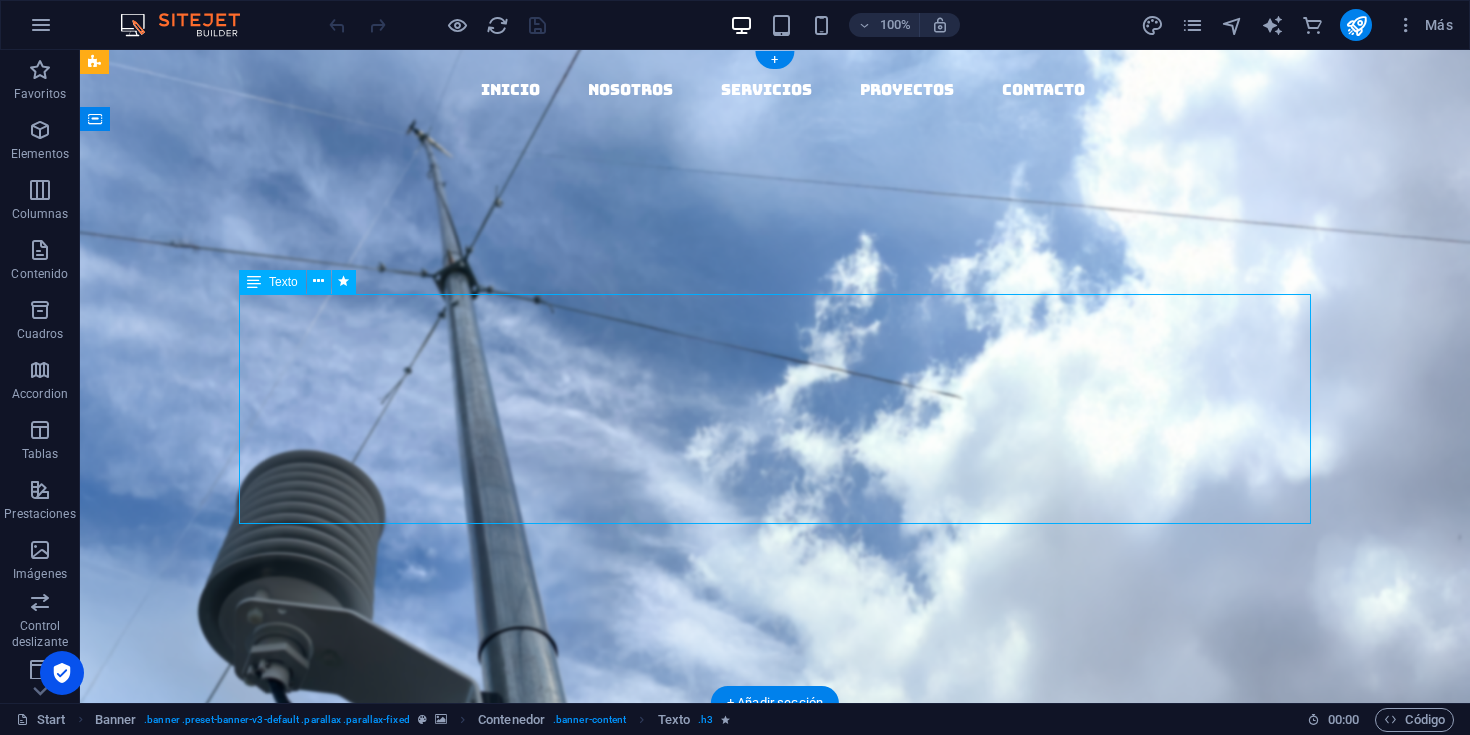 click on "Identificamos y resolvemos los desafíos climáticos que afectan su negocio o proyecto. Analizamos las condiciones específicas de sus proyectos para identificar riesgos y diseñar soluciones efectivas que integren tecnología y conocimiento meteorológico. Implementamos sistemas de pronóstico, alerta y monitoreo en tiempo real, proporcionando información precisa y oportuna para anticipar condiciones extremas y apoyar una toma de decisiones informada." at bounding box center [775, 609] 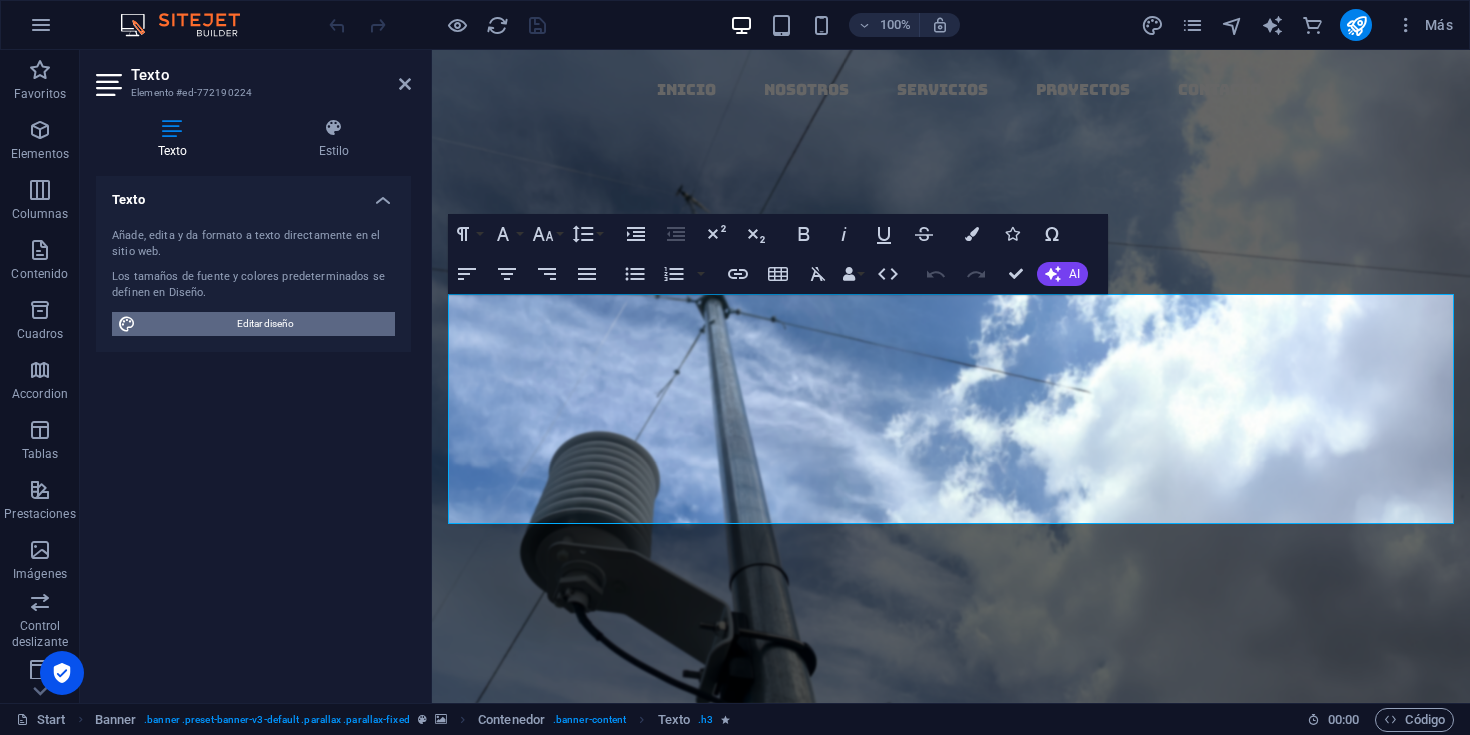 click on "Editar diseño" at bounding box center [265, 324] 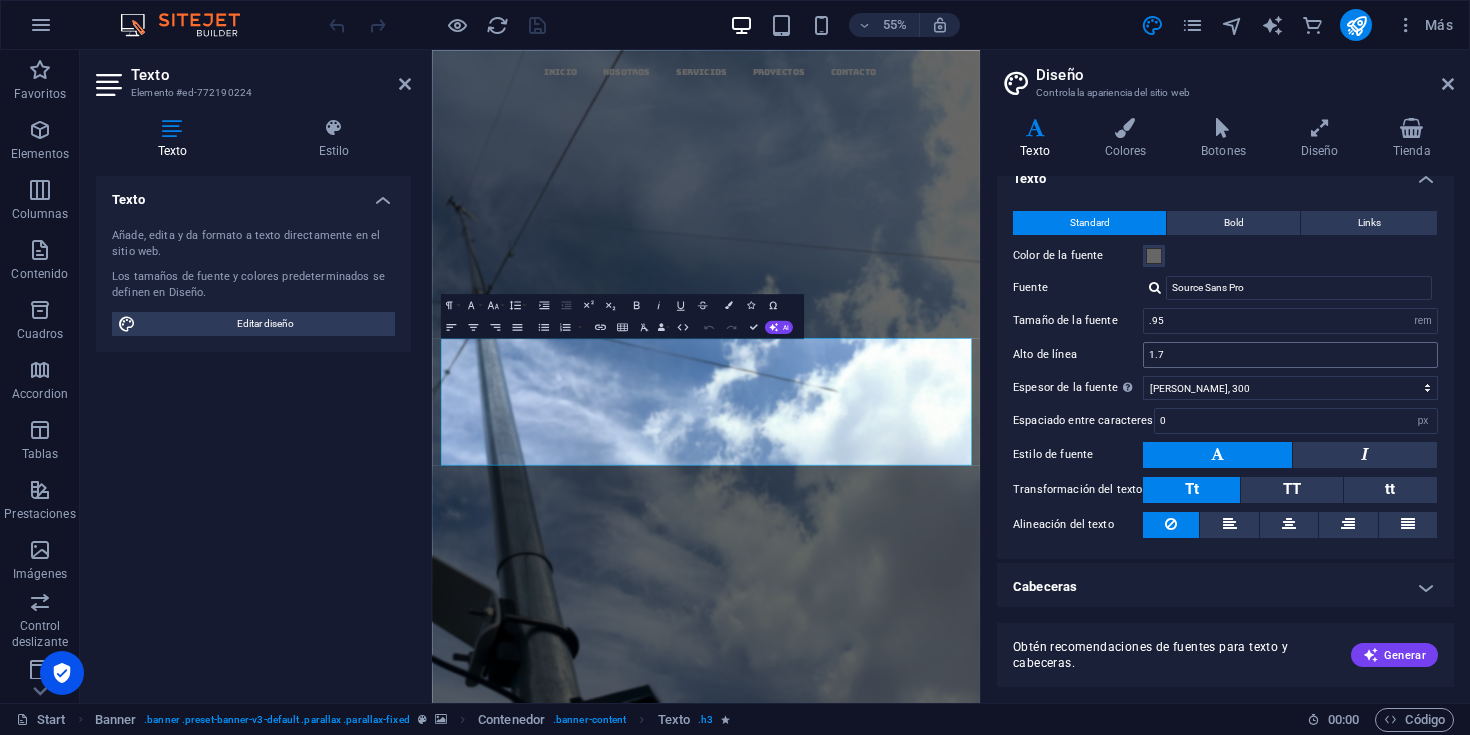 scroll, scrollTop: 23, scrollLeft: 0, axis: vertical 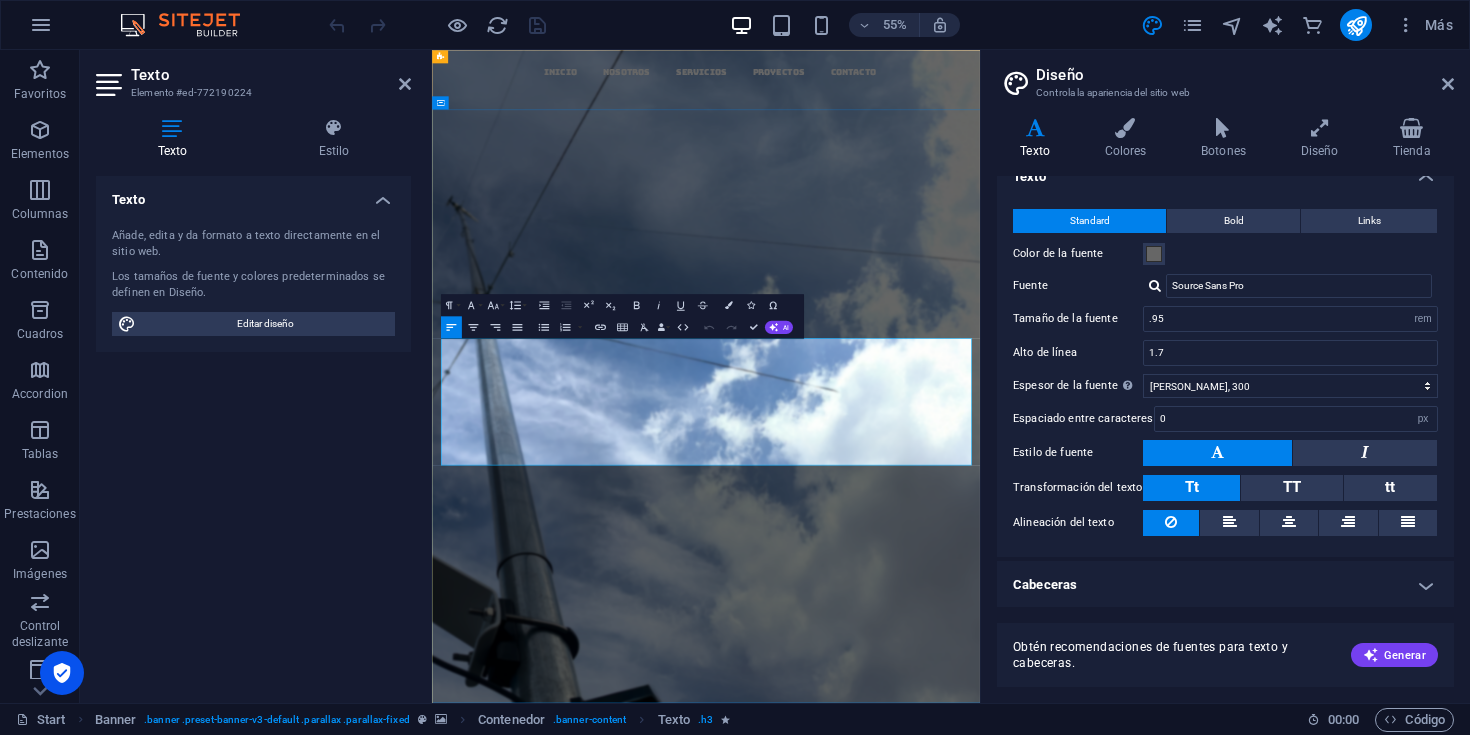 click at bounding box center (930, 653) 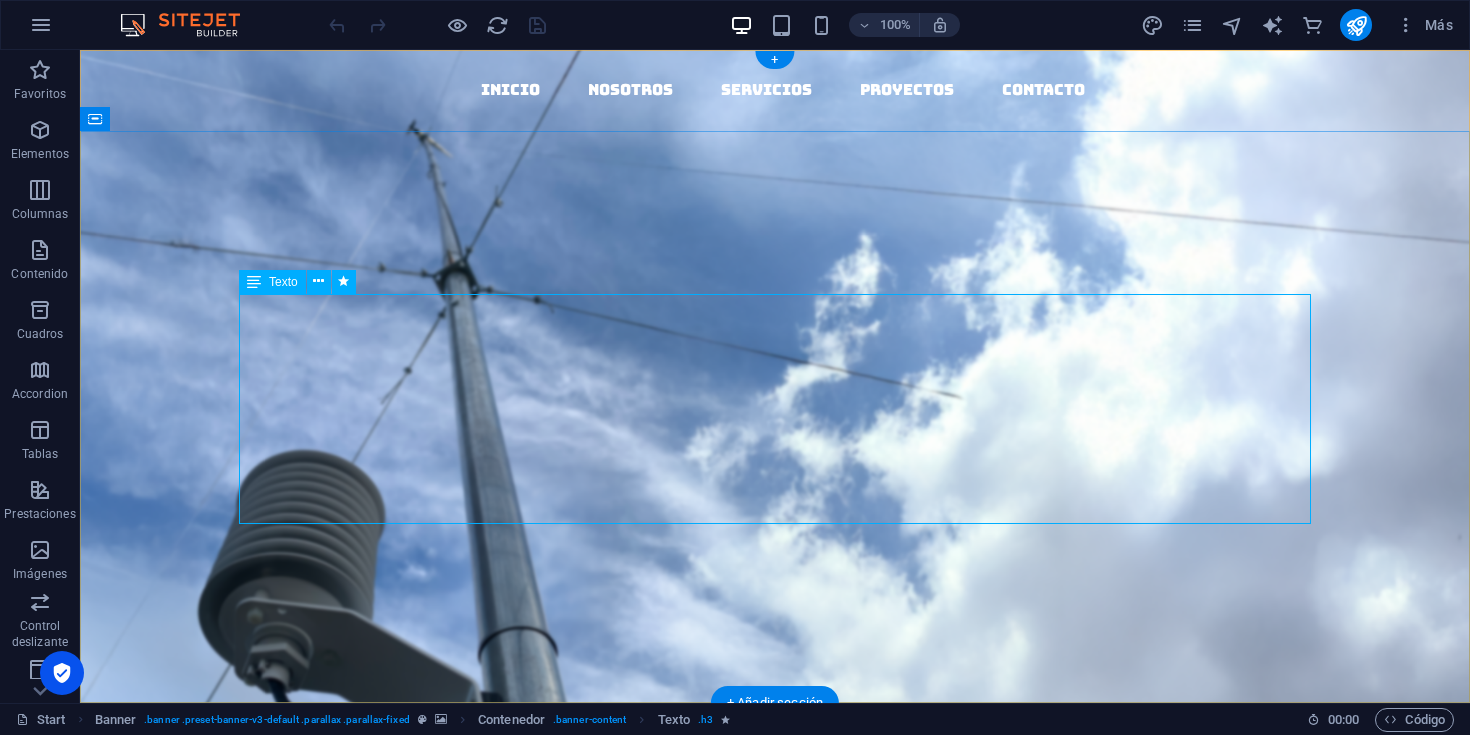 click on "Identificamos y resolvemos los desafíos climáticos que afectan su negocio o proyecto. Analizamos las condiciones específicas de sus proyectos para identificar riesgos y diseñar soluciones efectivas que integren tecnología y conocimiento meteorológico. Implementamos sistemas de pronóstico, alerta y monitoreo en tiempo real, proporcionando información precisa y oportuna para anticipar condiciones extremas y apoyar una toma de decisiones informada." at bounding box center (775, 609) 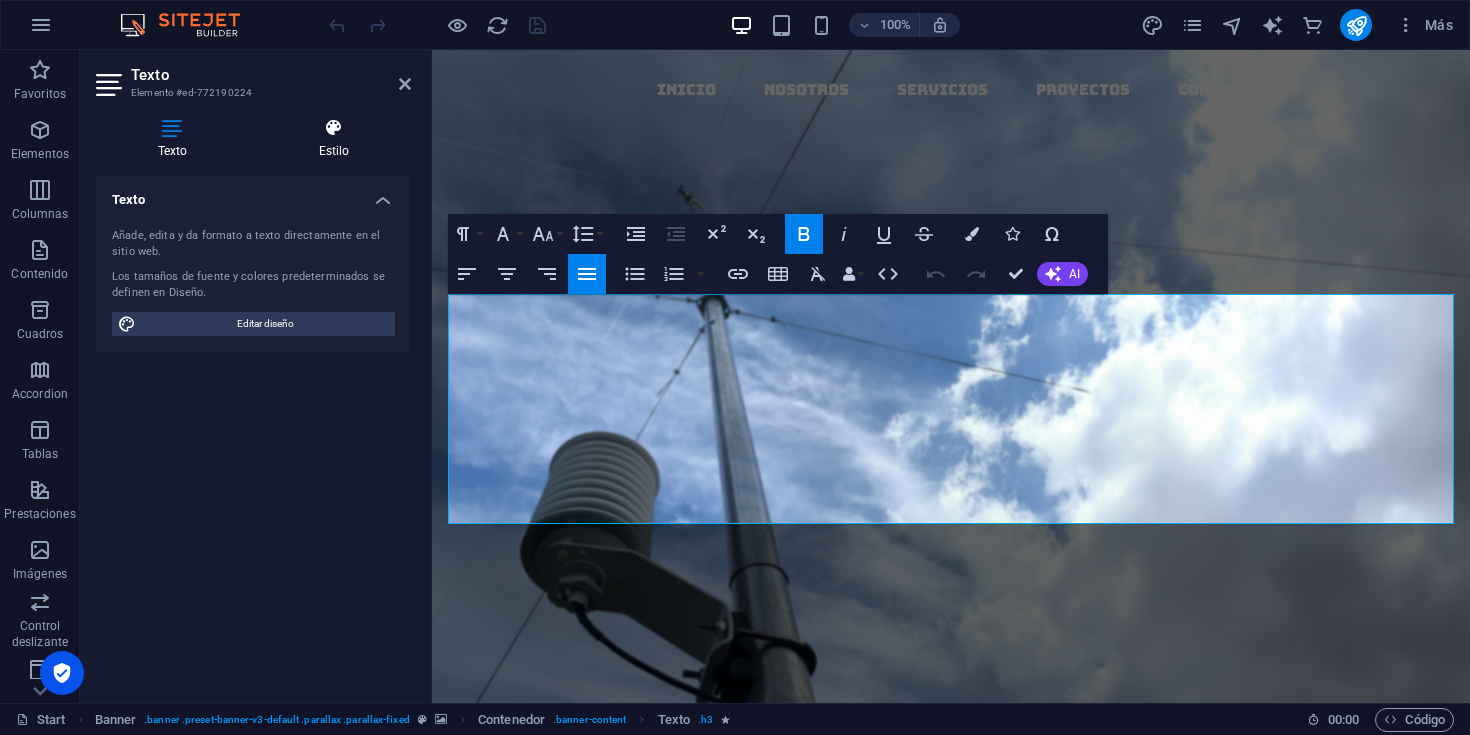 click on "Estilo" at bounding box center [334, 139] 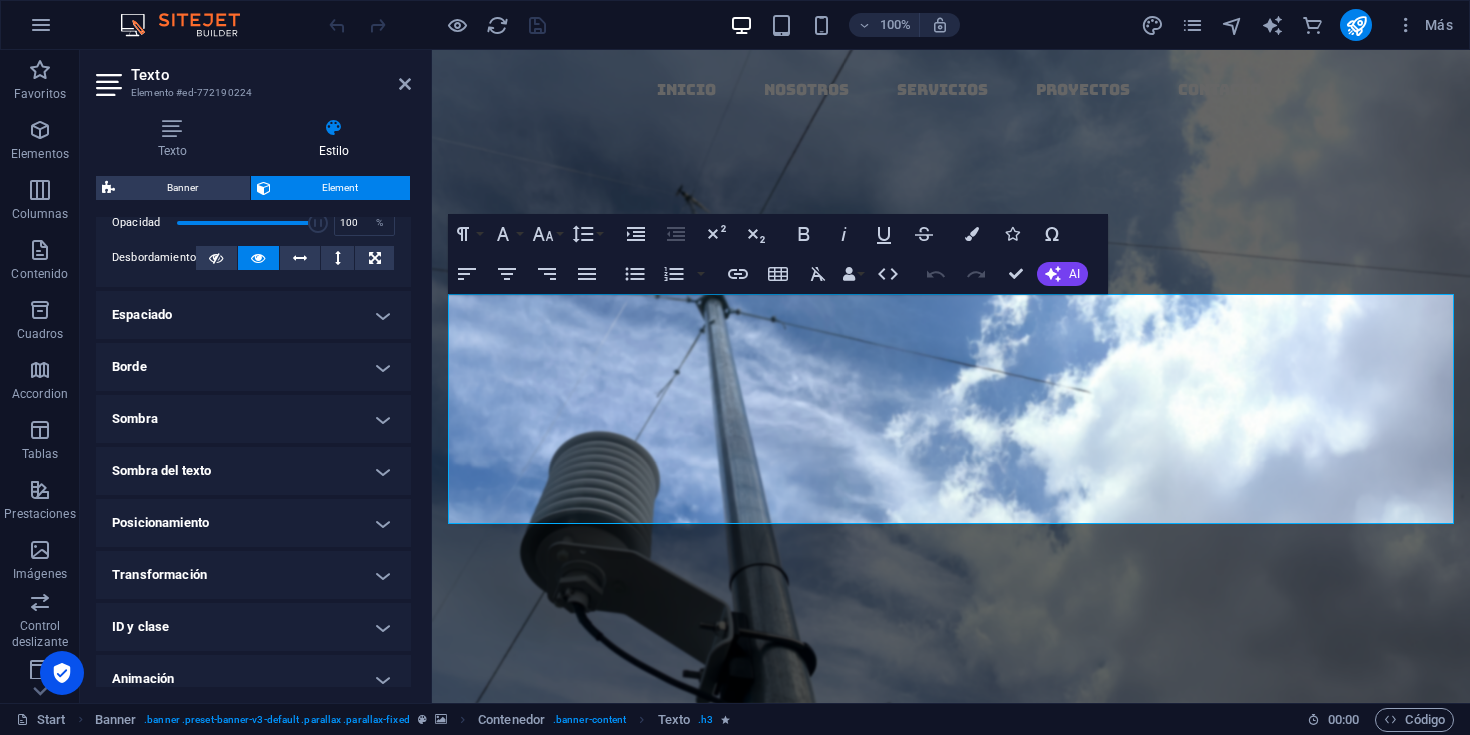 scroll, scrollTop: 391, scrollLeft: 0, axis: vertical 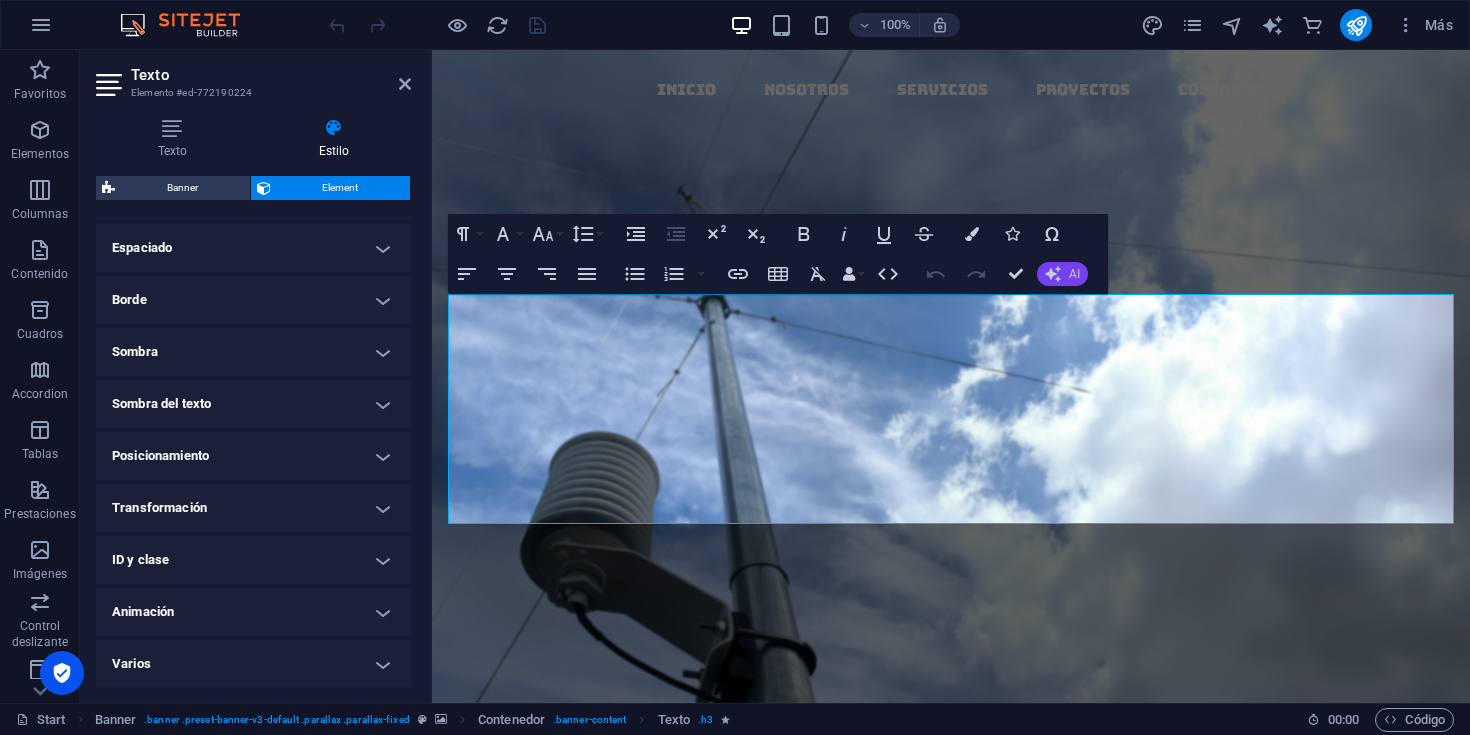 click on "AI" at bounding box center (1074, 274) 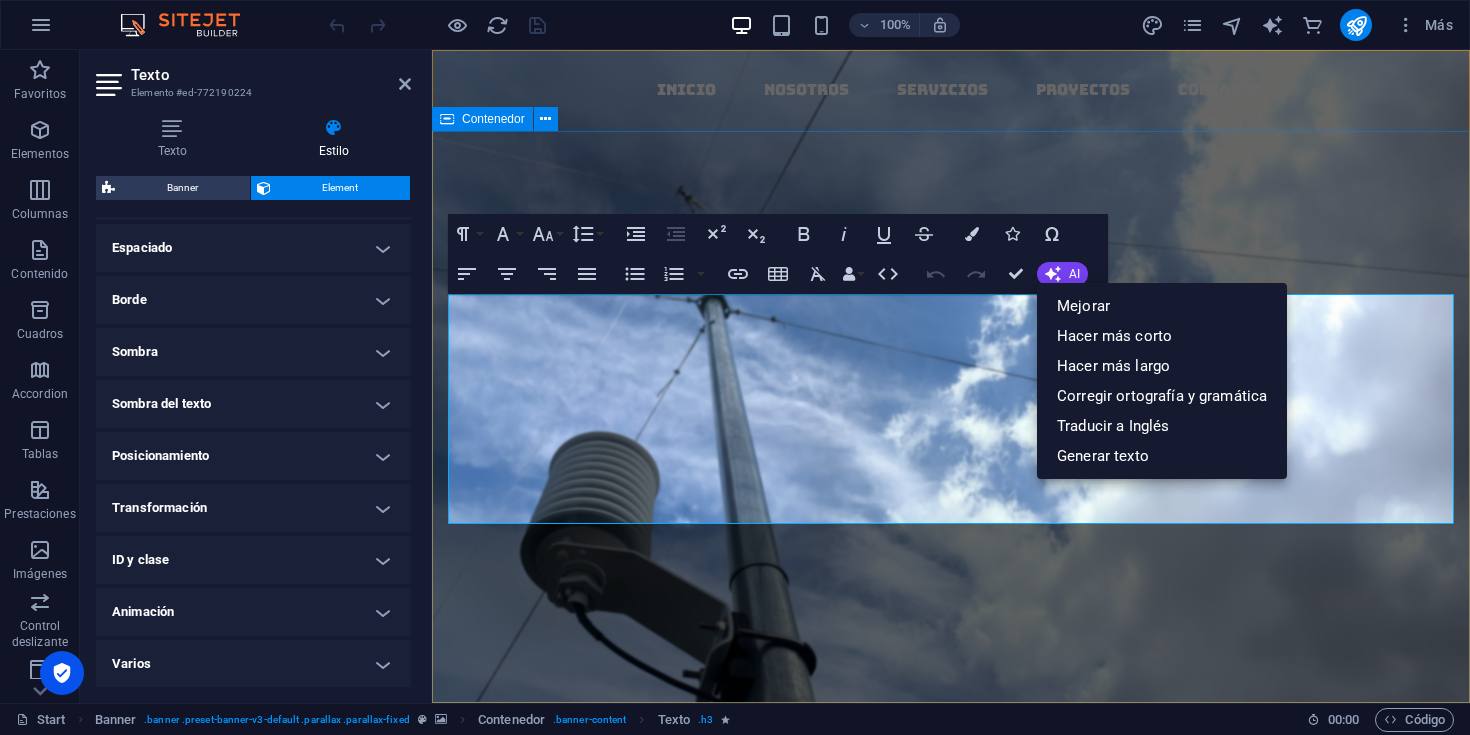 click on "Nuestros ­ servicios Identificamos y resolvemos los desafíos climáticos que afectan su negocio o proyecto. Analizamos las condiciones específicas de sus proyectos para identificar riesgos y diseñar soluciones efectivas que integren tecnología y conocimiento meteorológico. Implementamos sistemas de pronóstico, alerta y monitoreo en tiempo real, proporcionando información precisa y oportuna para anticipar condiciones extremas y apoyar una toma de decisiones informada. nosotros nuestros servicios" at bounding box center (951, 645) 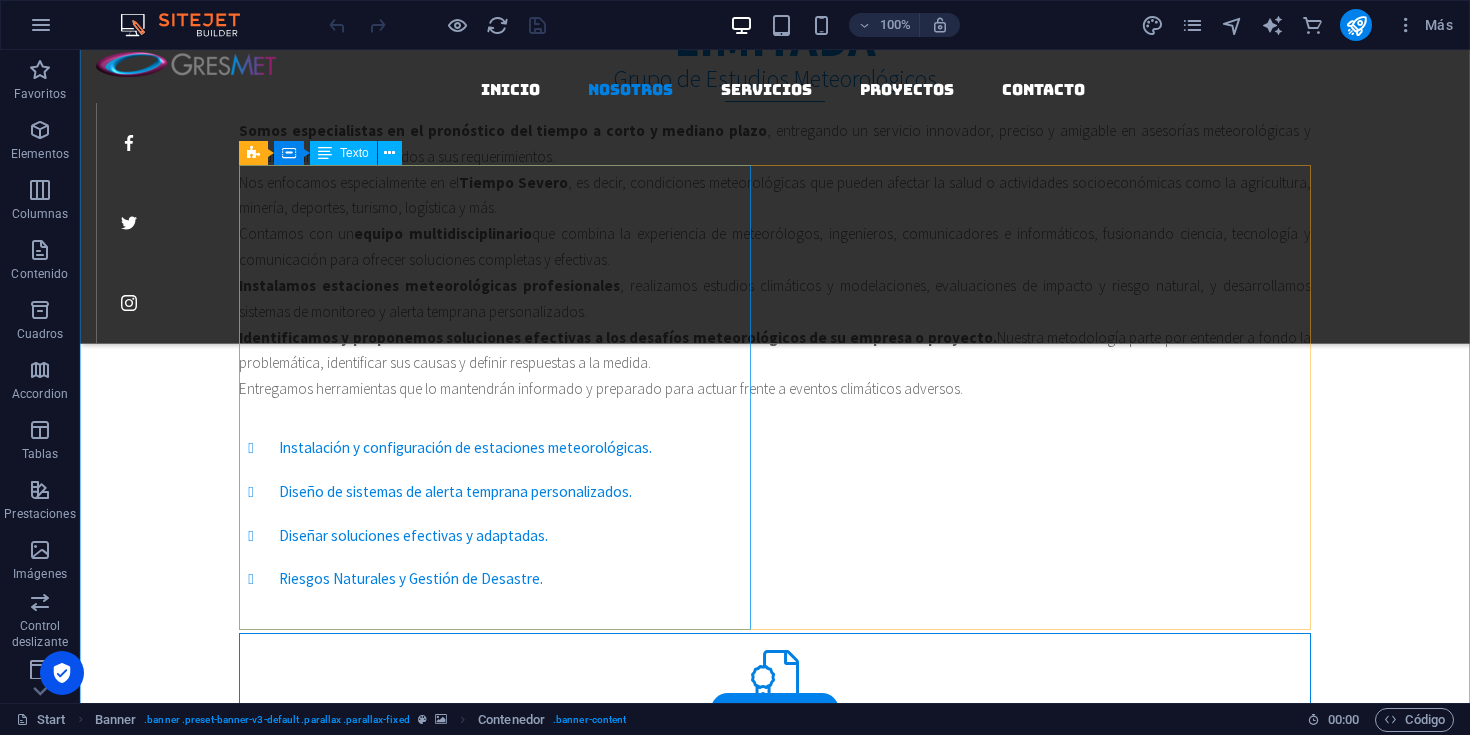 scroll, scrollTop: 899, scrollLeft: 0, axis: vertical 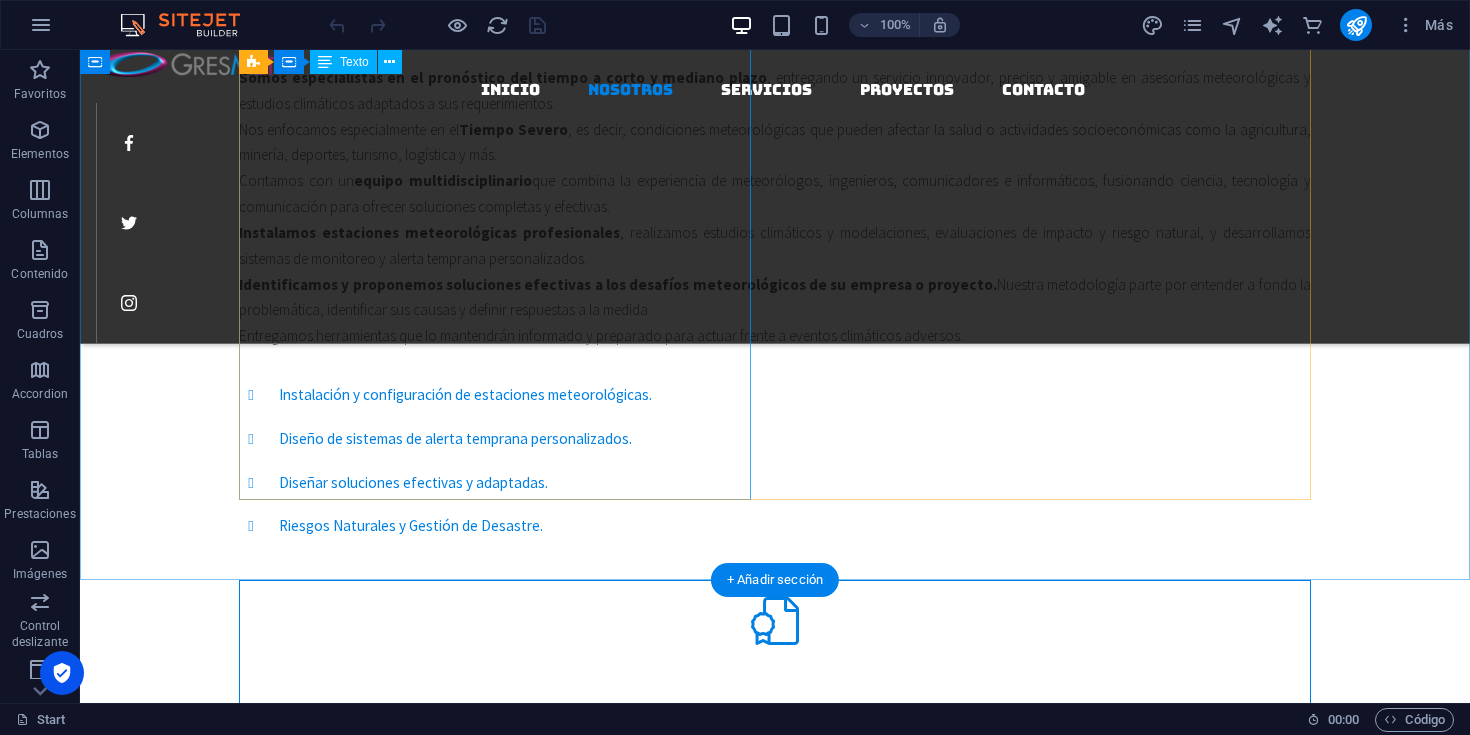 click on "Somos especialistas en el pronóstico del tiempo a corto y mediano plazo , entregando un servicio innovador, preciso y amigable en asesorías meteorológicas y estudios climáticos adaptados a sus requerimientos. Nos enfocamos especialmente en el  Tiempo Severo , es decir, condiciones meteorológicas que pueden afectar la salud o actividades socioeconómicas como la agricultura, minería, deportes, turismo, logística y más. Contamos con un  equipo multidisciplinario  que combina la experiencia de meteorólogos, ingenieros, comunicadores e informáticos, fusionando ciencia, tecnología y comunicación para ofrecer soluciones completas y efectivas. Instalamos estaciones meteorológicas profesionales , realizamos estudios climáticos y modelaciones, evaluaciones de impacto y riesgo natural, y desarrollamos sistemas de monitoreo y alerta temprana personalizados. Identificamos y proponemos soluciones efectivas a los desafíos meteorológicos de su empresa o proyecto." at bounding box center [775, 207] 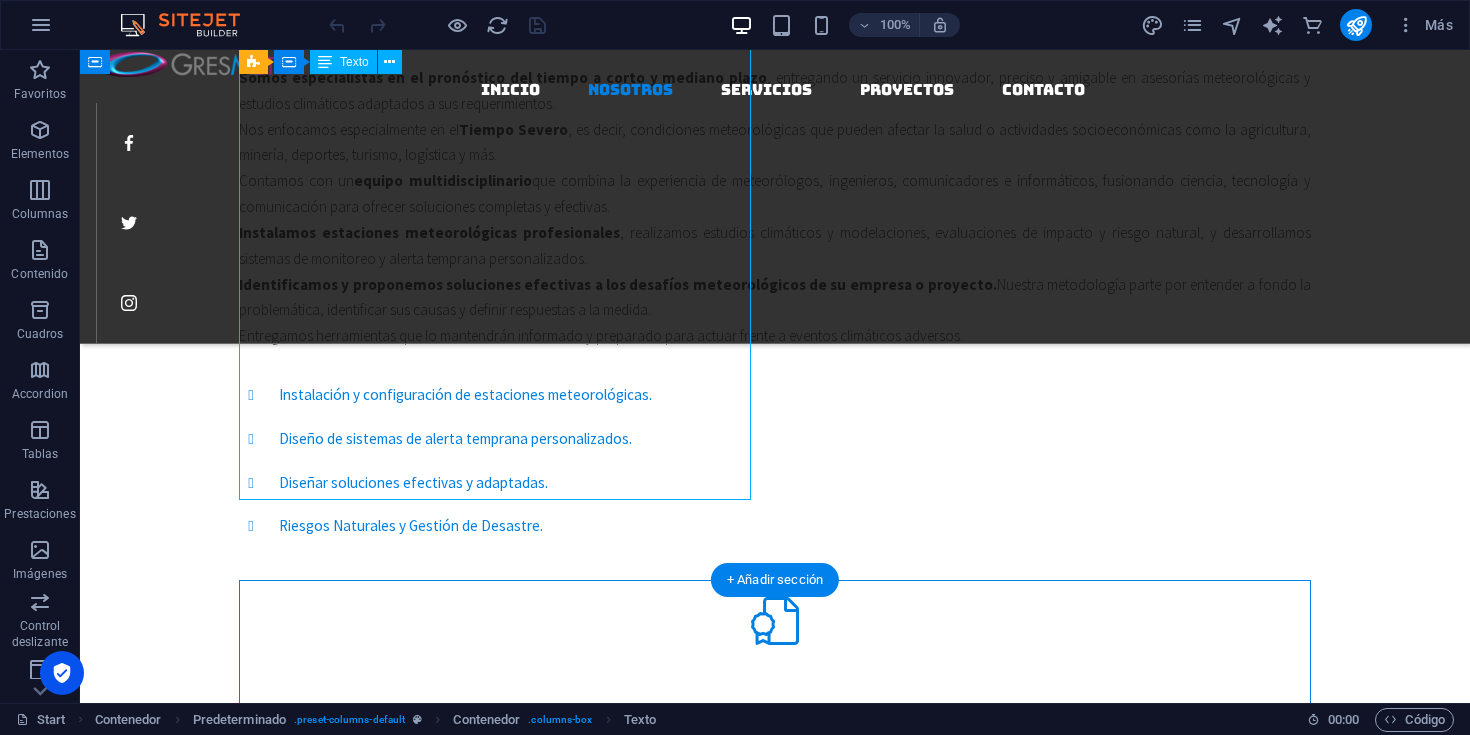 click on "Somos especialistas en el pronóstico del tiempo a corto y mediano plazo , entregando un servicio innovador, preciso y amigable en asesorías meteorológicas y estudios climáticos adaptados a sus requerimientos. Nos enfocamos especialmente en el  Tiempo Severo , es decir, condiciones meteorológicas que pueden afectar la salud o actividades socioeconómicas como la agricultura, minería, deportes, turismo, logística y más. Contamos con un  equipo multidisciplinario  que combina la experiencia de meteorólogos, ingenieros, comunicadores e informáticos, fusionando ciencia, tecnología y comunicación para ofrecer soluciones completas y efectivas. Instalamos estaciones meteorológicas profesionales , realizamos estudios climáticos y modelaciones, evaluaciones de impacto y riesgo natural, y desarrollamos sistemas de monitoreo y alerta temprana personalizados. Identificamos y proponemos soluciones efectivas a los desafíos meteorológicos de su empresa o proyecto." at bounding box center [775, 207] 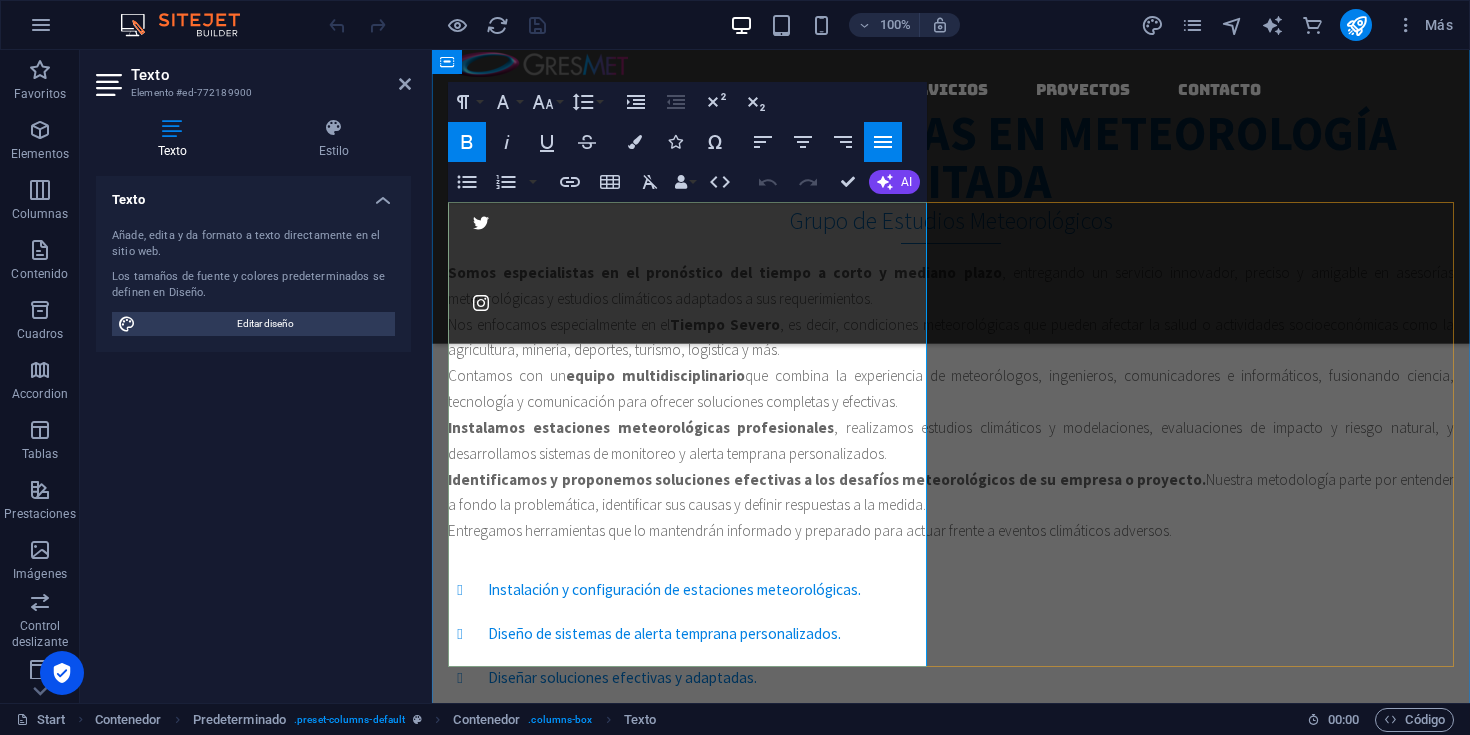 scroll, scrollTop: 696, scrollLeft: 0, axis: vertical 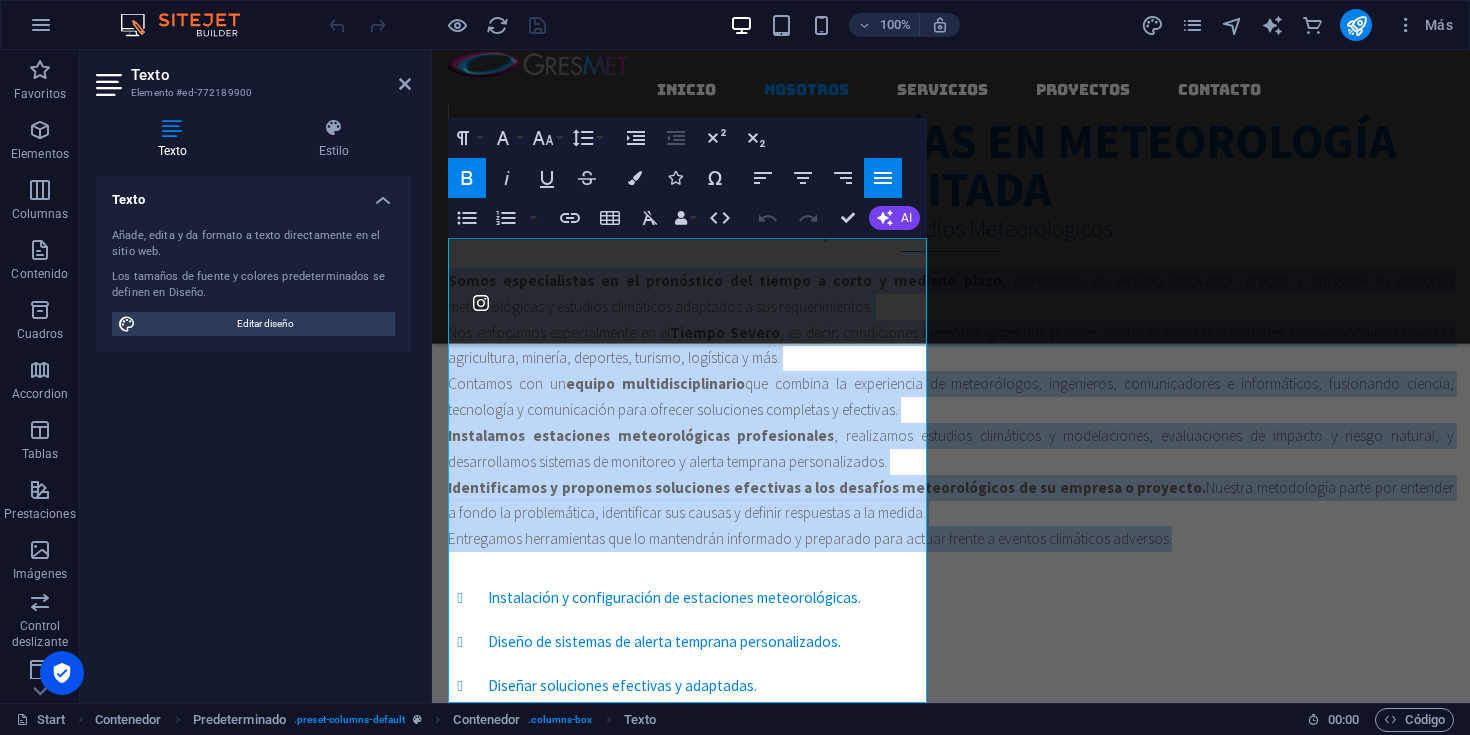 drag, startPoint x: 723, startPoint y: 690, endPoint x: 386, endPoint y: 228, distance: 571.8505 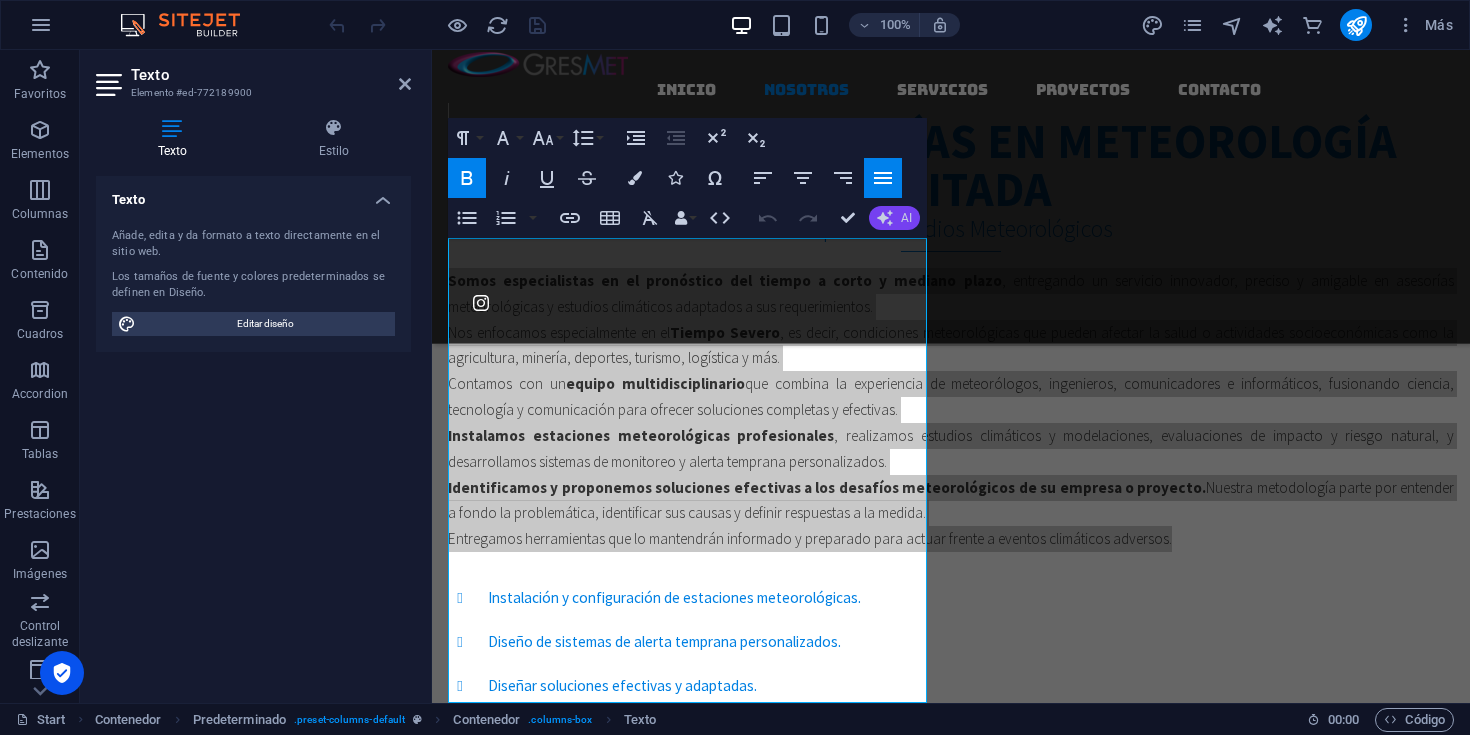 click on "AI" at bounding box center [894, 218] 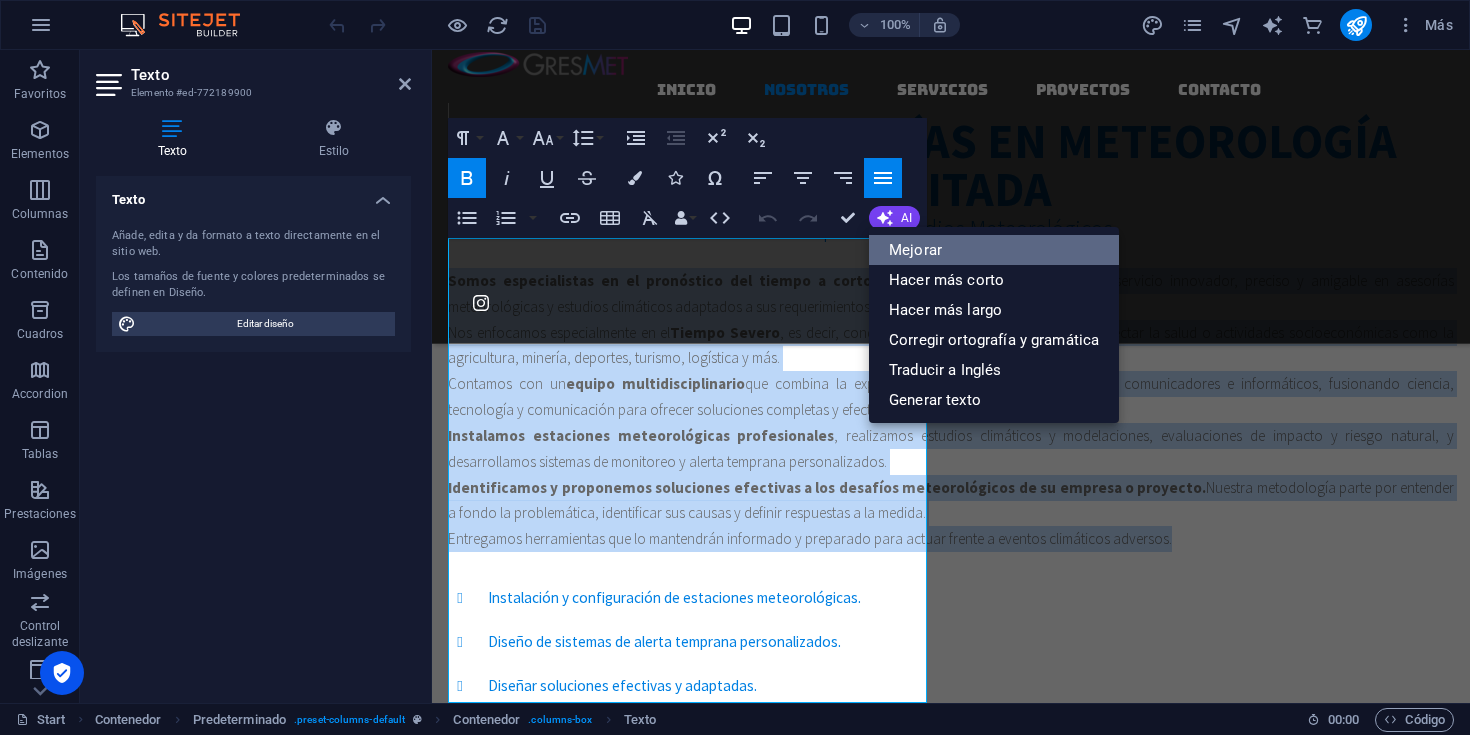 click on "Mejorar" at bounding box center [994, 250] 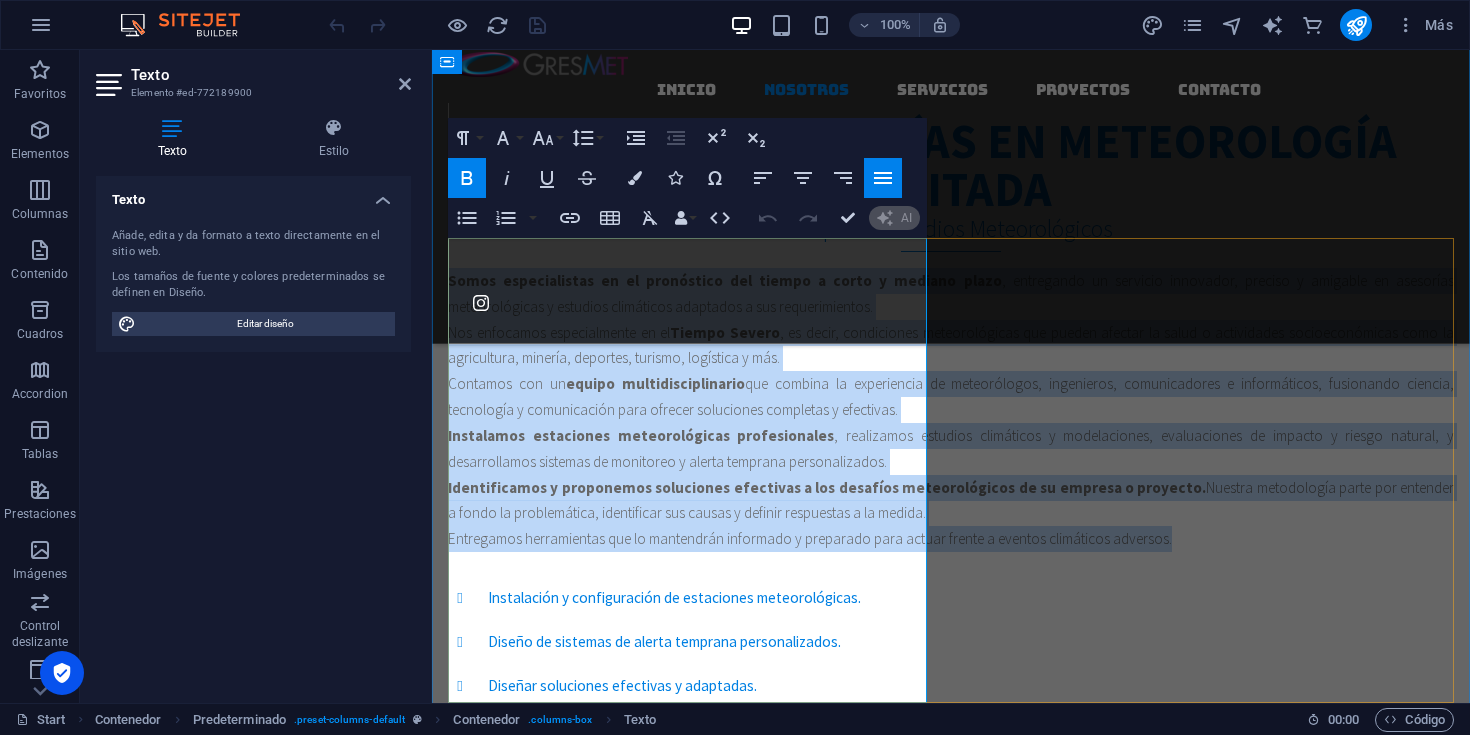 type 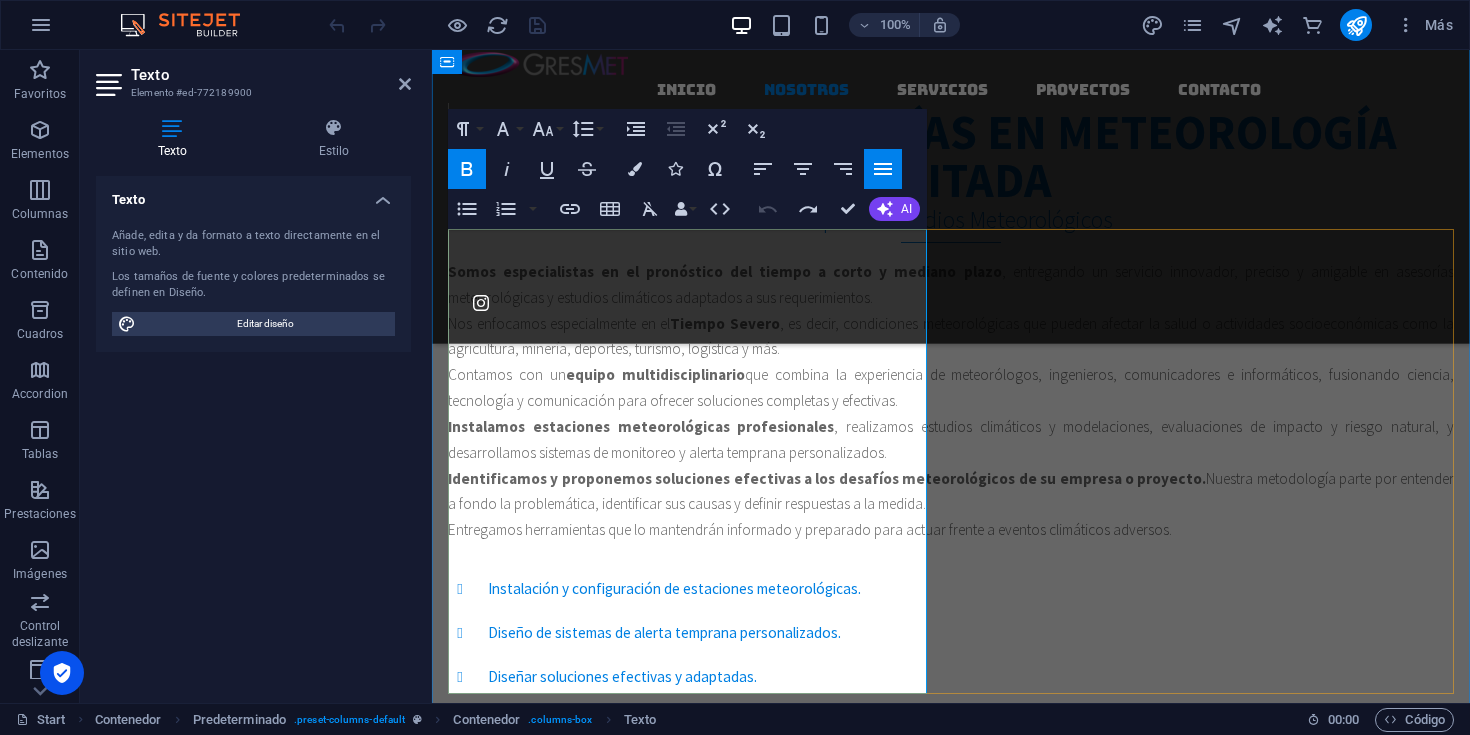 scroll, scrollTop: 689, scrollLeft: 0, axis: vertical 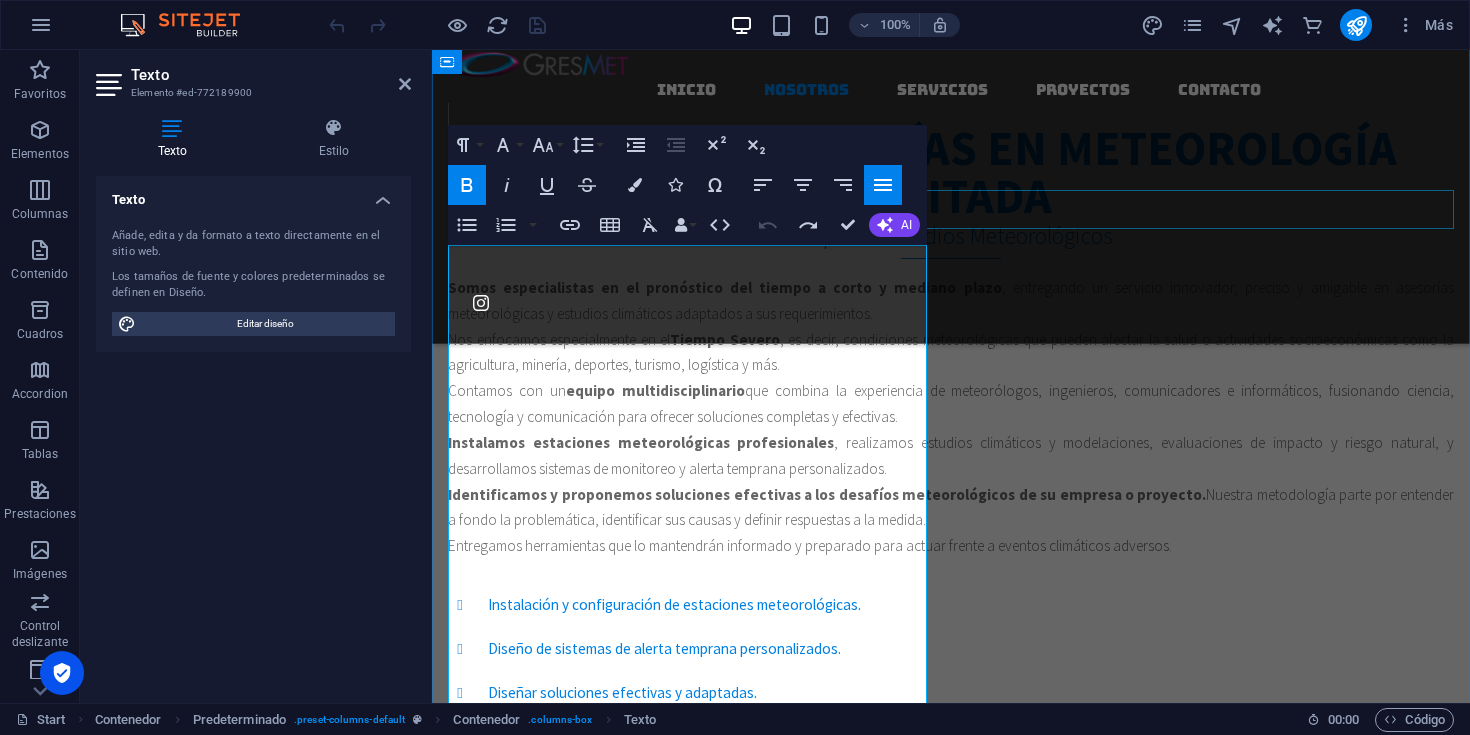click on "Grupo de Estudios Meteorológicos" at bounding box center (951, 239) 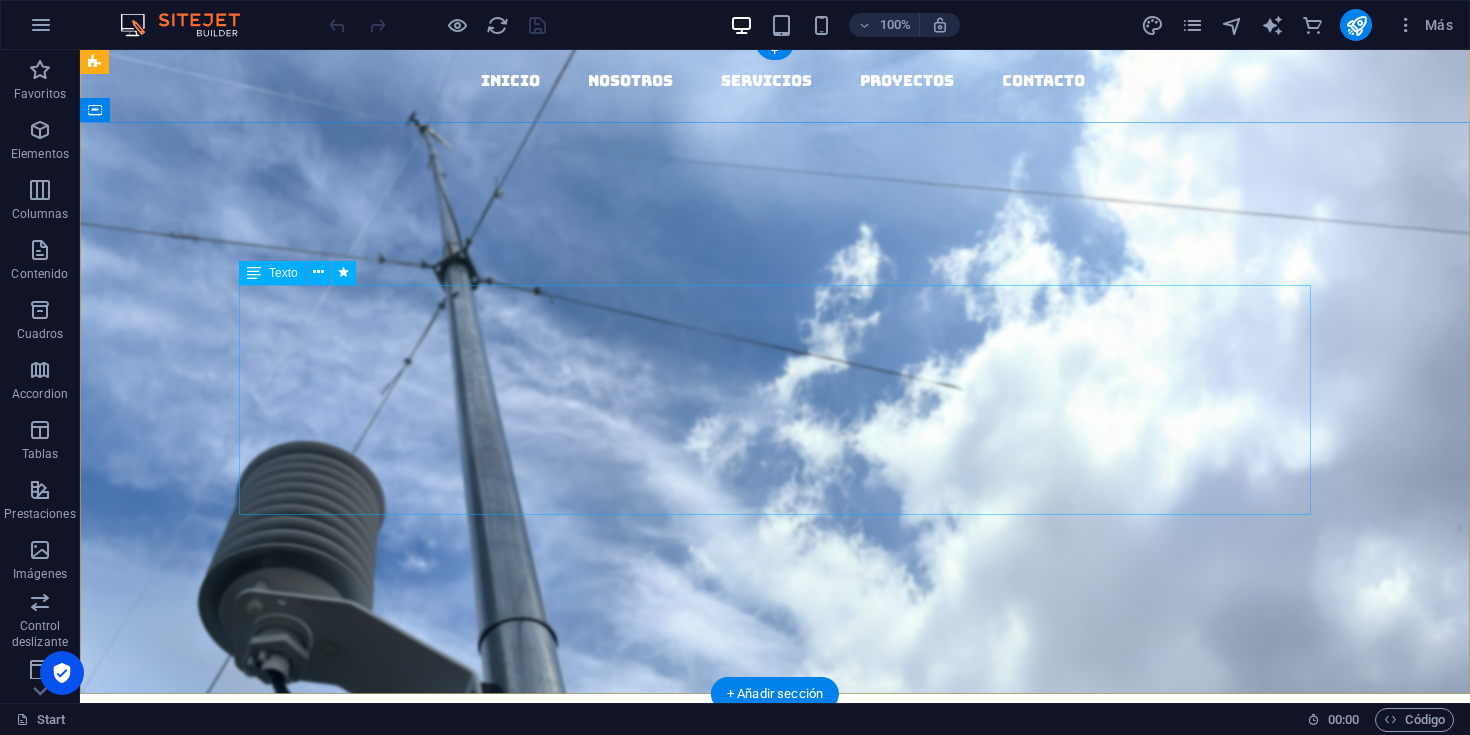 scroll, scrollTop: 0, scrollLeft: 0, axis: both 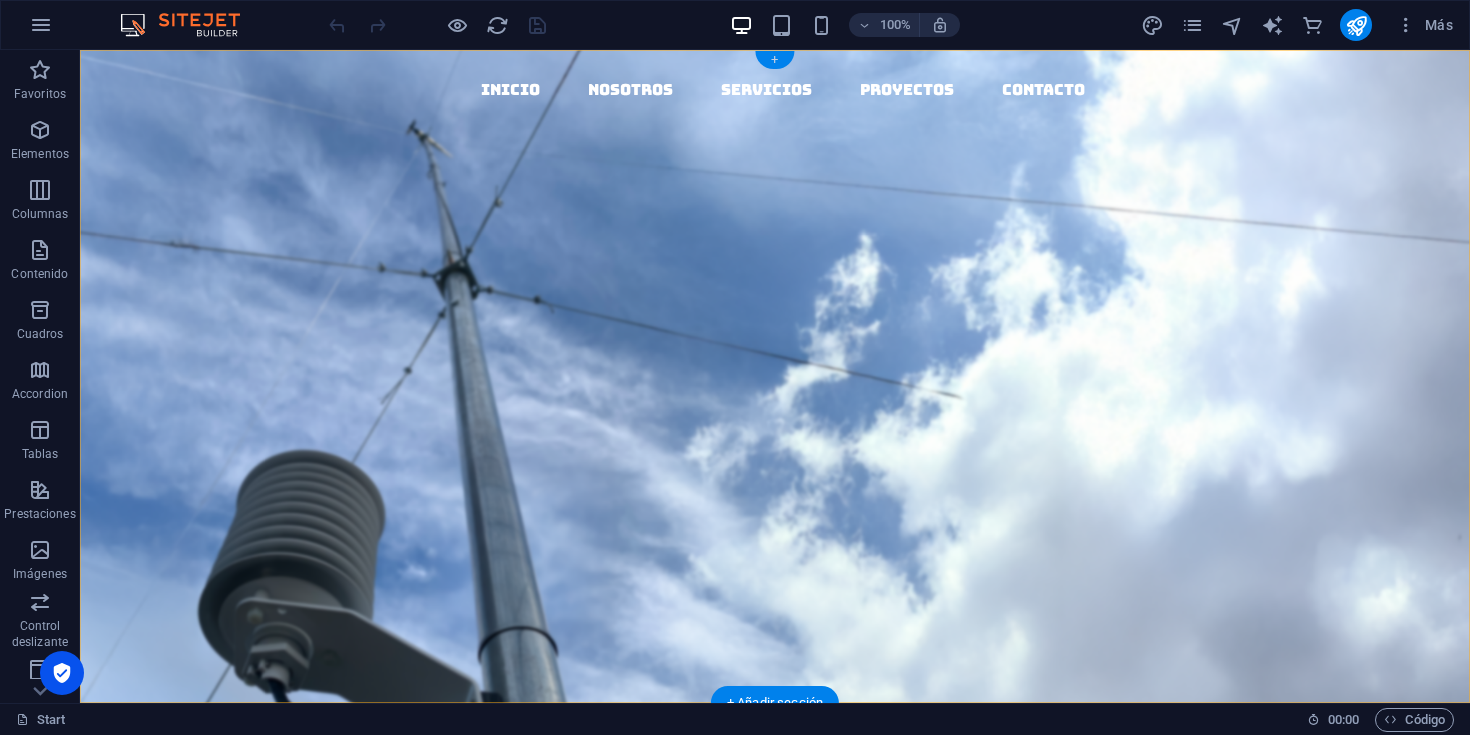click on "+" at bounding box center (774, 60) 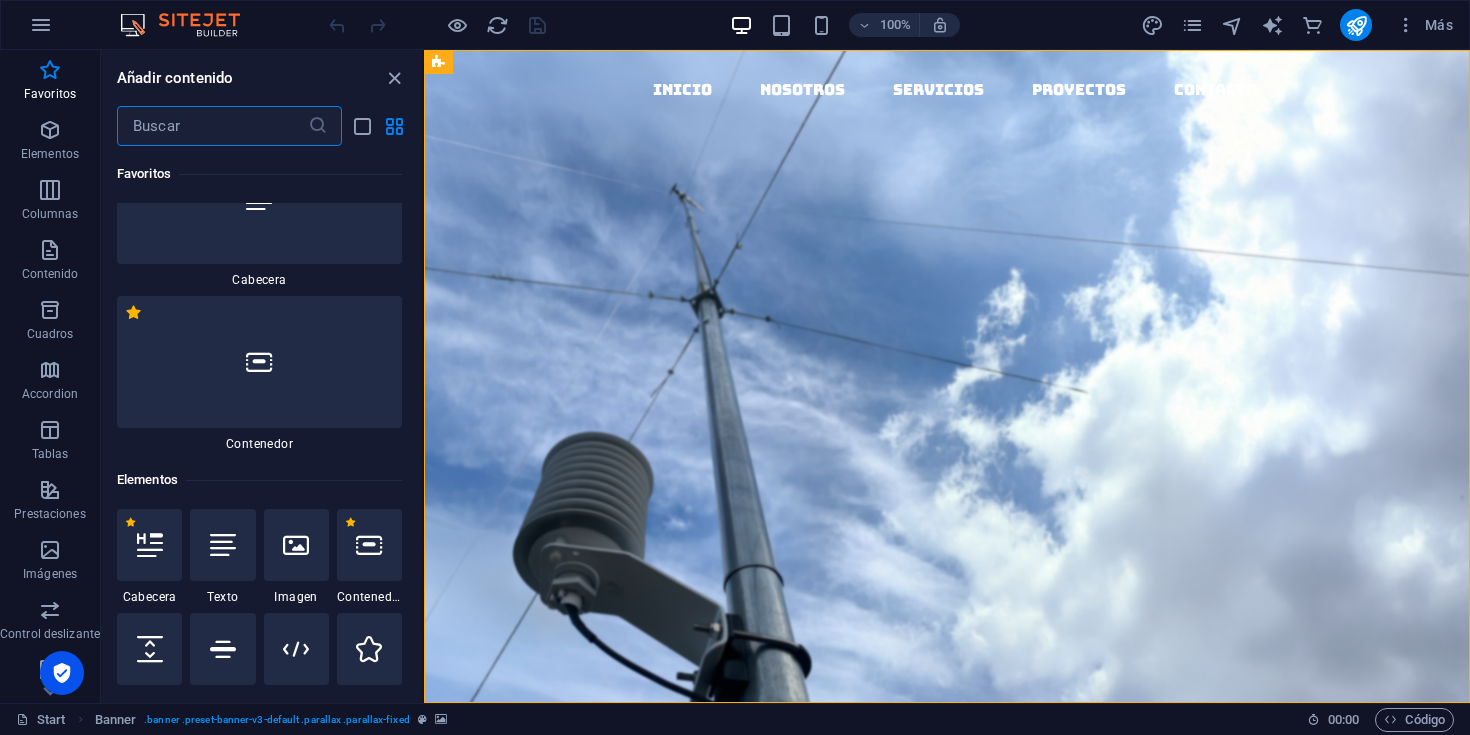 scroll, scrollTop: 0, scrollLeft: 0, axis: both 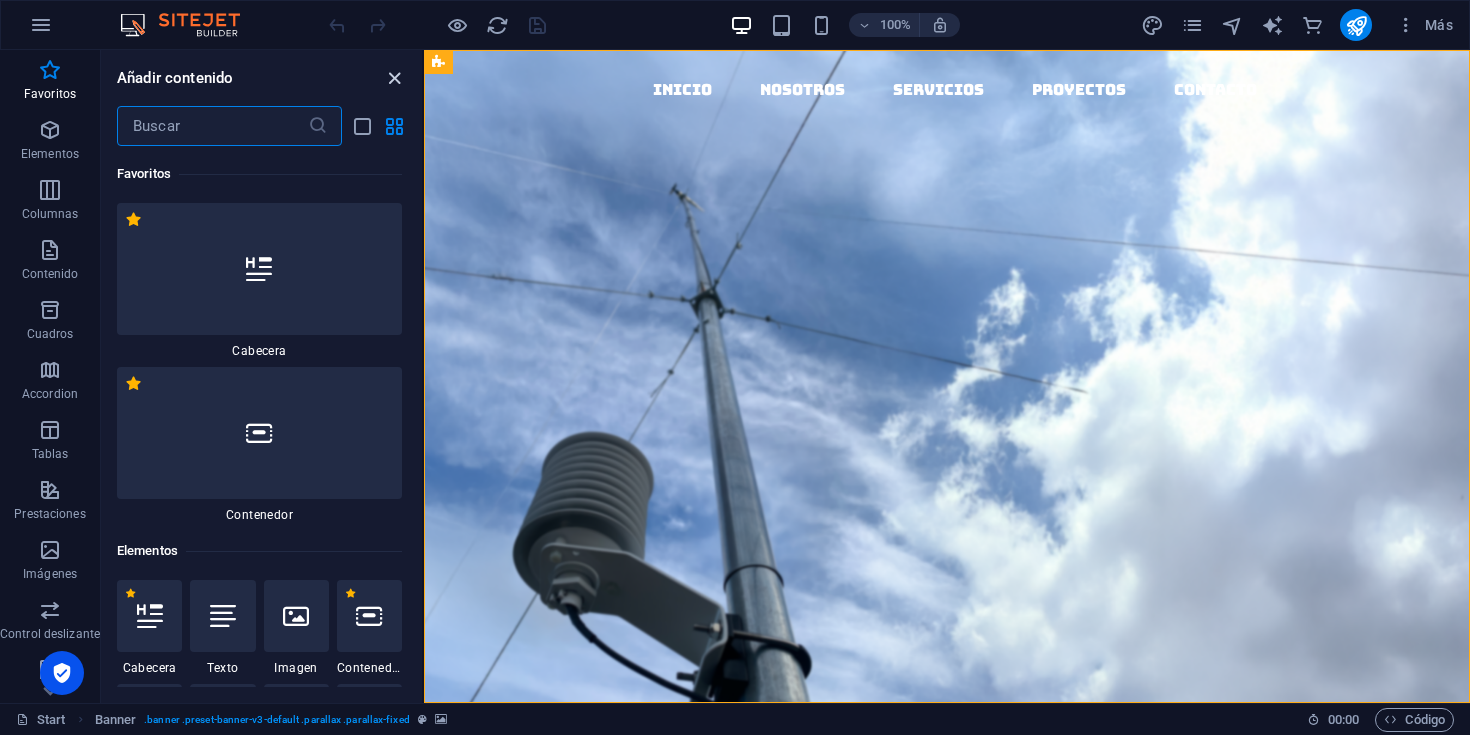 click at bounding box center (394, 78) 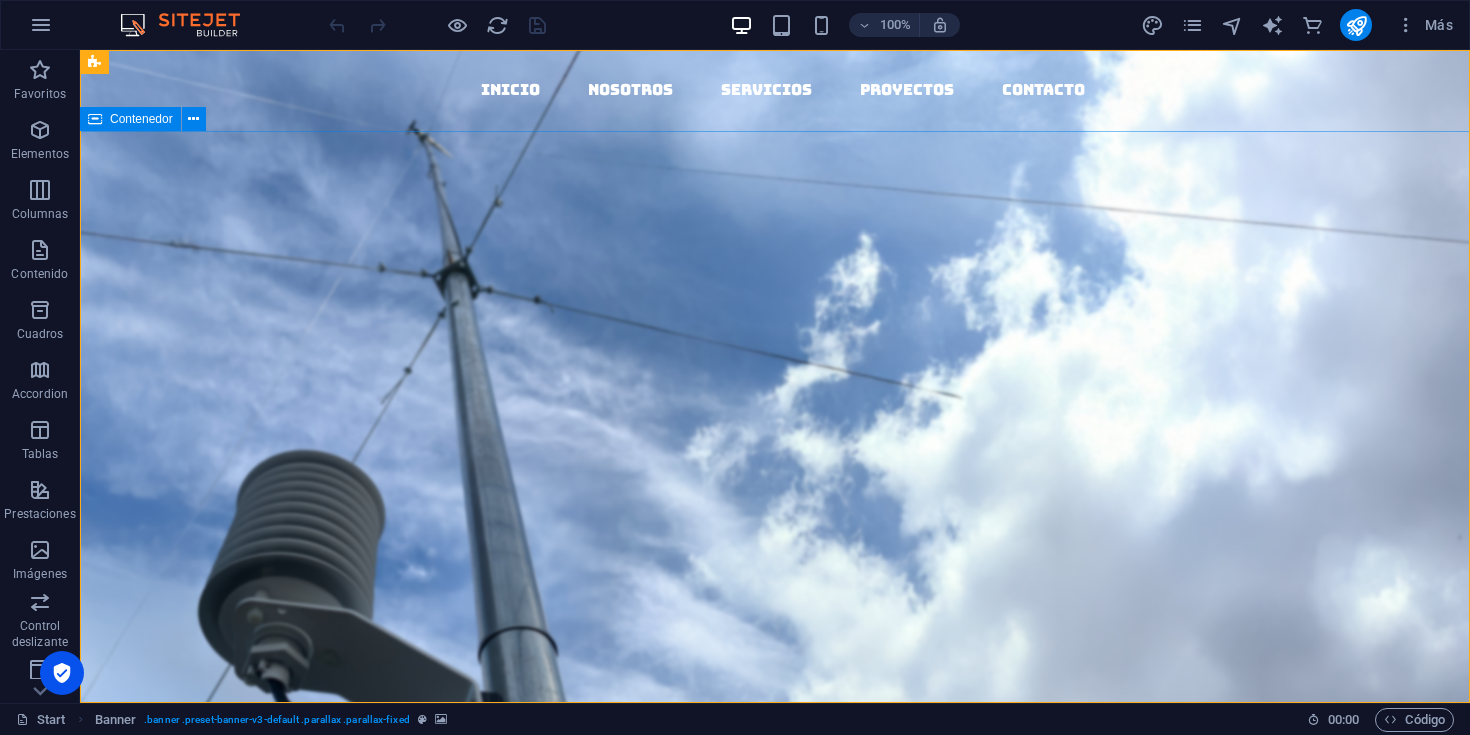 click at bounding box center [95, 119] 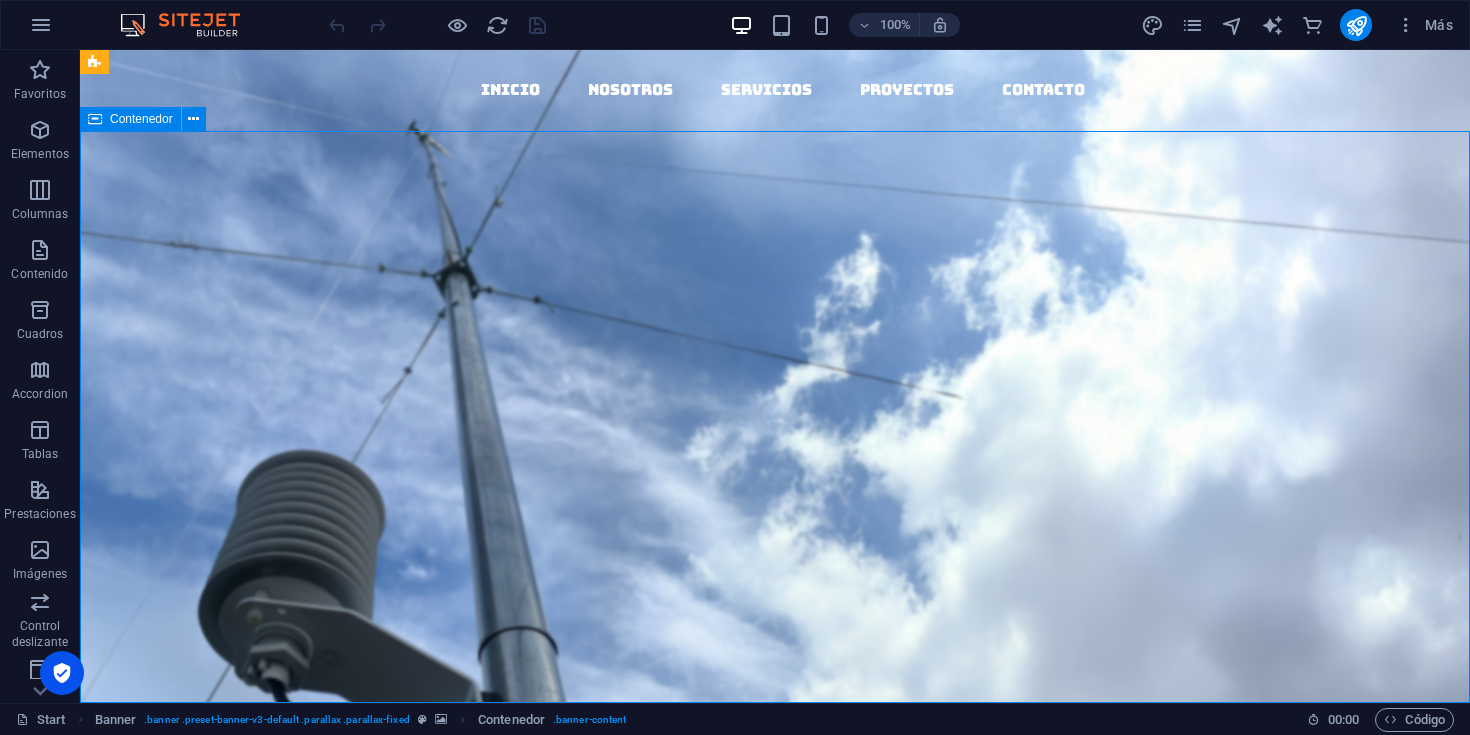click on "Contenedor" at bounding box center (130, 119) 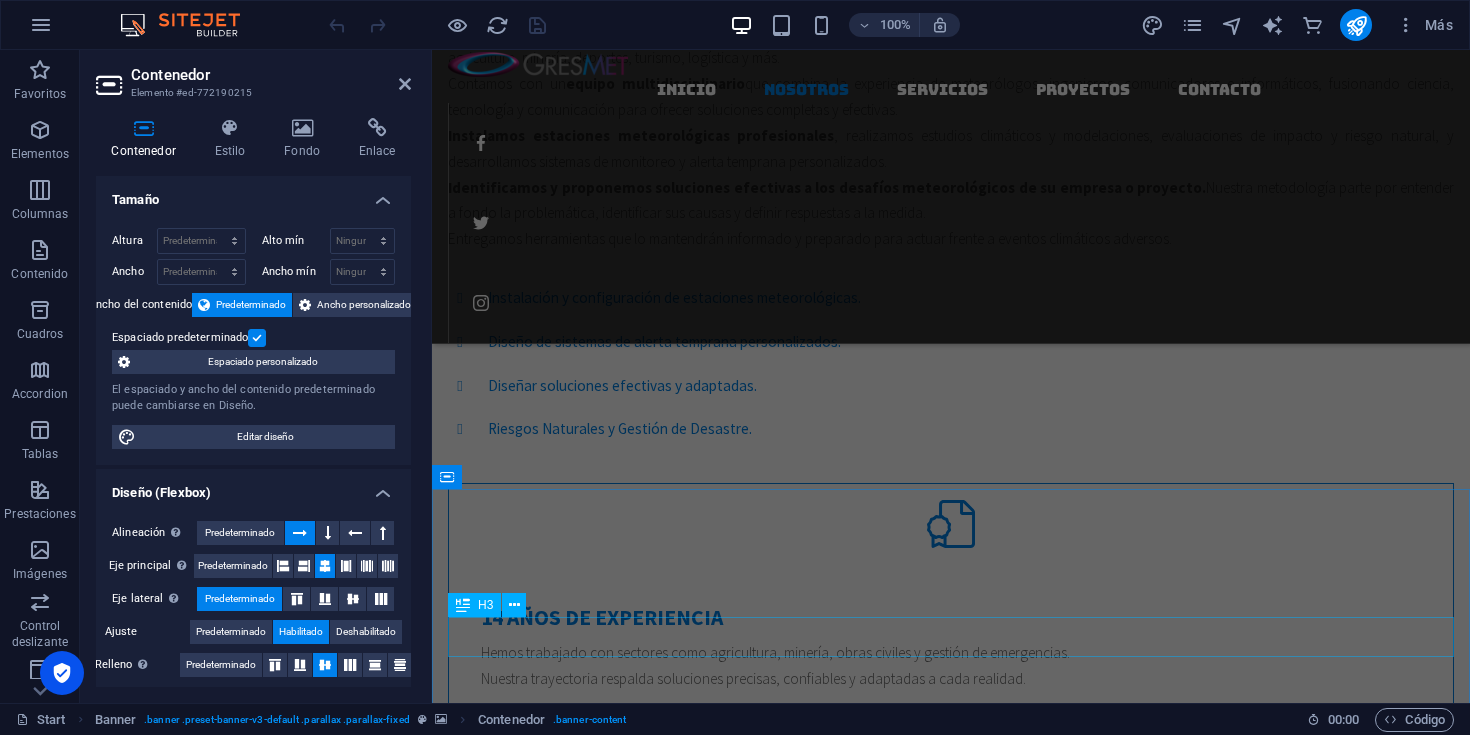 scroll, scrollTop: 998, scrollLeft: 0, axis: vertical 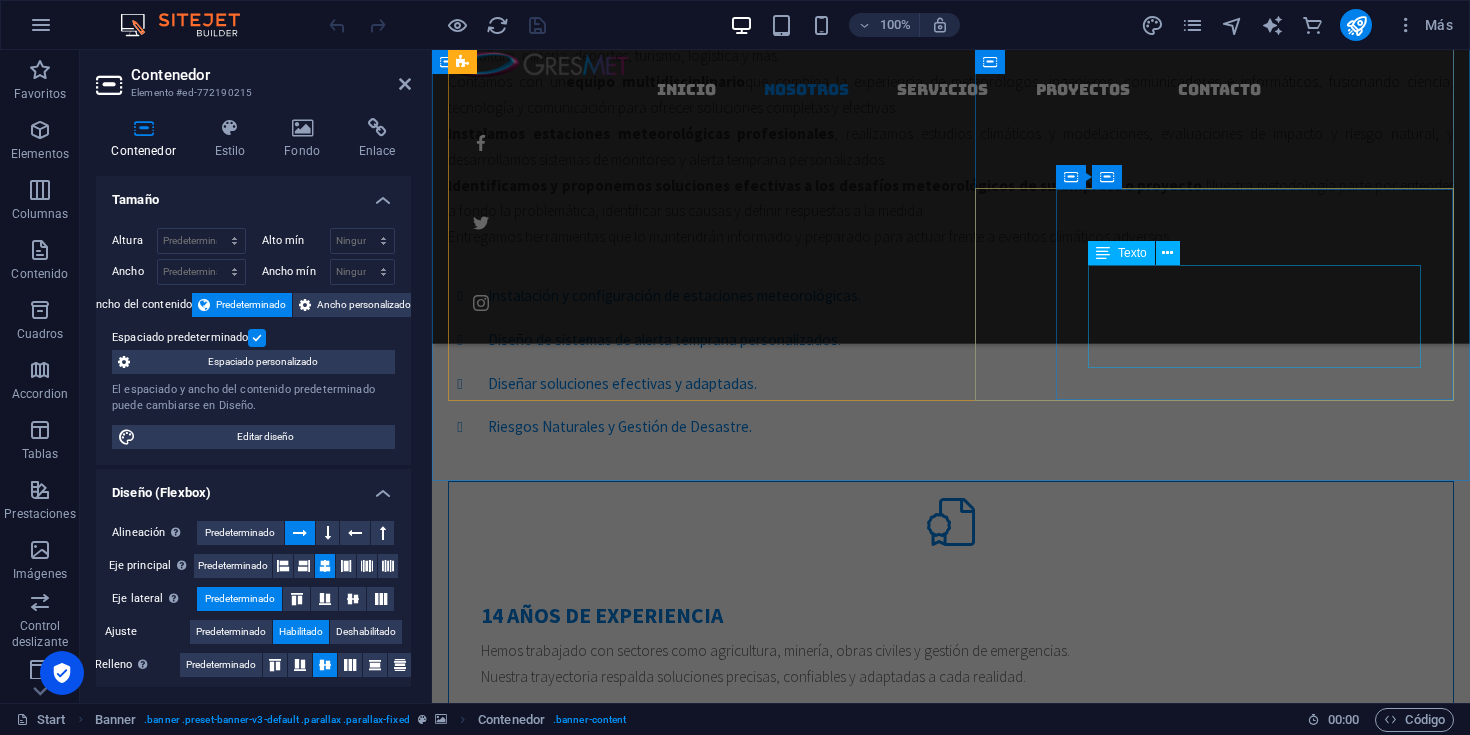 click on "Hemos trabajado con sectores como agricultura, minería, obras civiles y gestión de emergencias. Nuestra trayectoria respalda soluciones precisas, confiables y adaptadas a cada realidad." at bounding box center [951, 664] 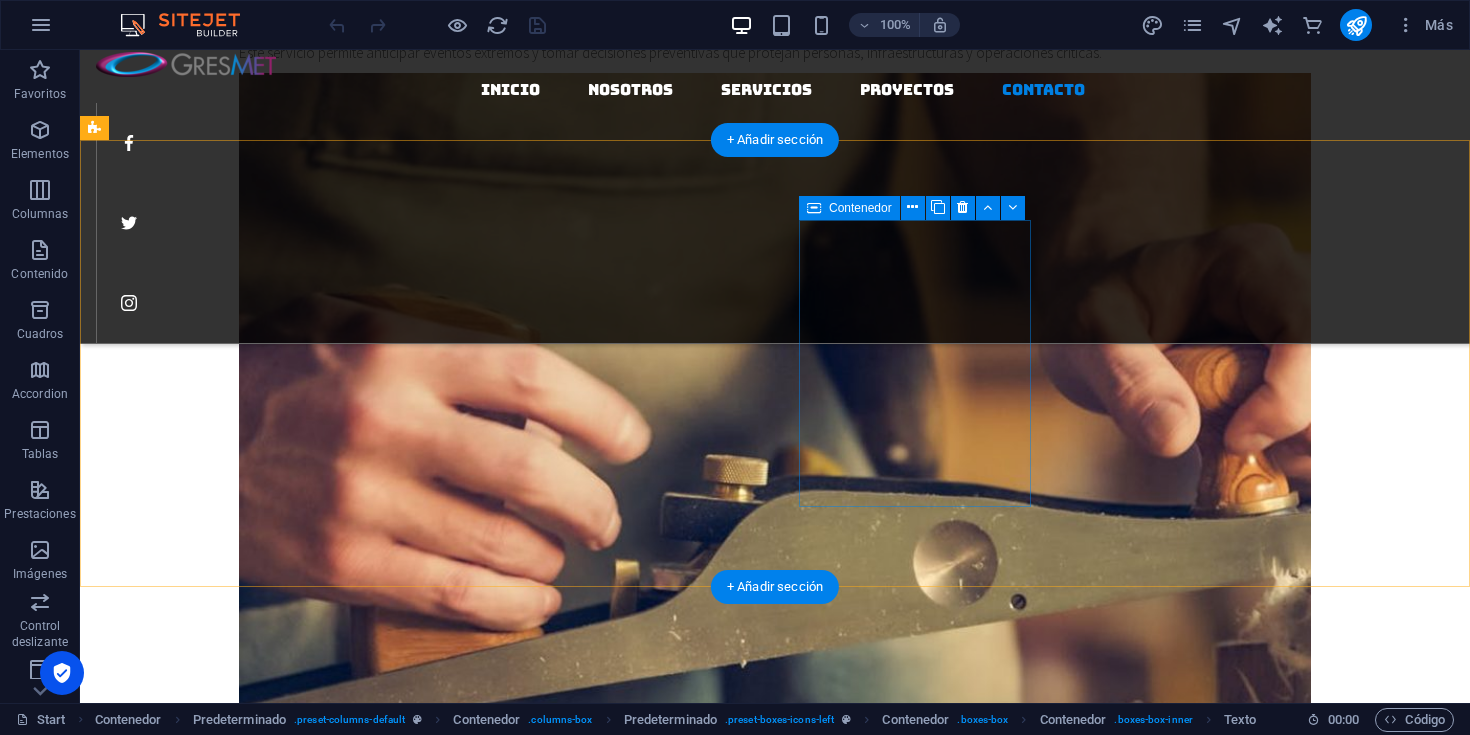 scroll, scrollTop: 4200, scrollLeft: 0, axis: vertical 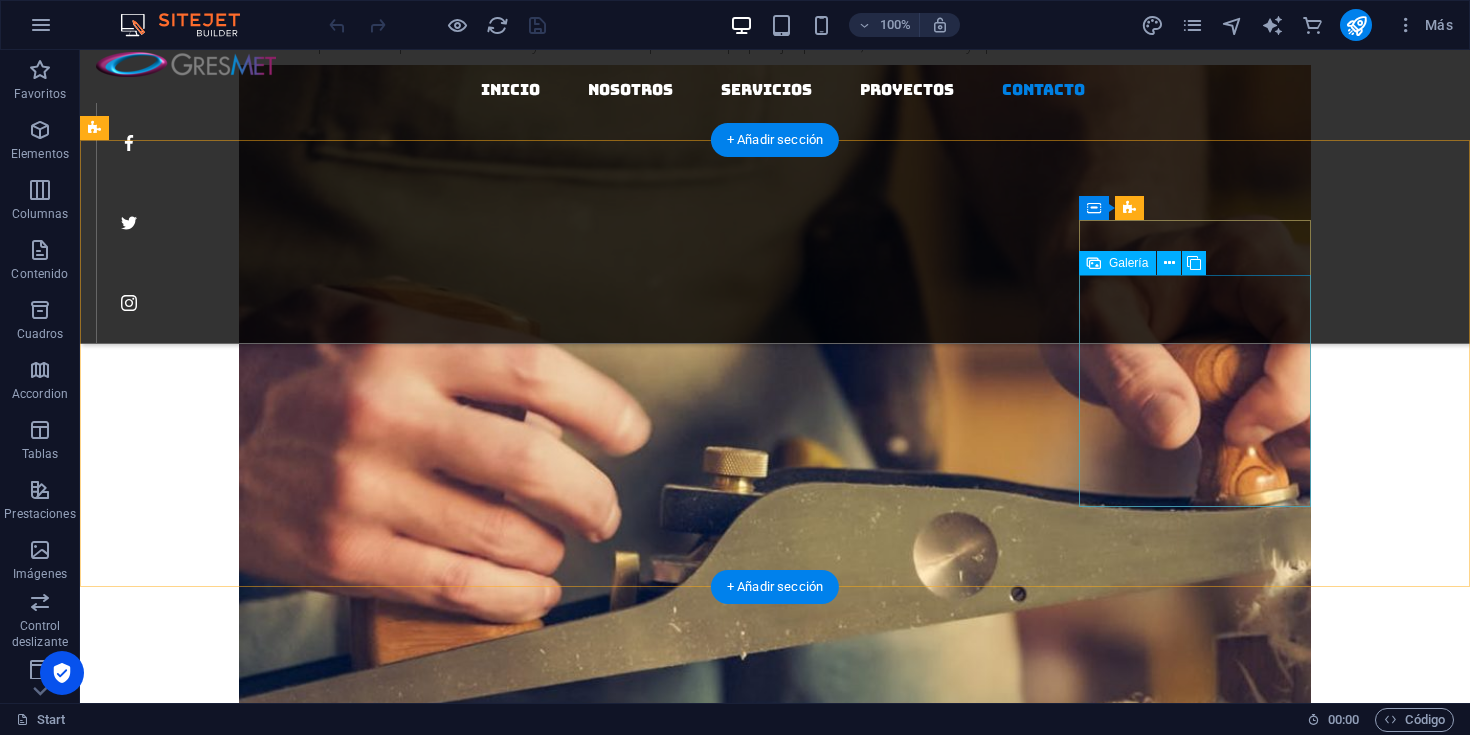 click at bounding box center (363, 9593) 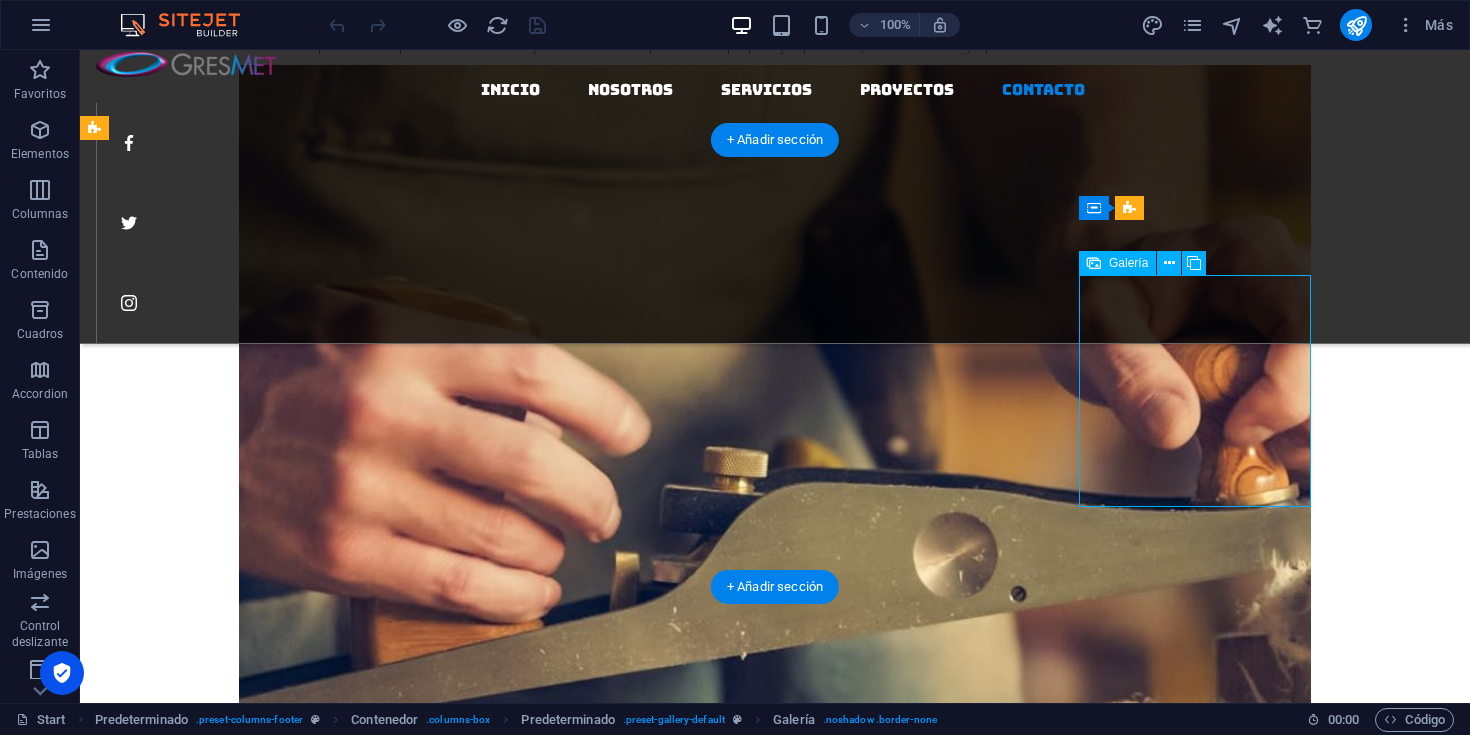 click at bounding box center (363, 9593) 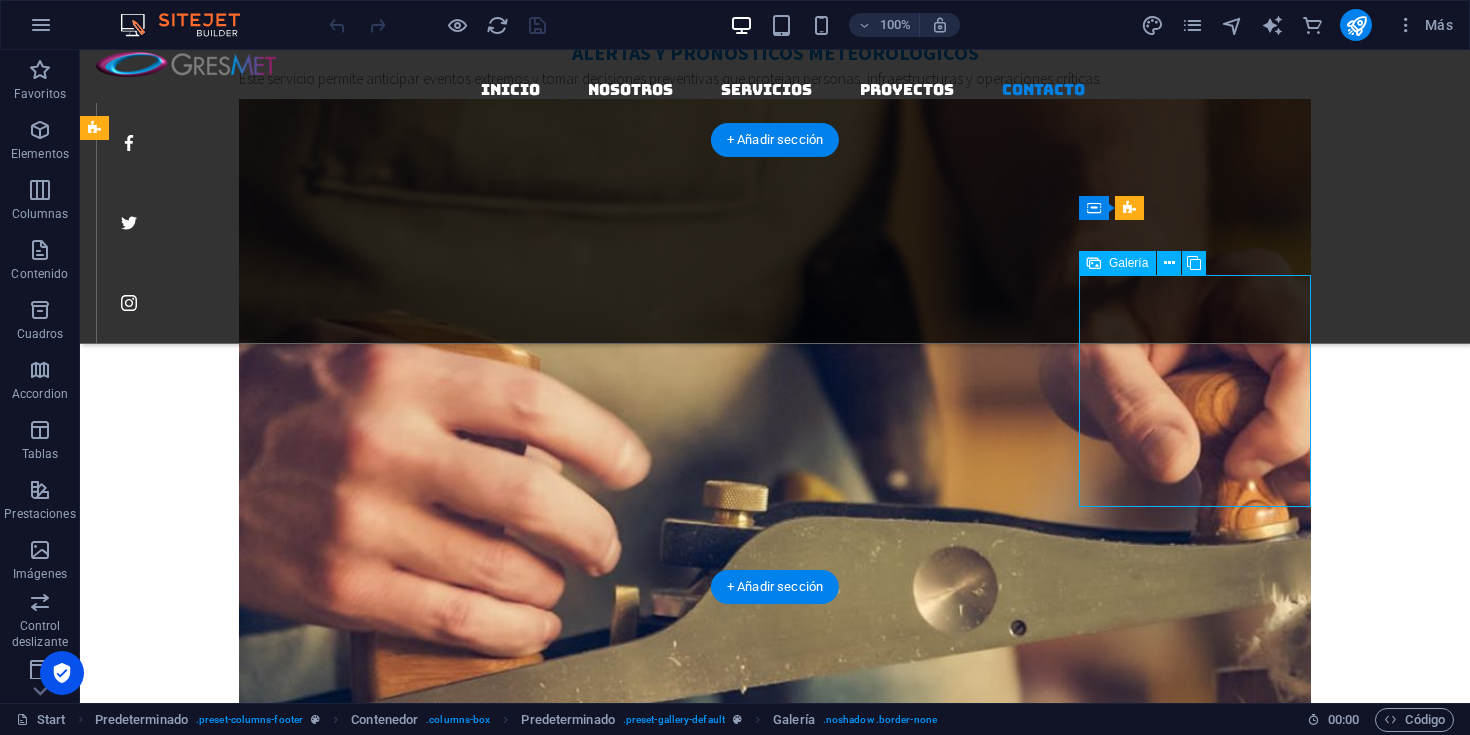 select on "4" 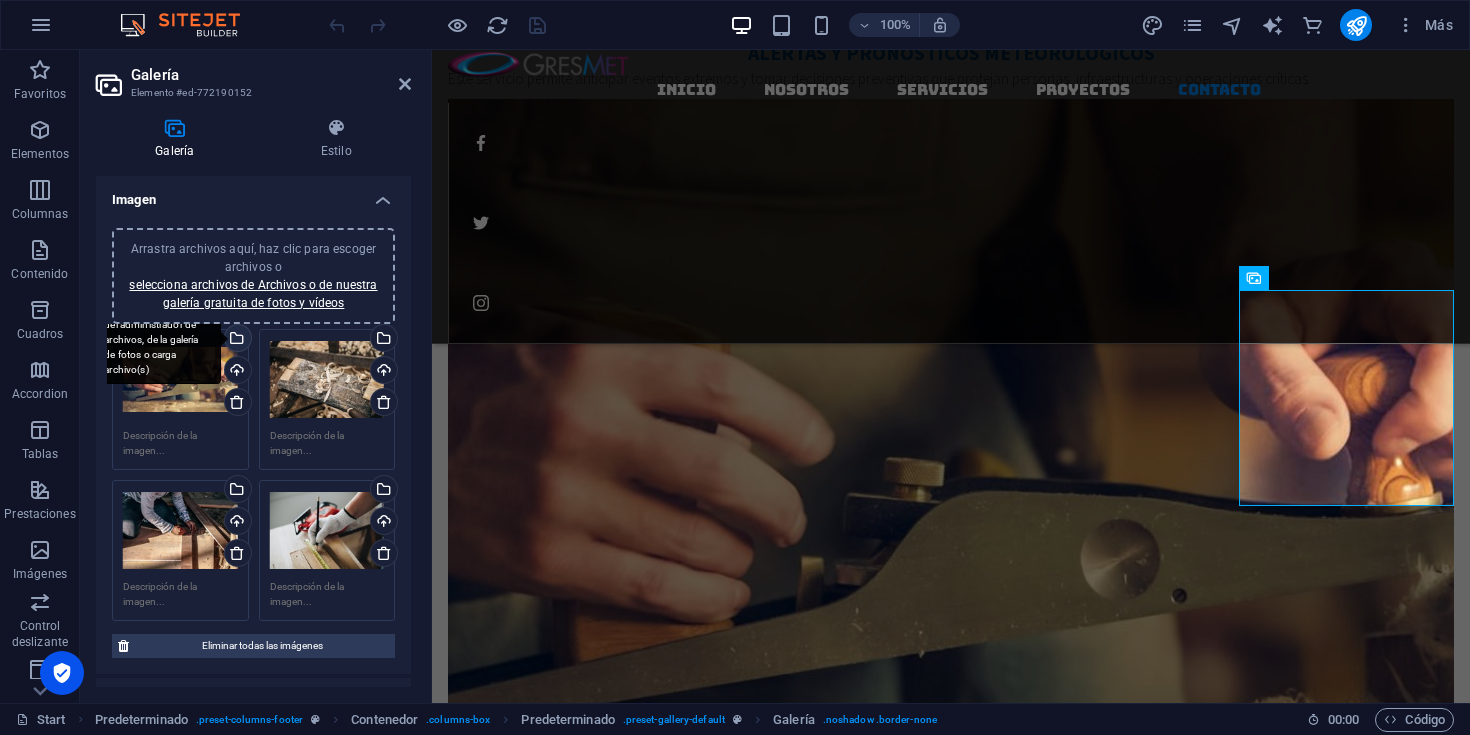click on "Selecciona archivos del administrador de archivos, de la galería de fotos o carga archivo(s)" at bounding box center (156, 340) 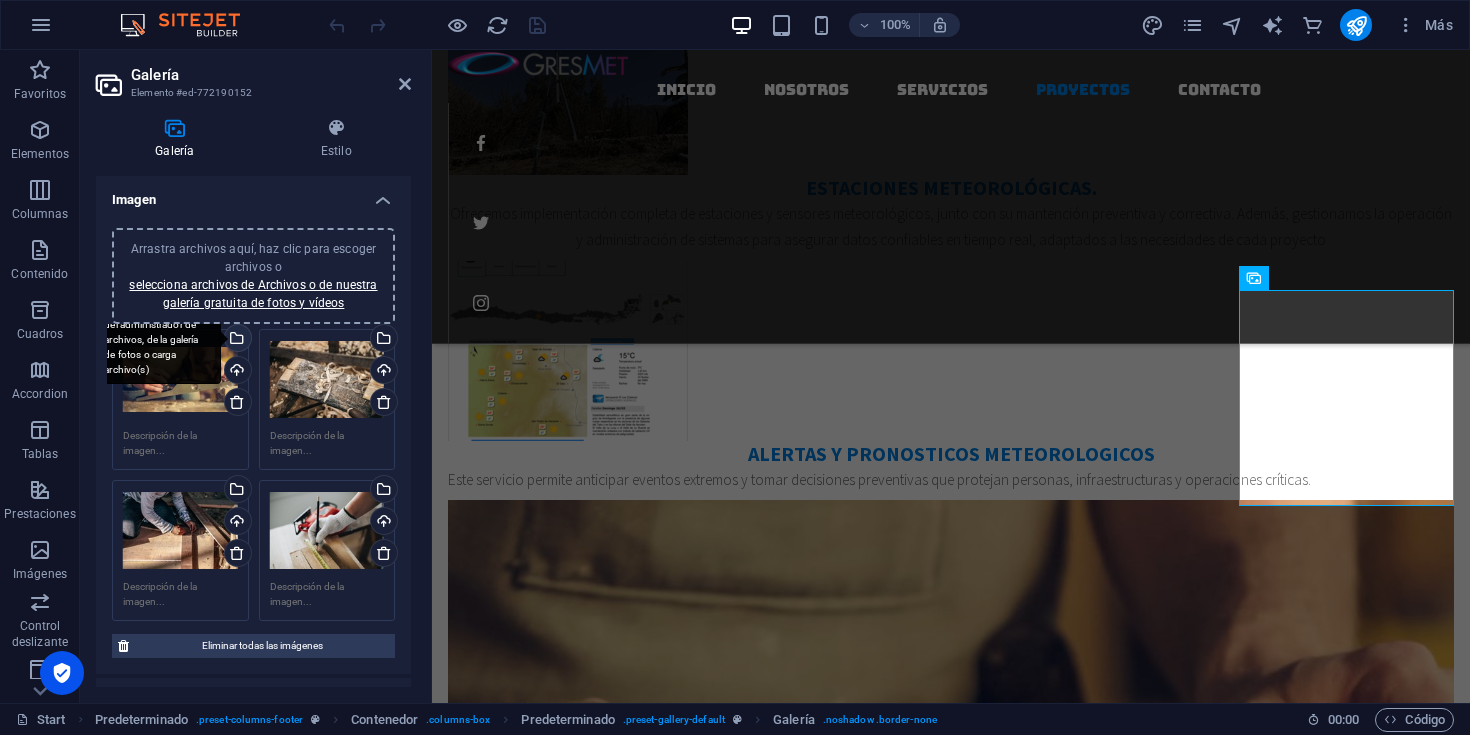 scroll, scrollTop: 4206, scrollLeft: 0, axis: vertical 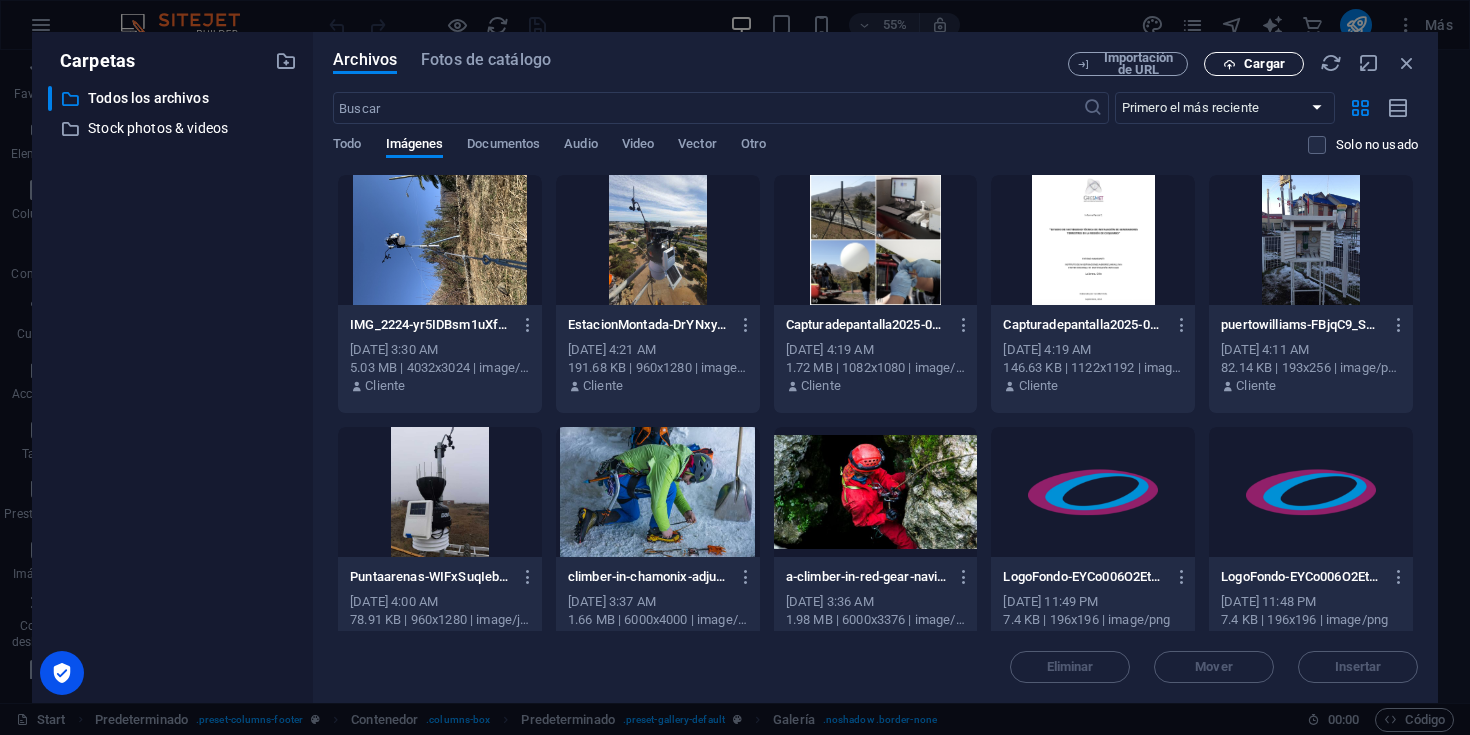 click on "Cargar" at bounding box center (1254, 64) 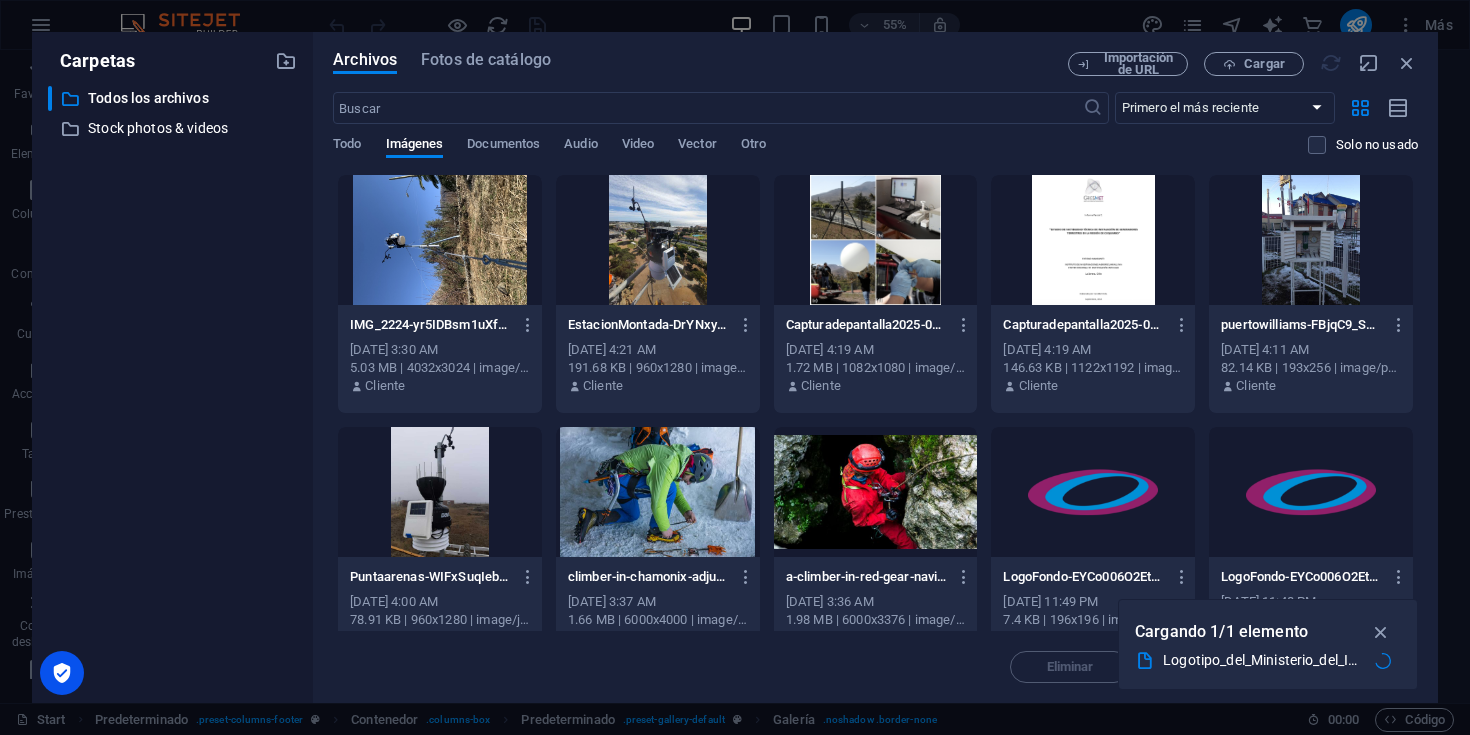 scroll, scrollTop: 4166, scrollLeft: 0, axis: vertical 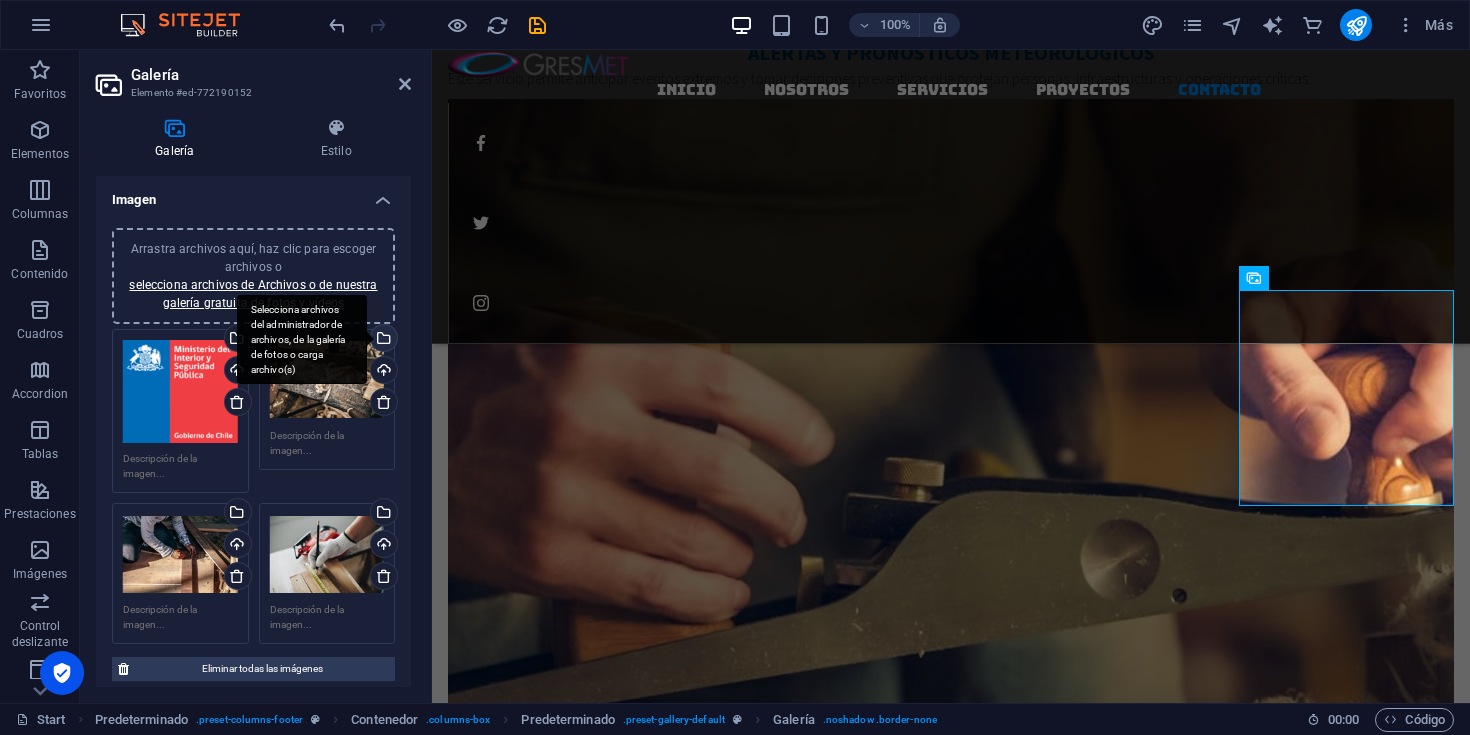 click on "Selecciona archivos del administrador de archivos, de la galería de fotos o carga archivo(s)" at bounding box center [382, 340] 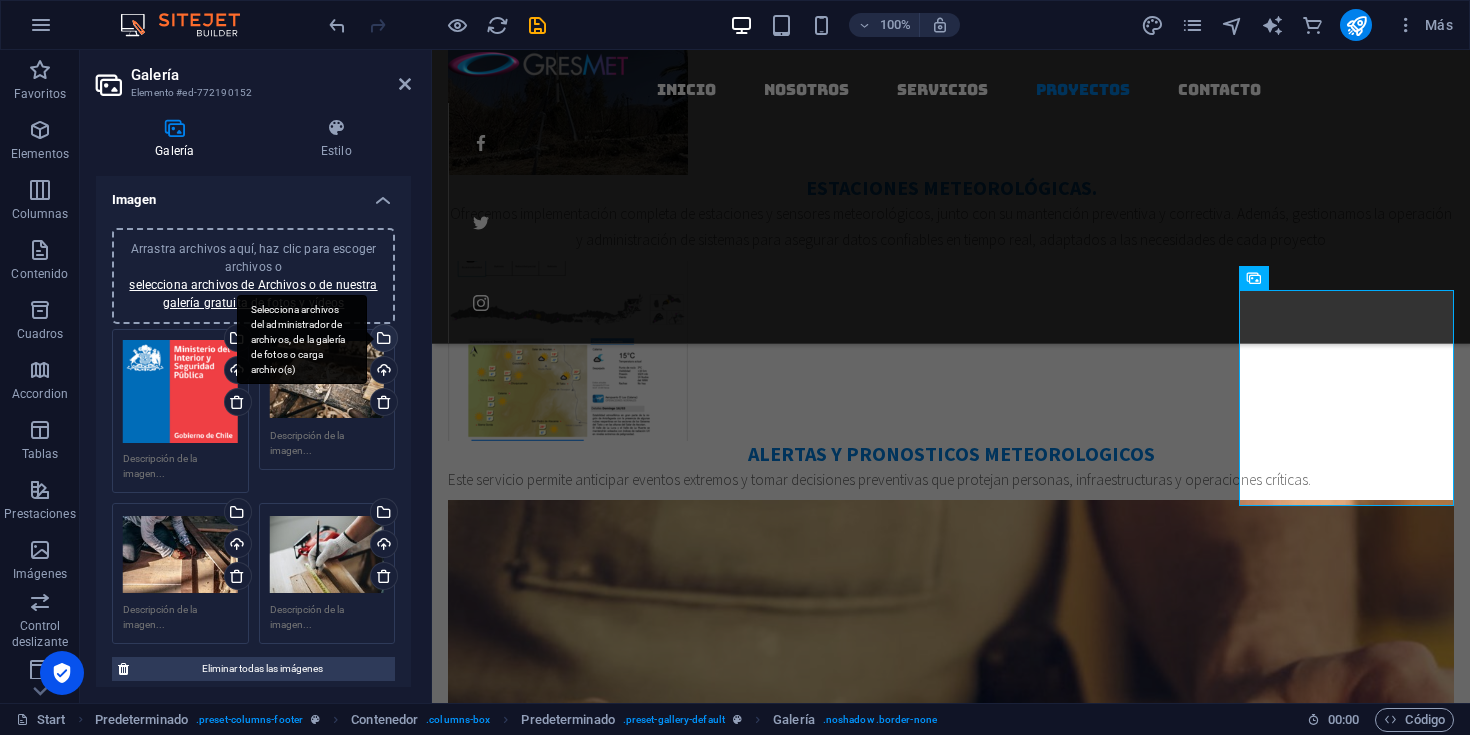 scroll, scrollTop: 4206, scrollLeft: 0, axis: vertical 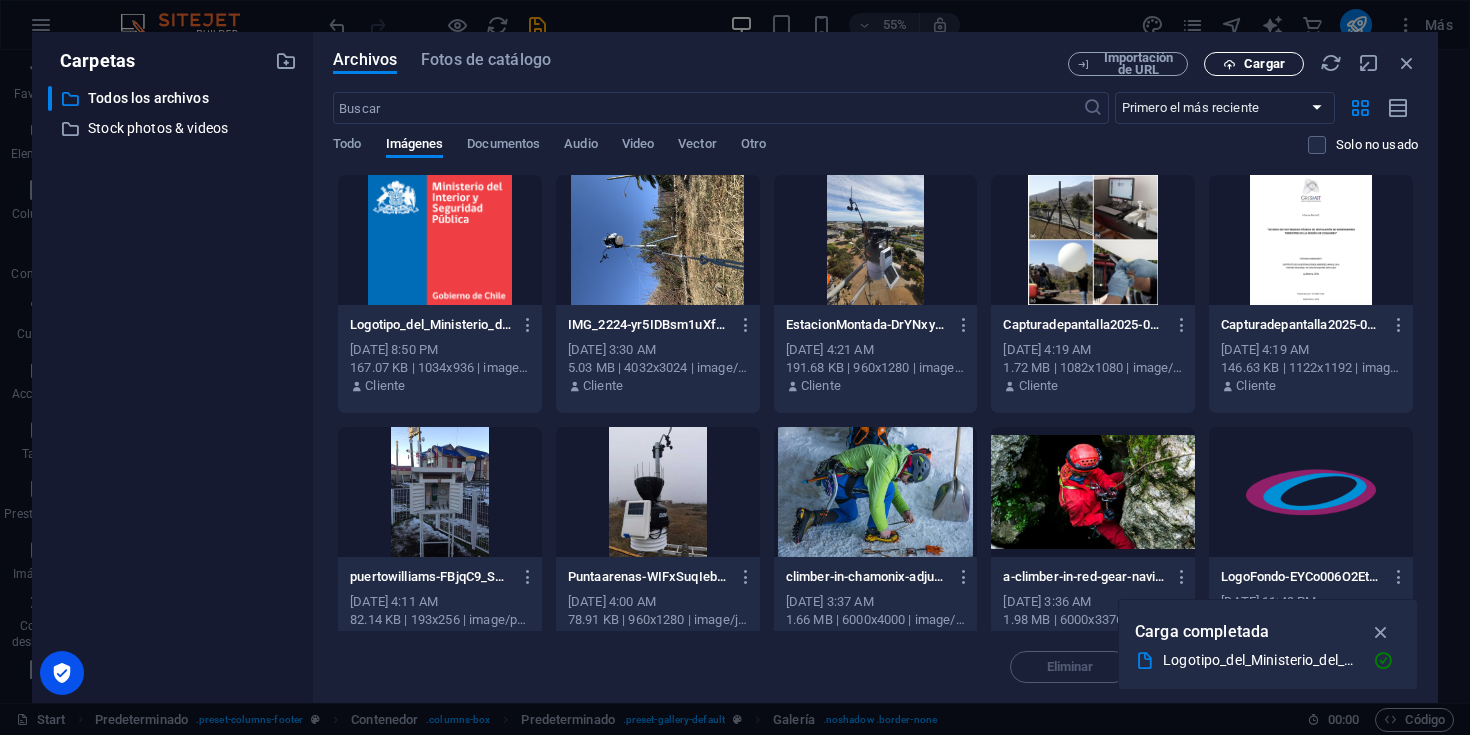 click on "Cargar" at bounding box center (1264, 64) 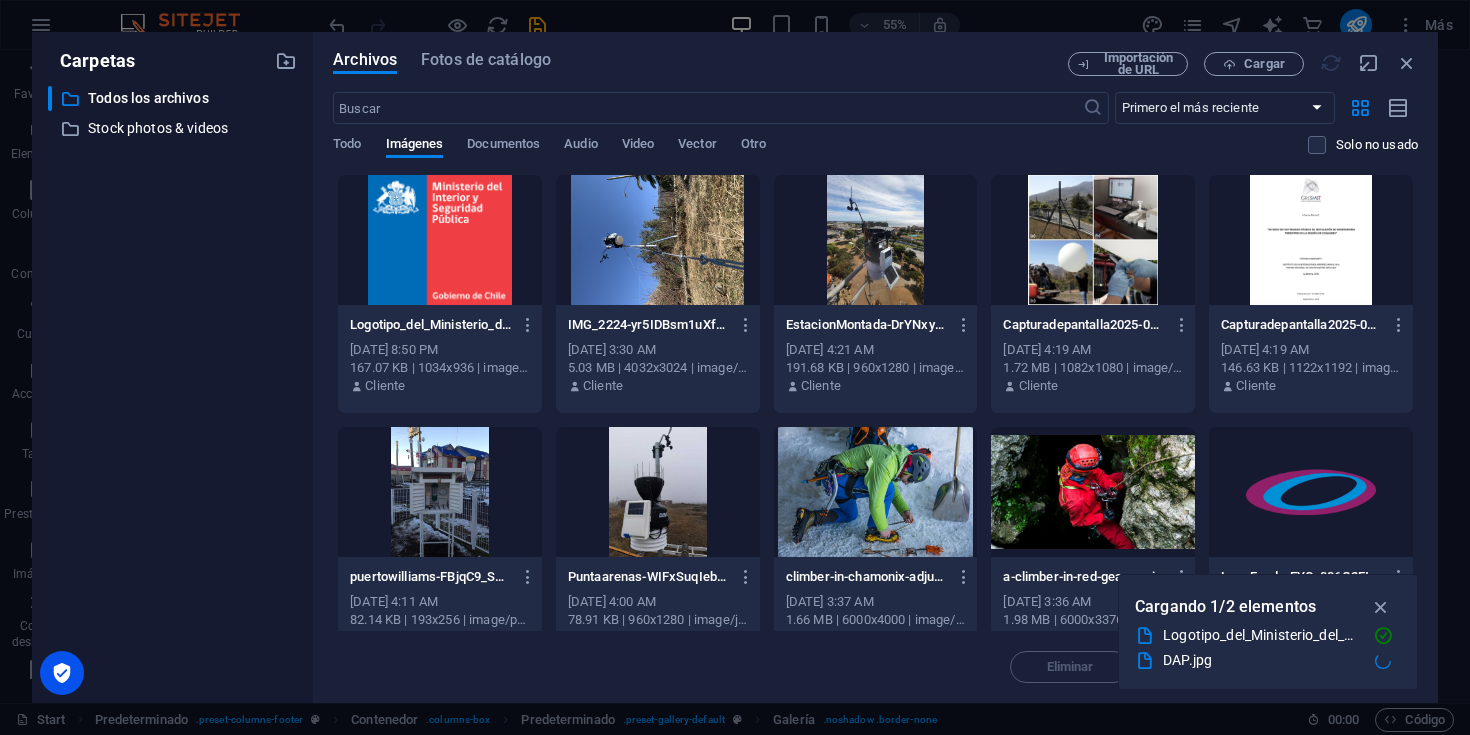 scroll, scrollTop: 4166, scrollLeft: 0, axis: vertical 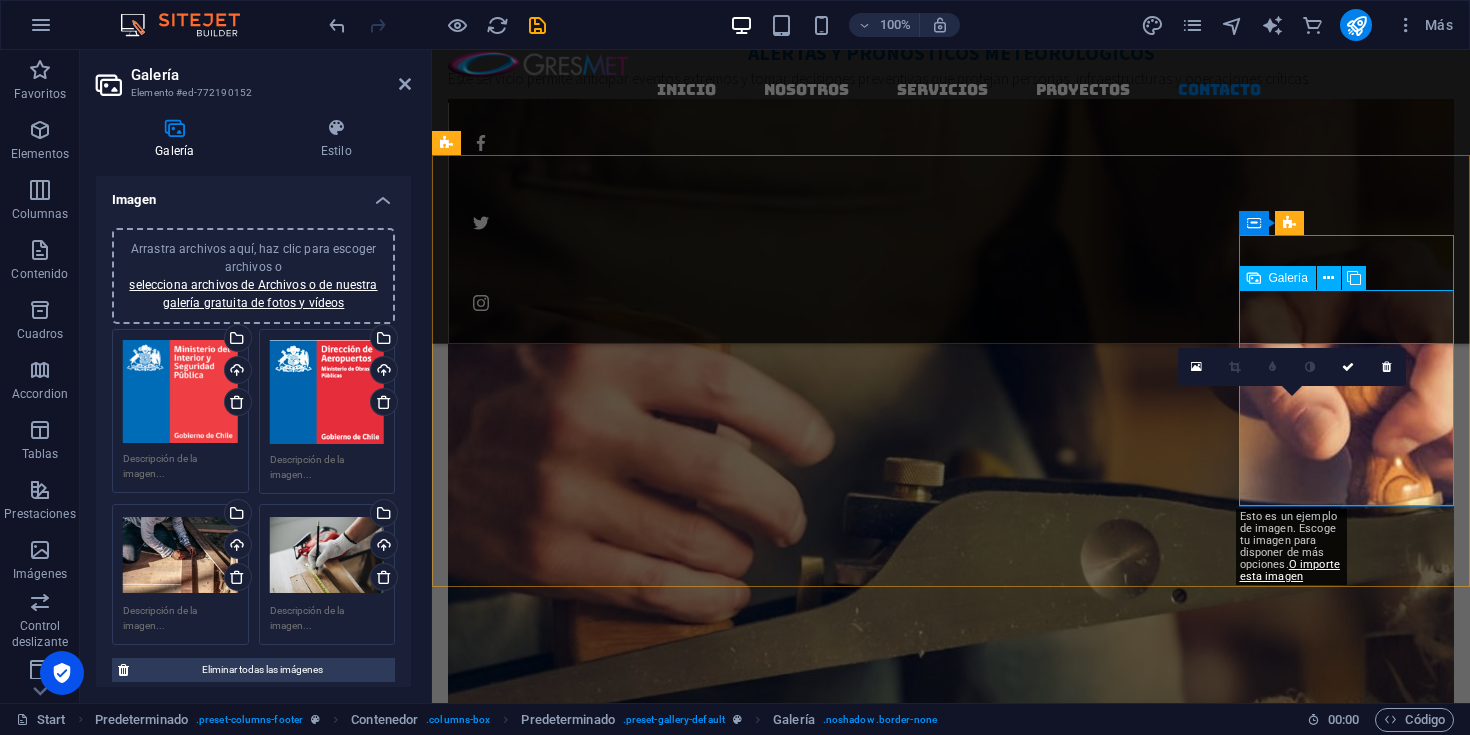 click at bounding box center [698, 9619] 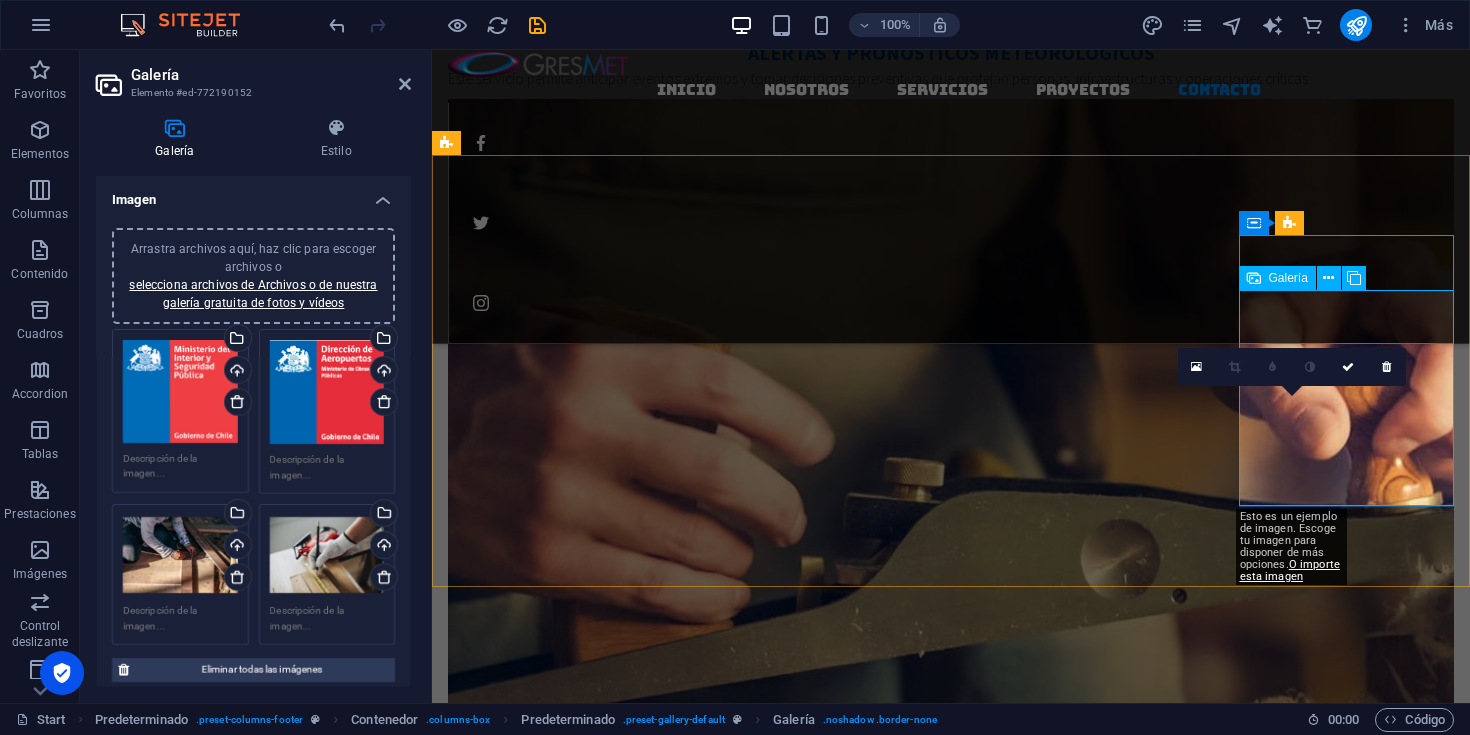 click at bounding box center [698, 9619] 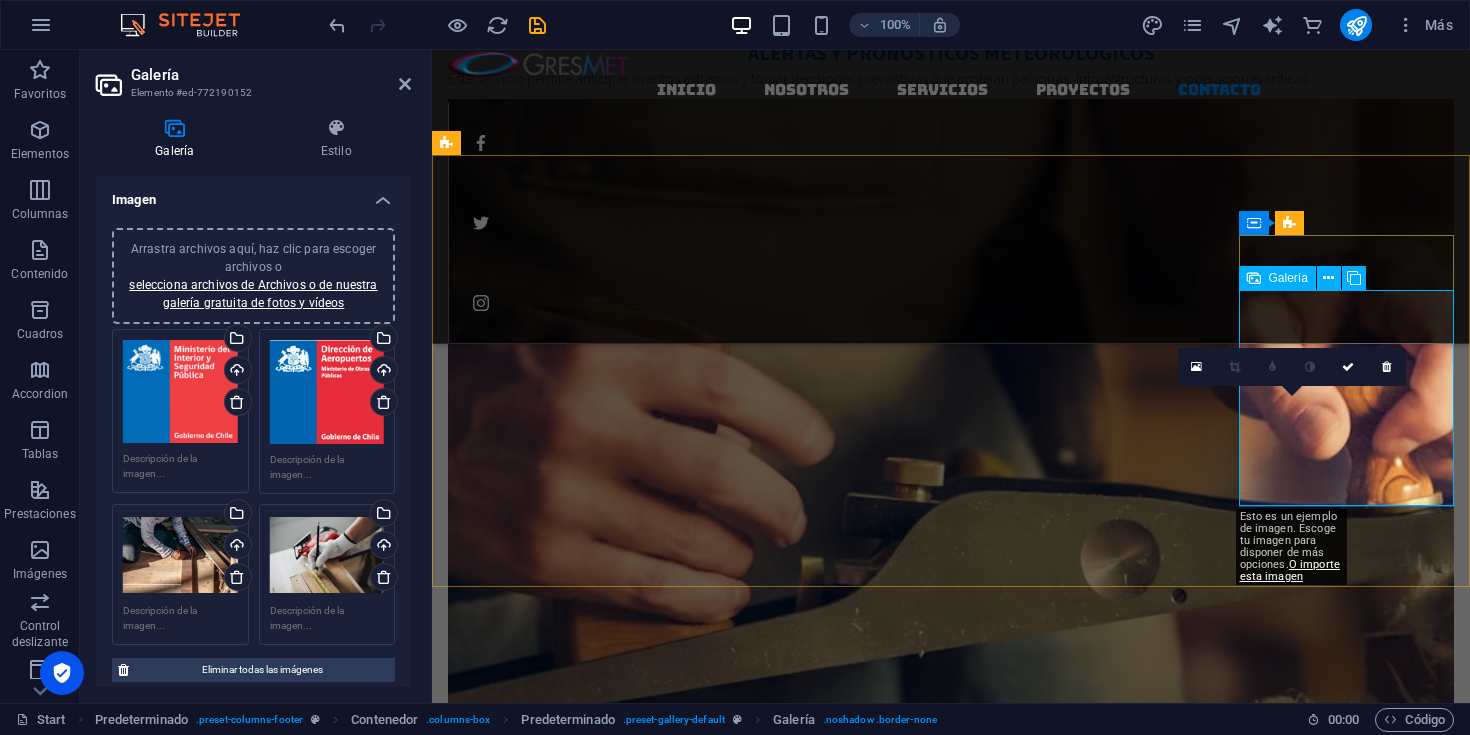 click at bounding box center (698, 9619) 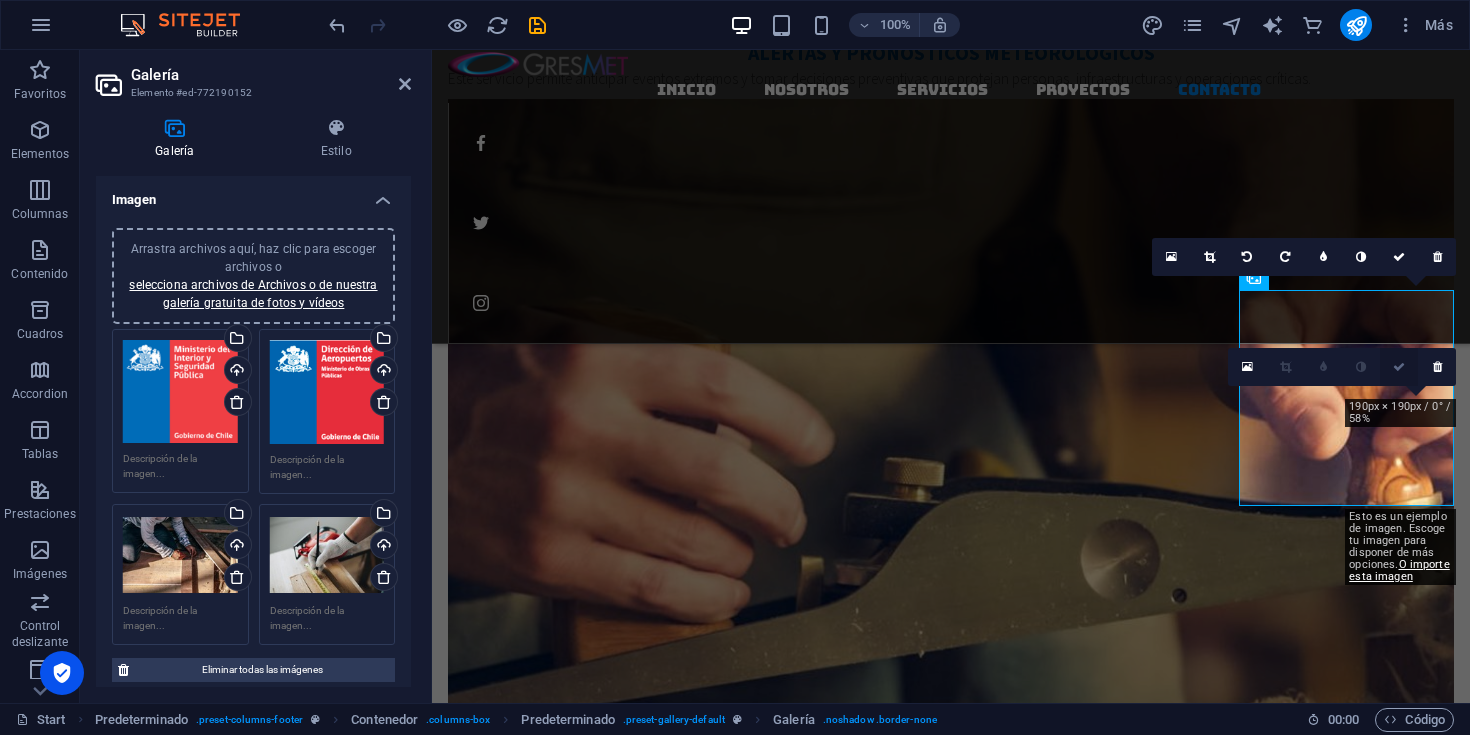 click at bounding box center [1399, 367] 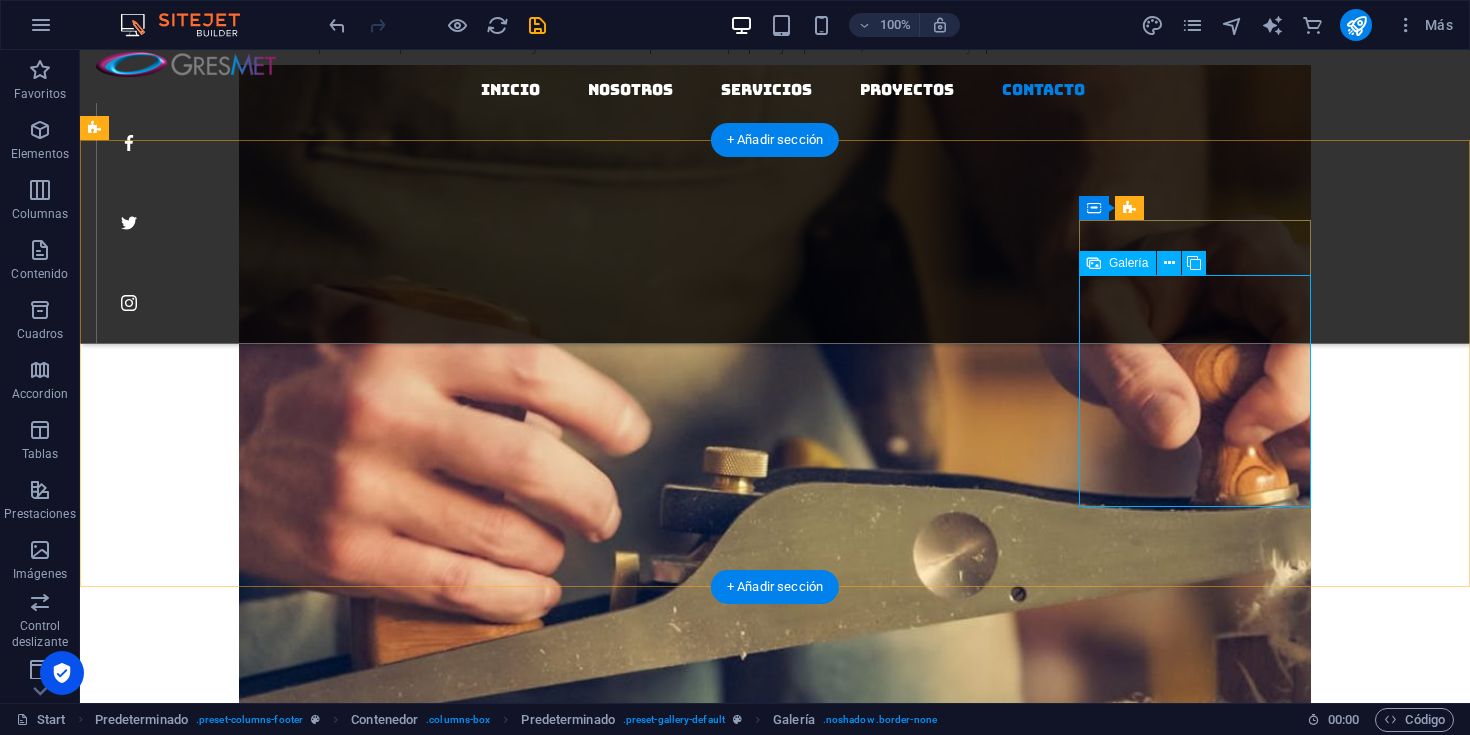 click at bounding box center [901, 10131] 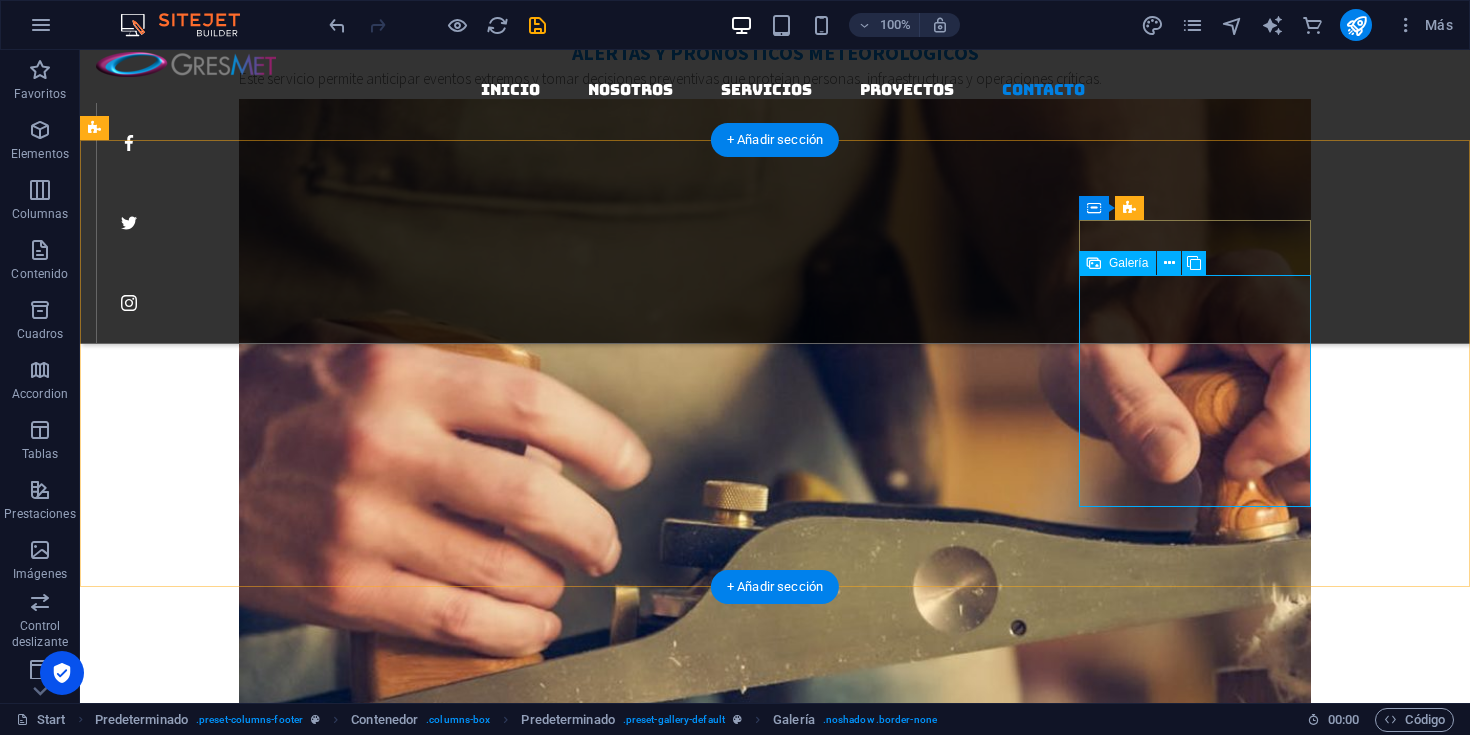 select on "4" 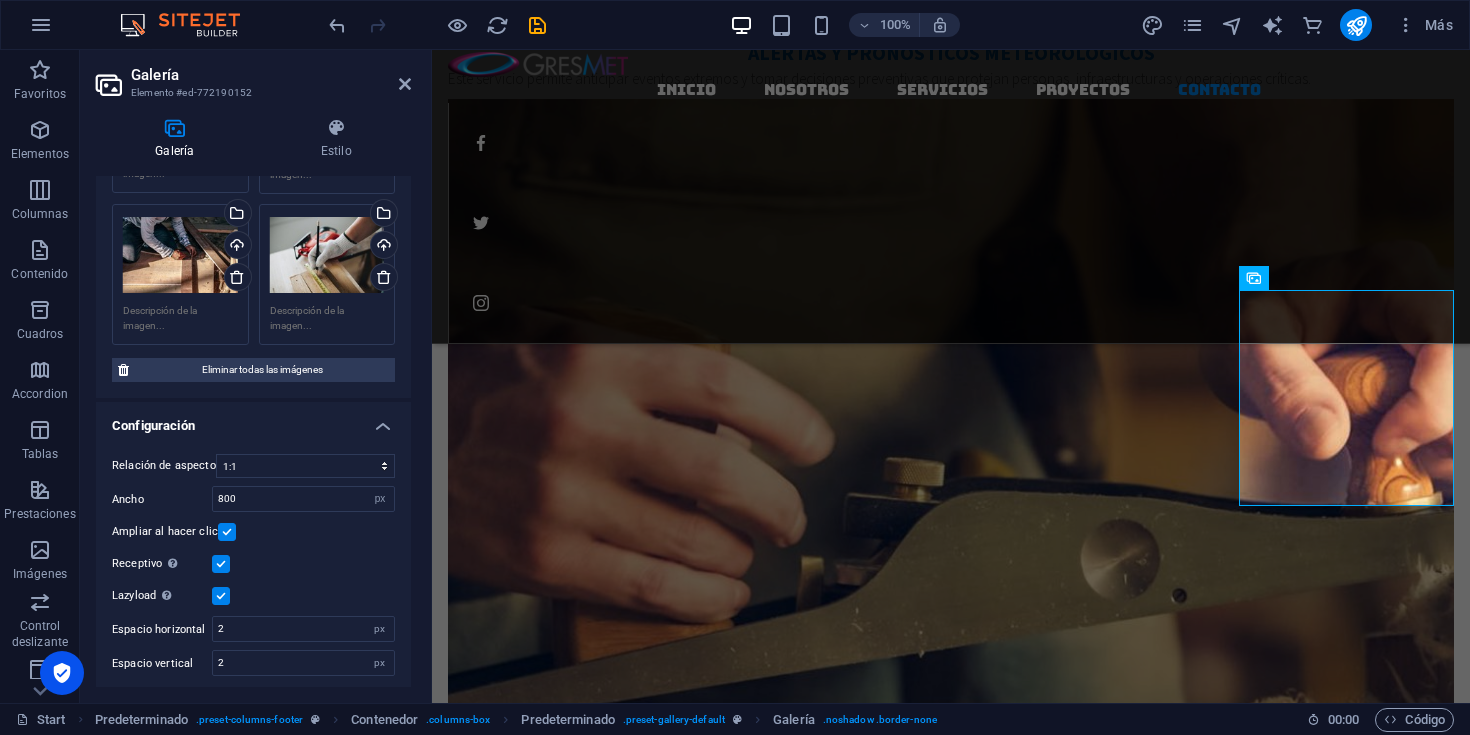scroll, scrollTop: 273, scrollLeft: 0, axis: vertical 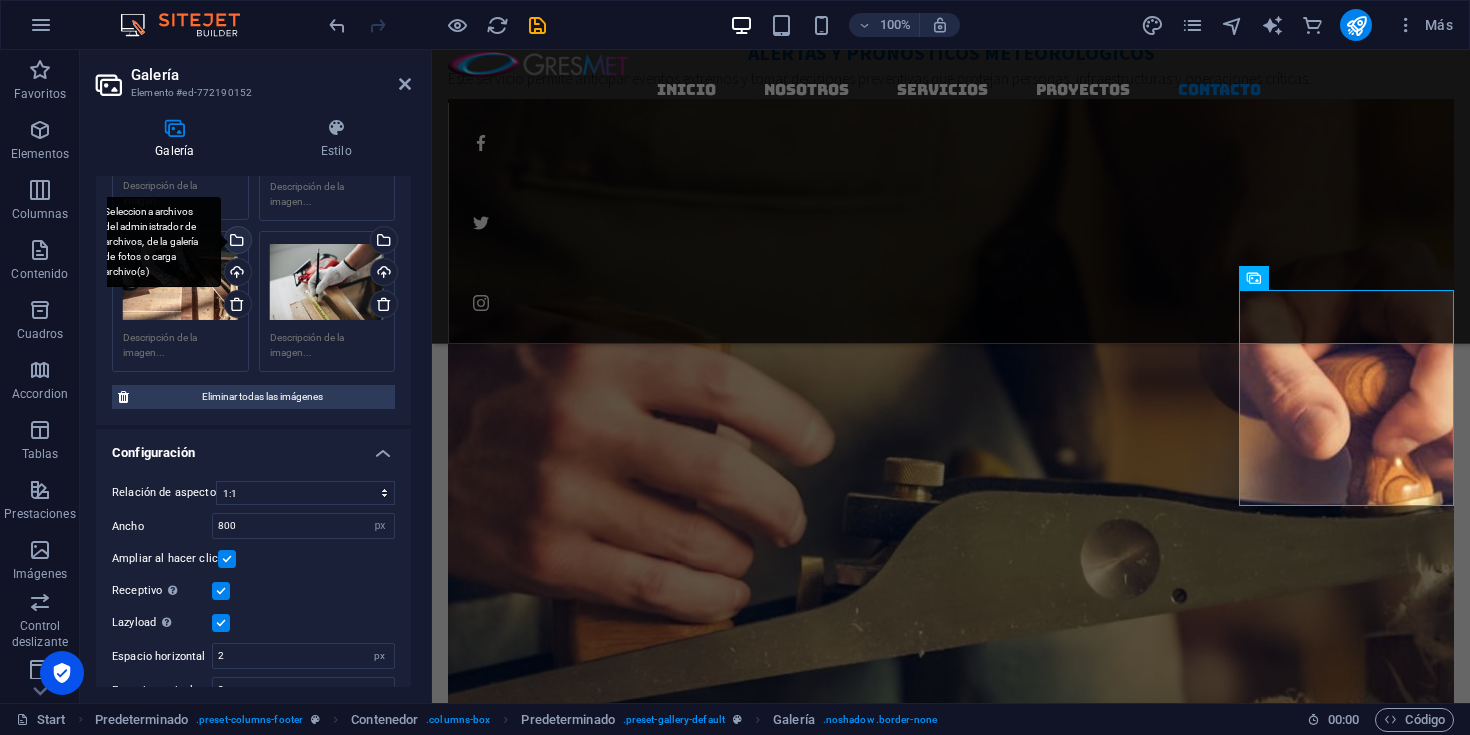 click on "Selecciona archivos del administrador de archivos, de la galería de fotos o carga archivo(s)" at bounding box center [236, 242] 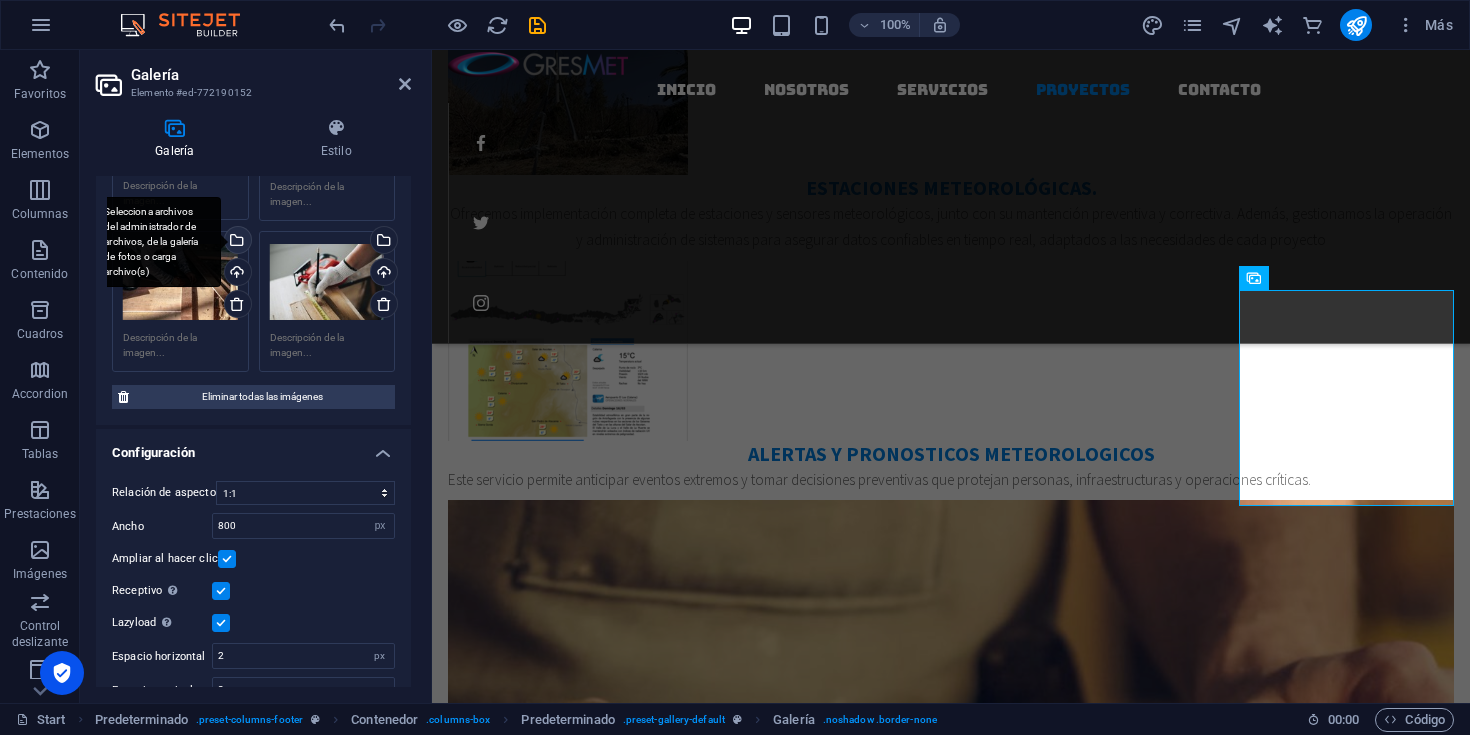 scroll, scrollTop: 4206, scrollLeft: 0, axis: vertical 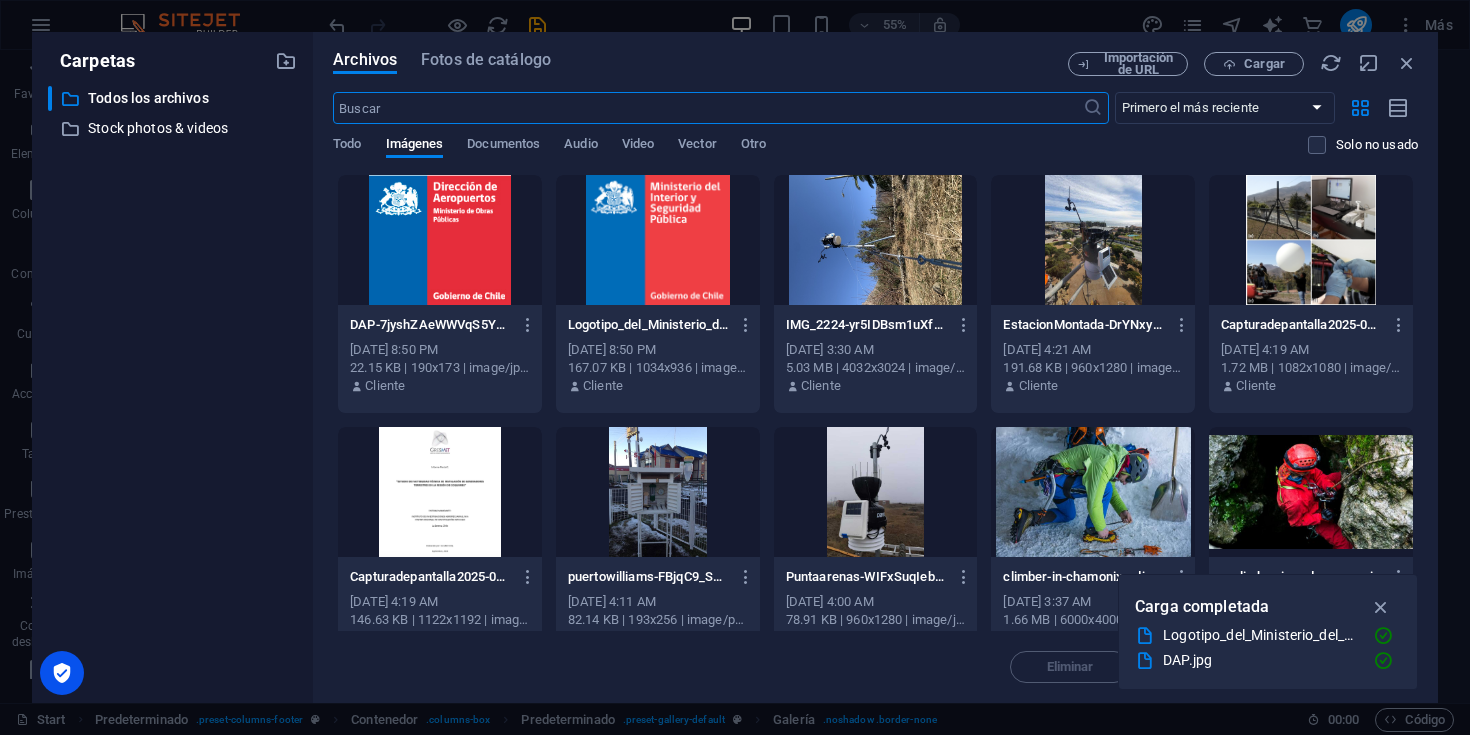 click at bounding box center (440, 240) 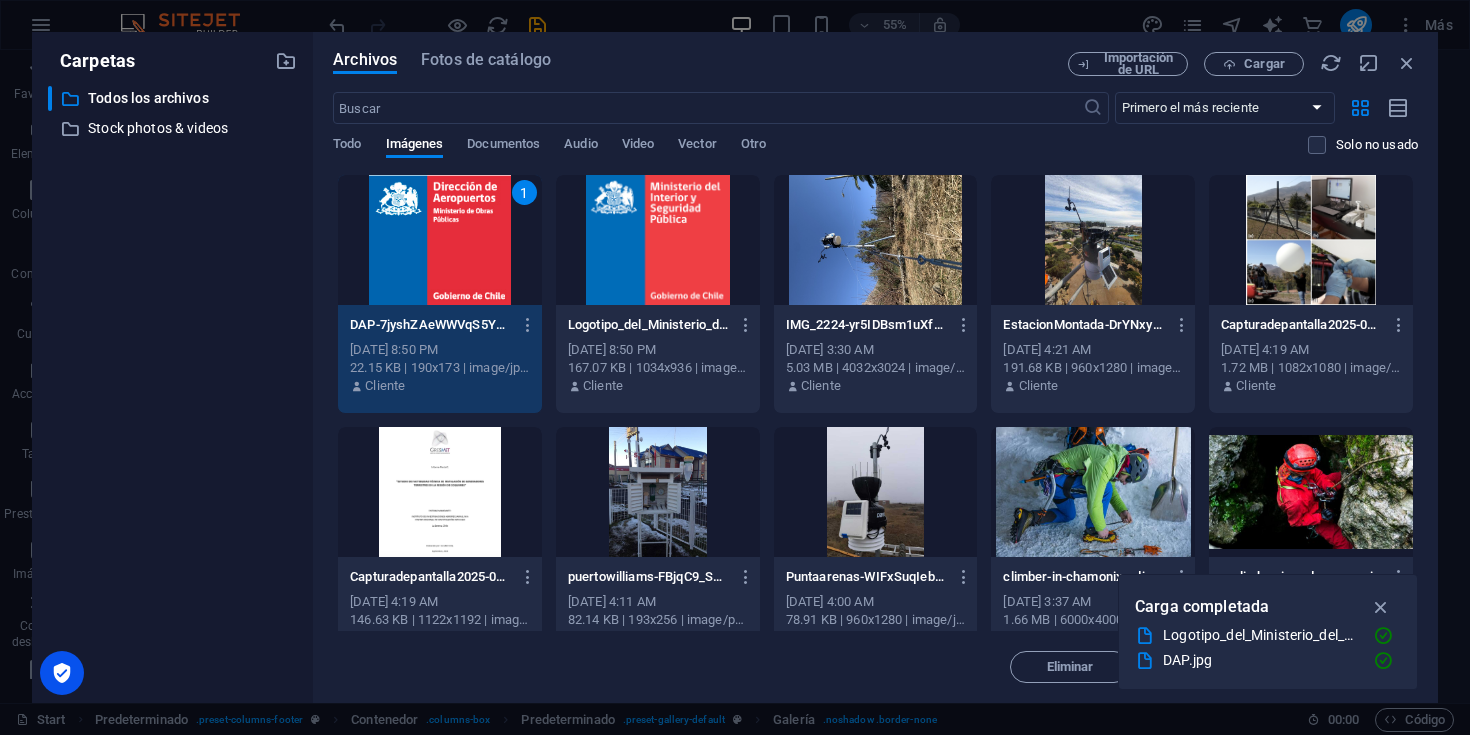 click on "1" at bounding box center (440, 240) 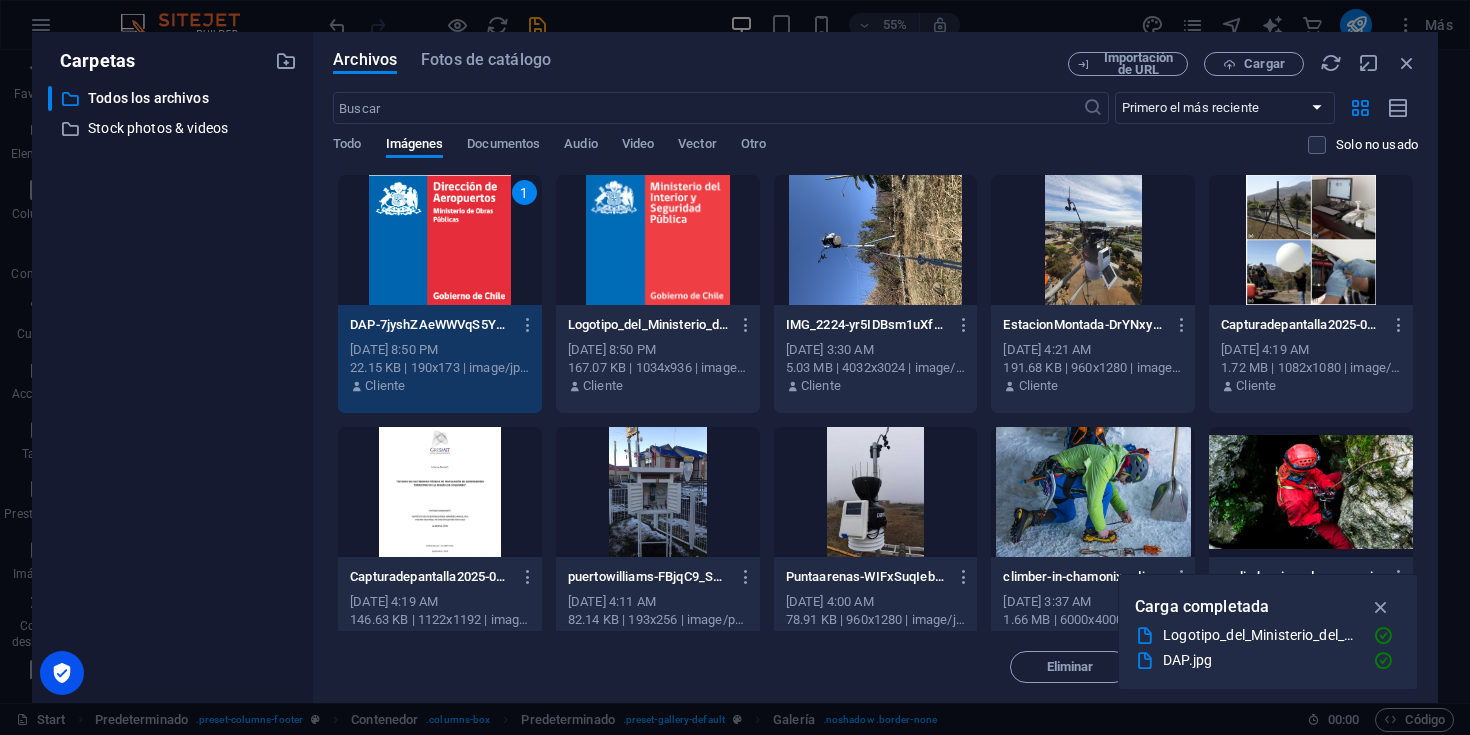 scroll, scrollTop: 4166, scrollLeft: 0, axis: vertical 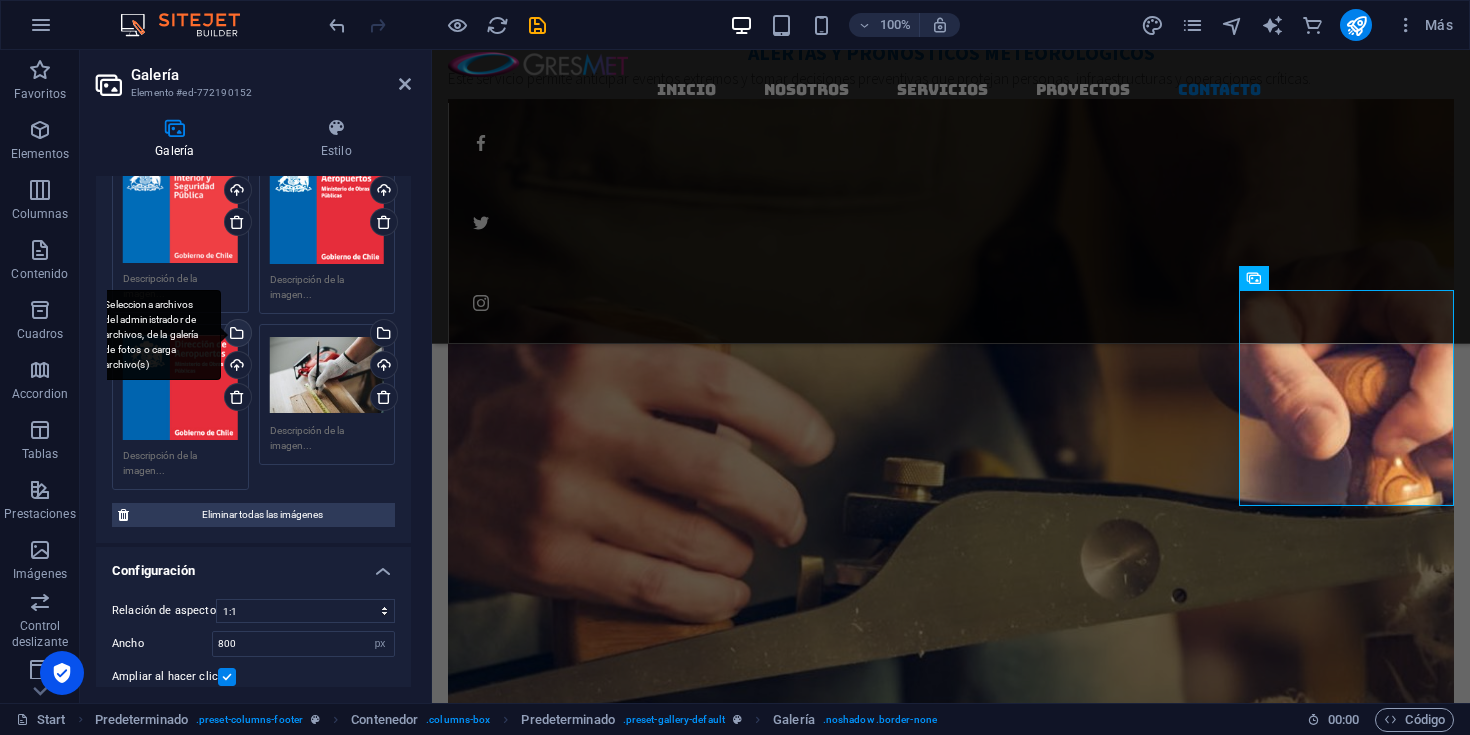 click on "Selecciona archivos del administrador de archivos, de la galería de fotos o carga archivo(s)" at bounding box center (236, 335) 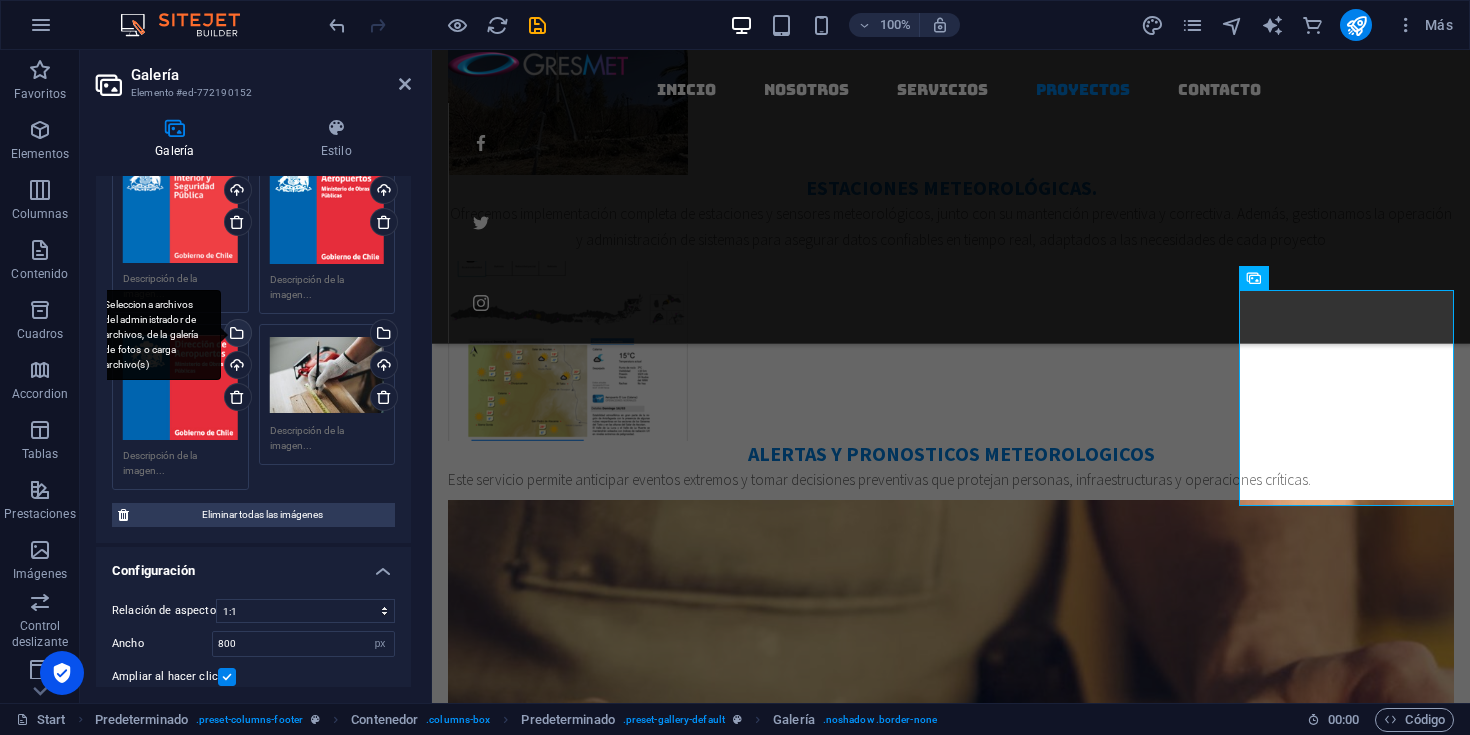 scroll, scrollTop: 4206, scrollLeft: 0, axis: vertical 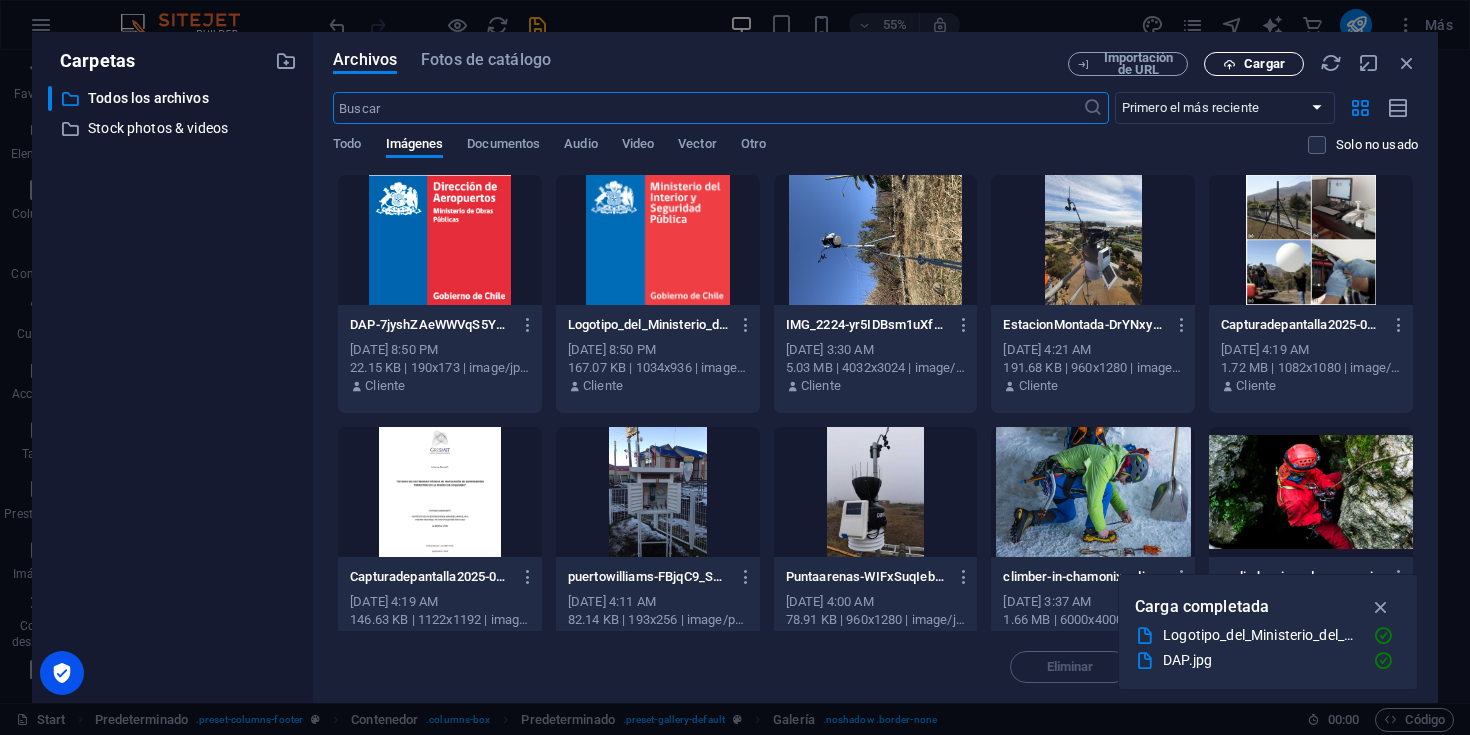 click on "Cargar" at bounding box center [1264, 64] 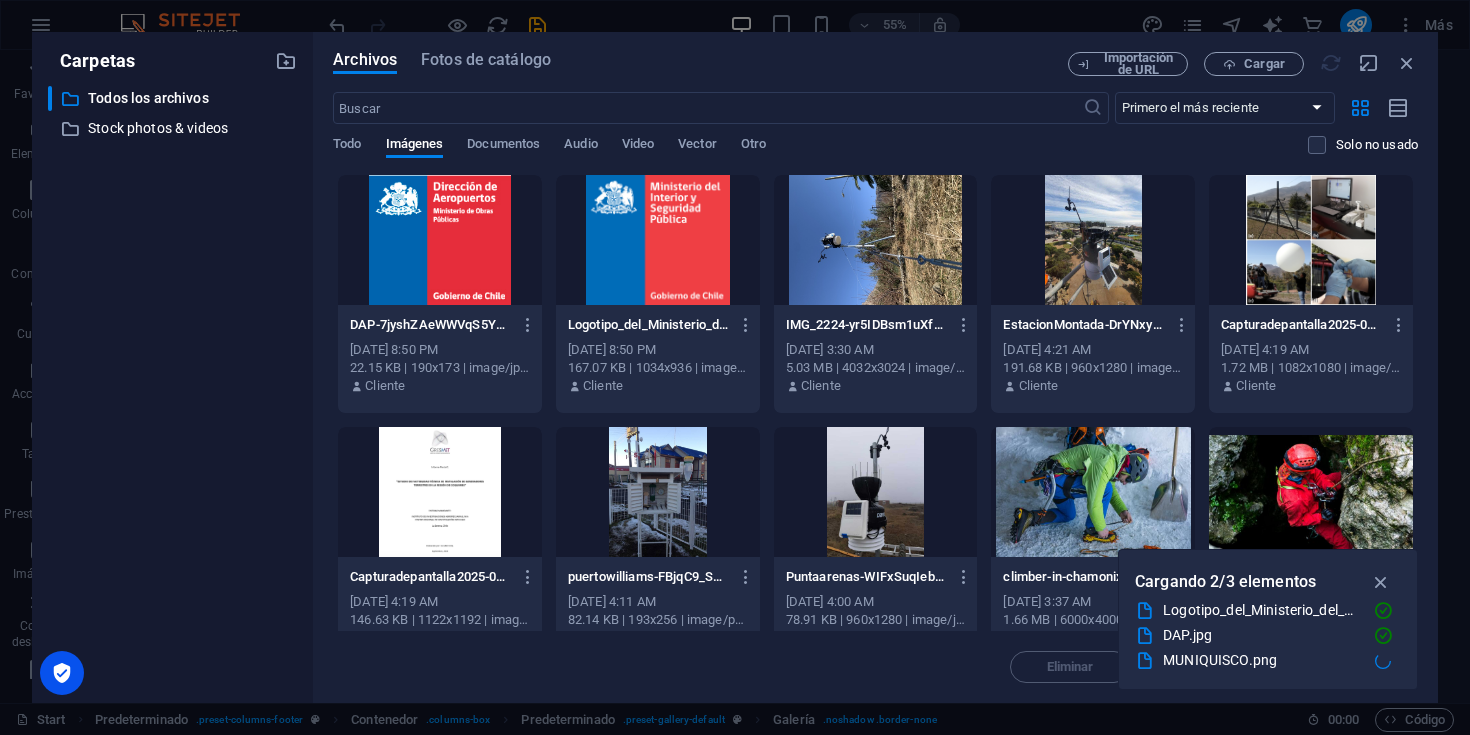 scroll, scrollTop: 4166, scrollLeft: 0, axis: vertical 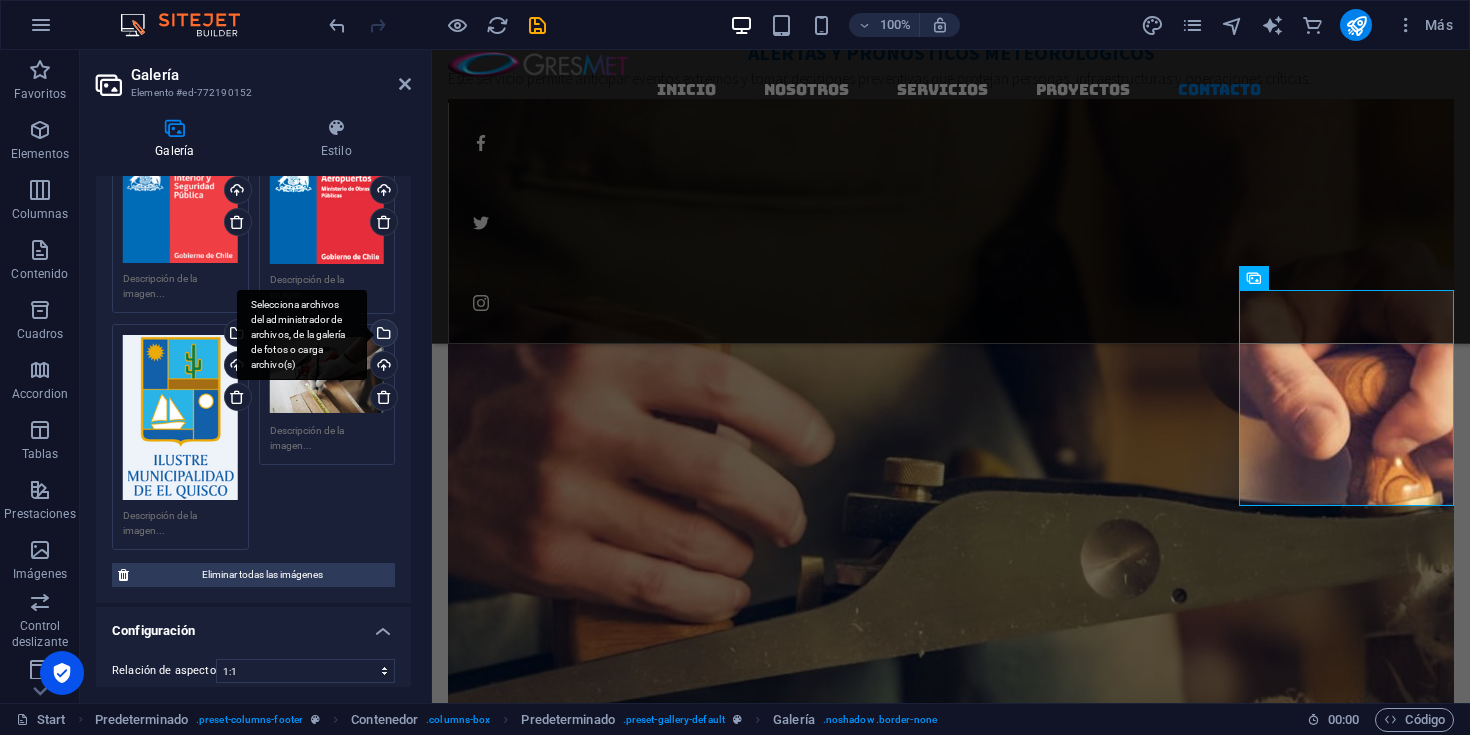 click on "Selecciona archivos del administrador de archivos, de la galería de fotos o carga archivo(s)" at bounding box center [382, 335] 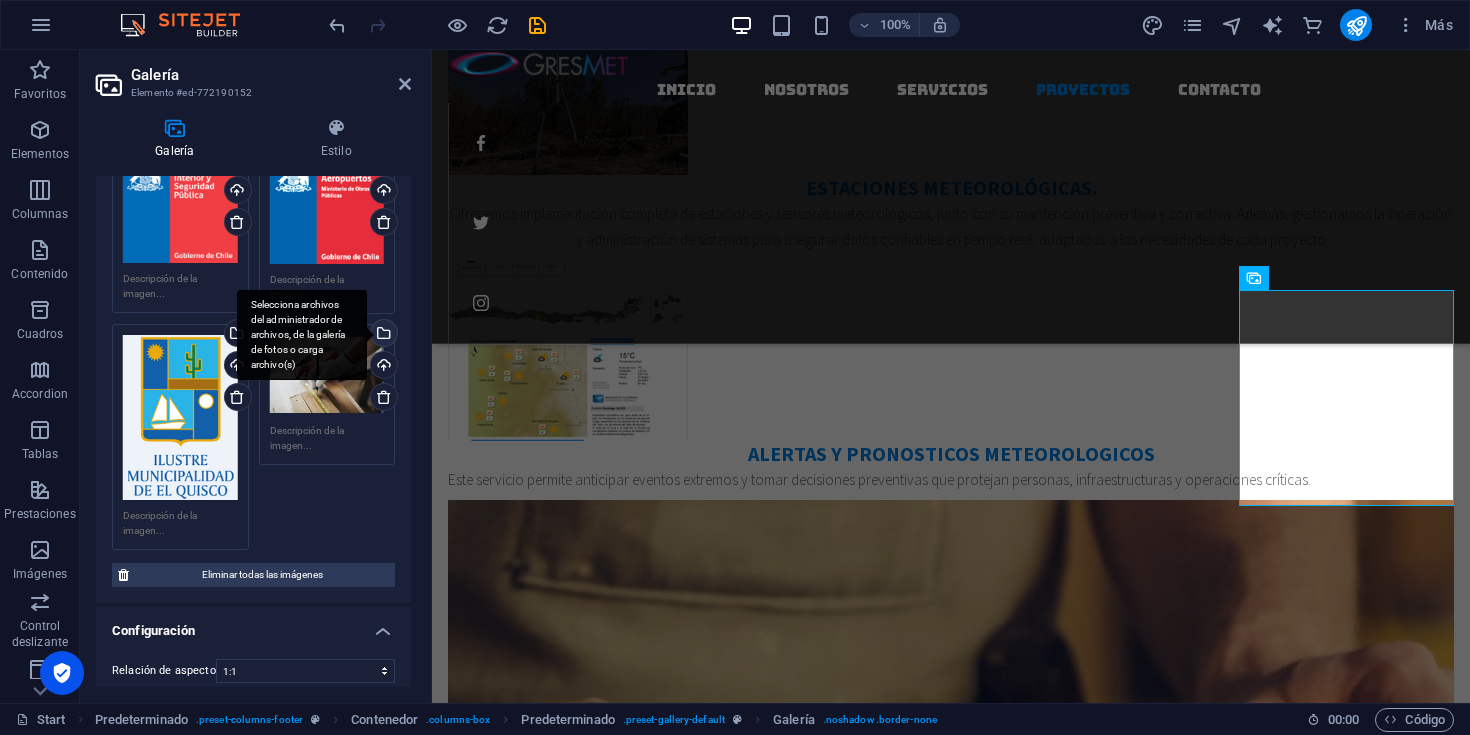 scroll, scrollTop: 4206, scrollLeft: 0, axis: vertical 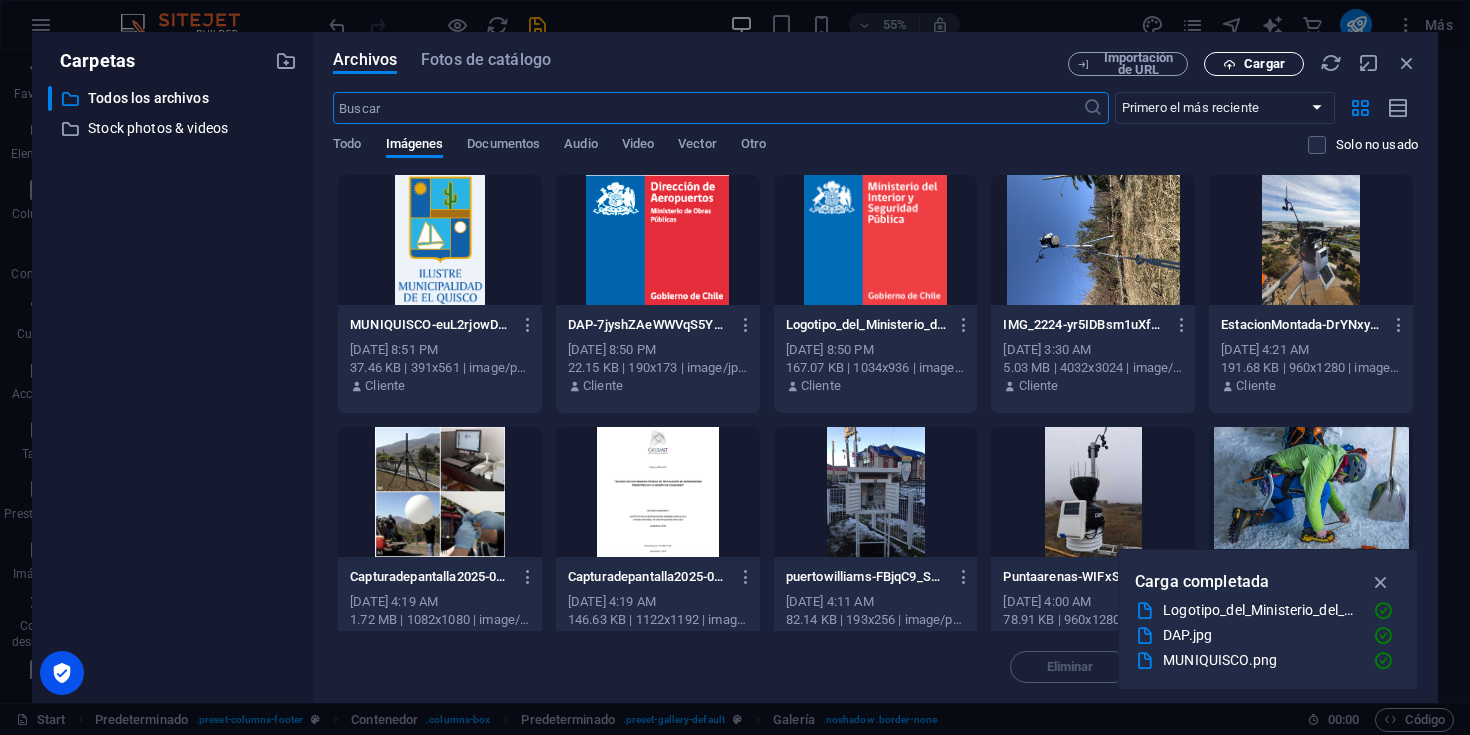 click on "Cargar" at bounding box center [1254, 64] 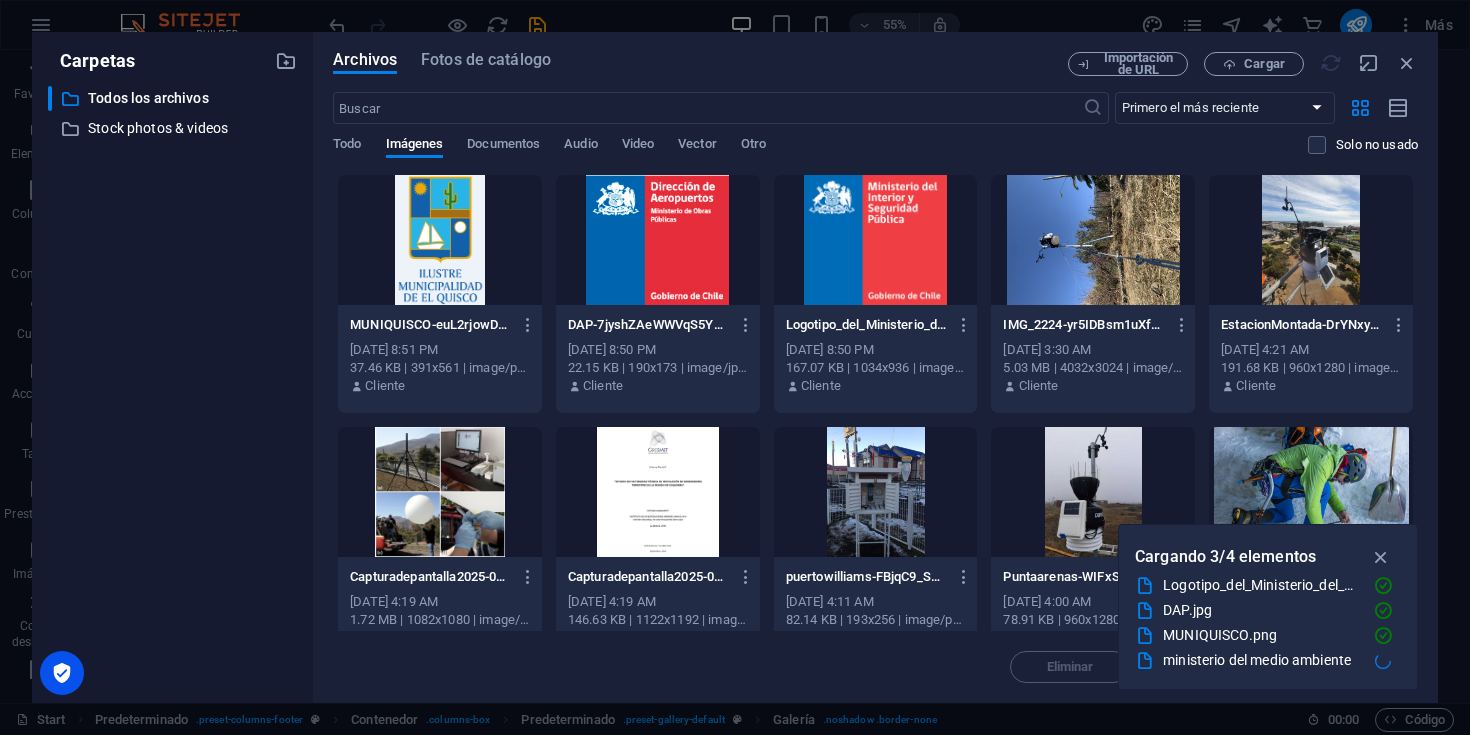 scroll, scrollTop: 4166, scrollLeft: 0, axis: vertical 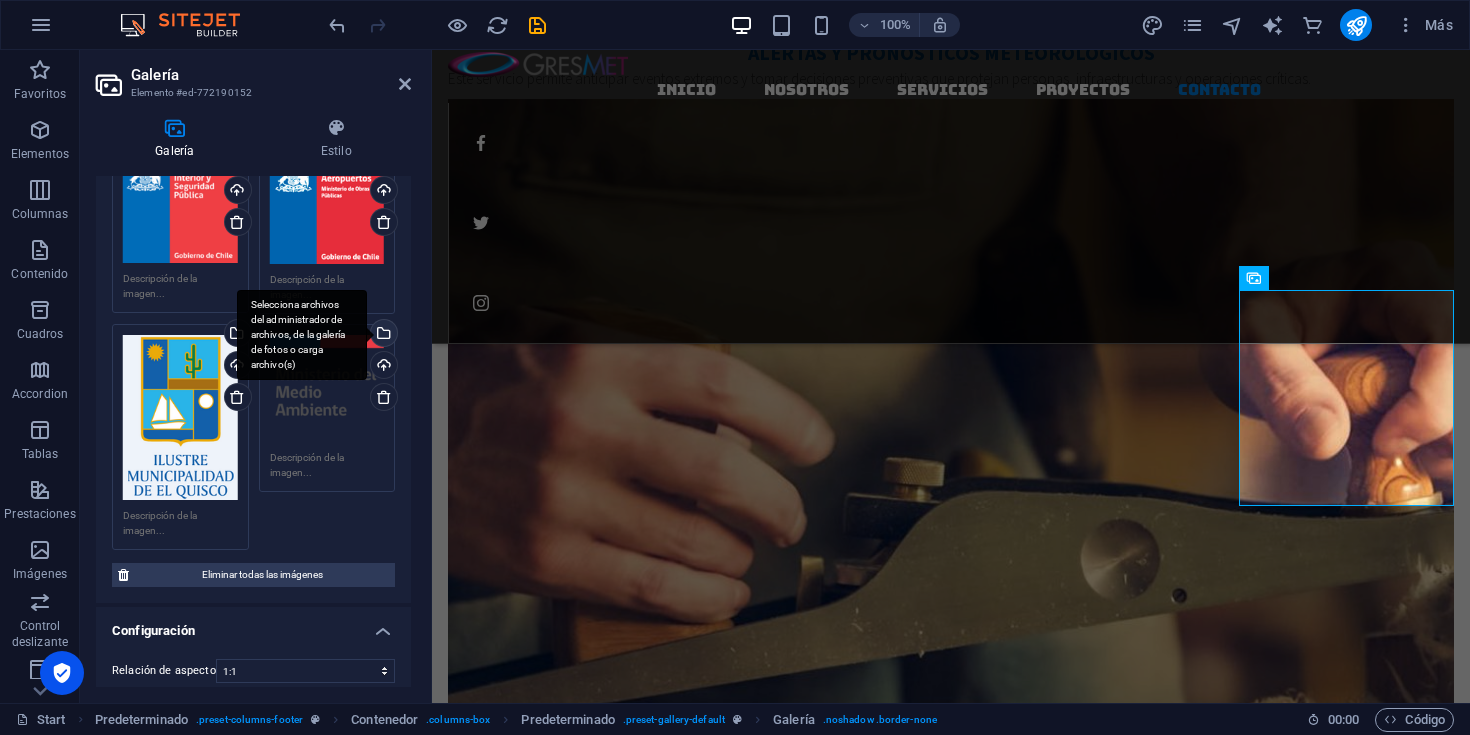 click on "Selecciona archivos del administrador de archivos, de la galería de fotos o carga archivo(s)" at bounding box center [382, 335] 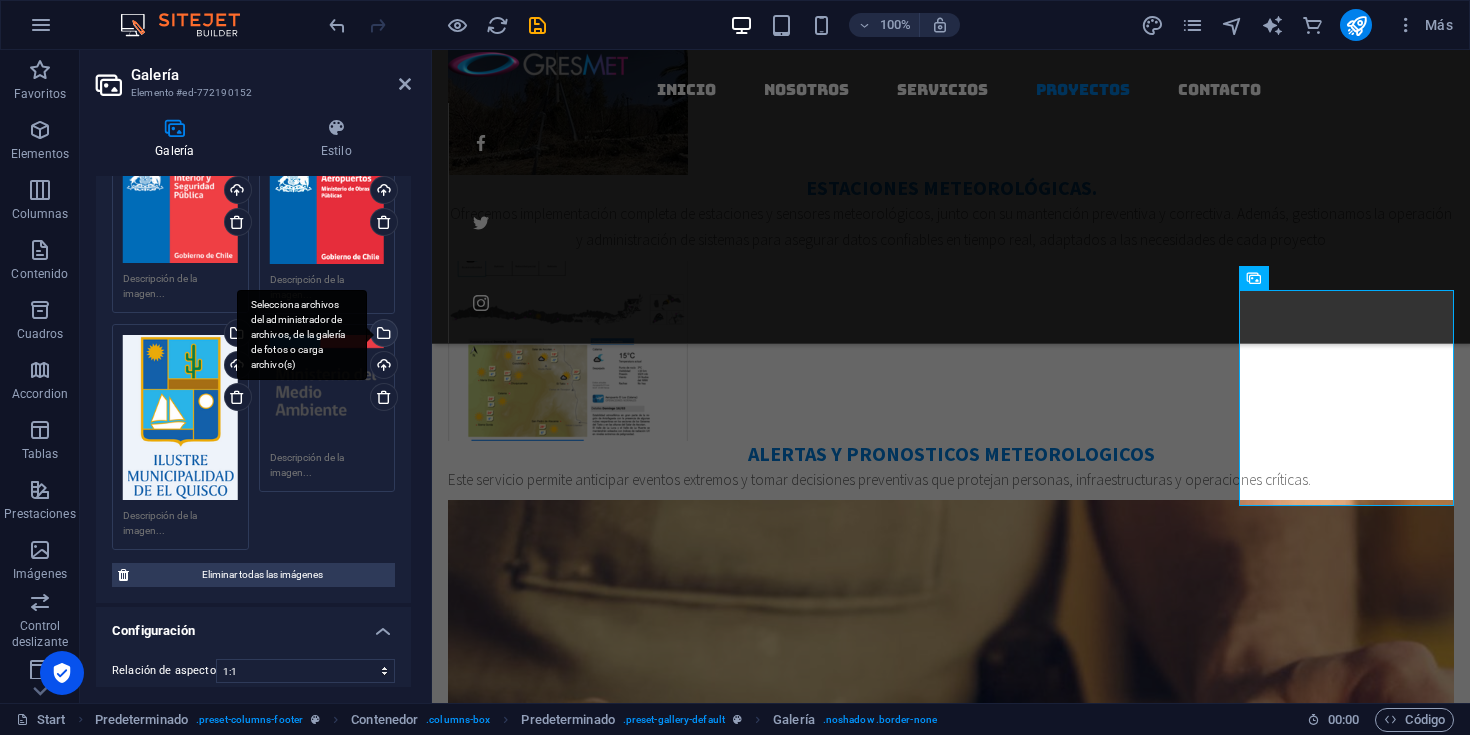 scroll, scrollTop: 4206, scrollLeft: 0, axis: vertical 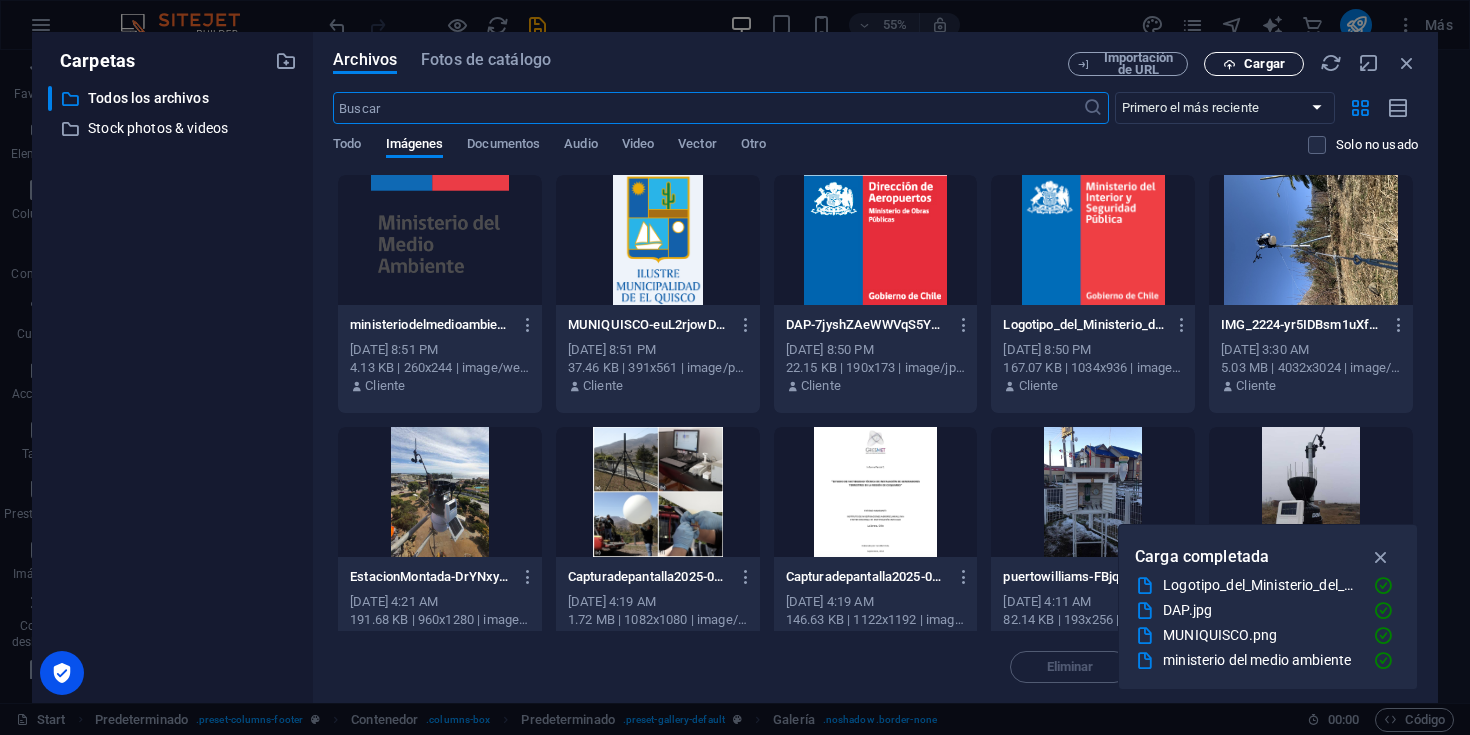 click on "Cargar" at bounding box center [1254, 64] 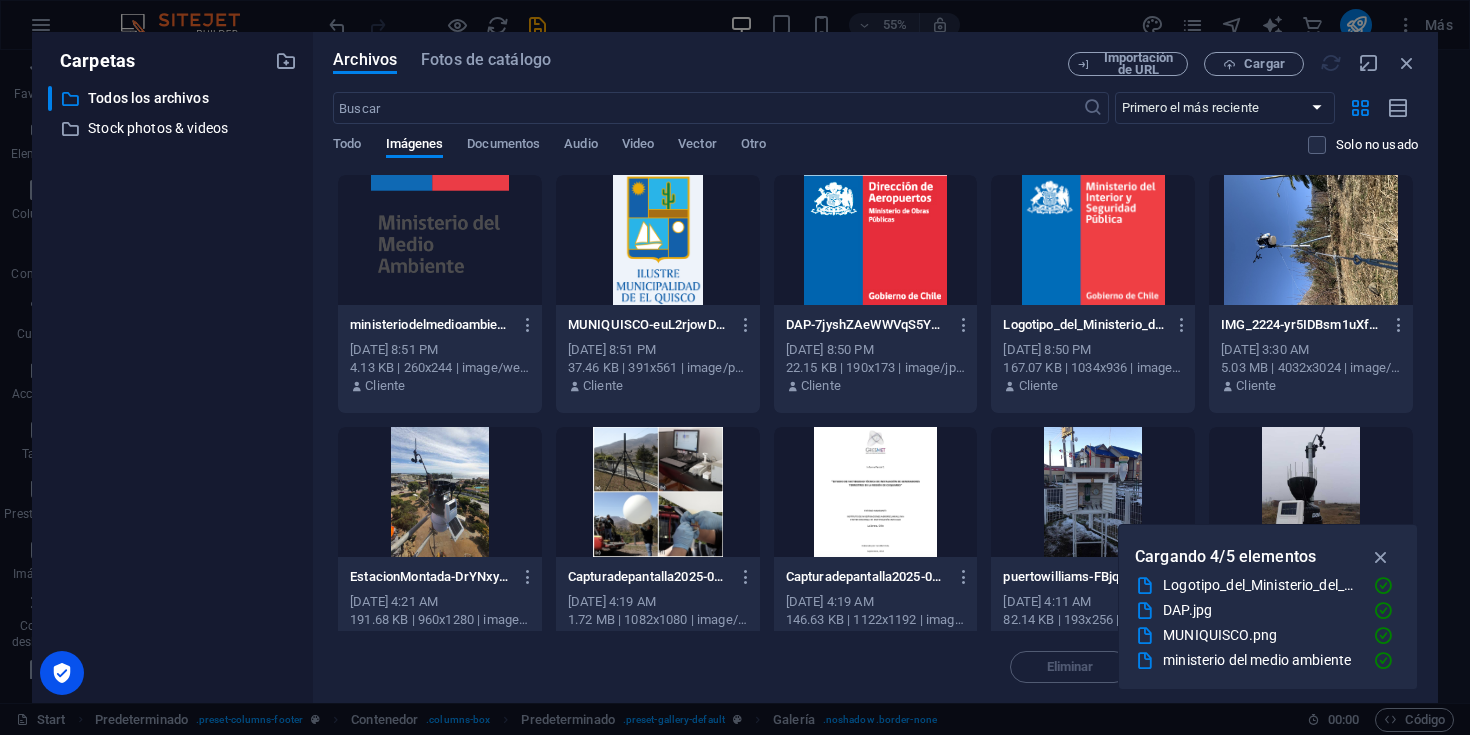 scroll, scrollTop: 4166, scrollLeft: 0, axis: vertical 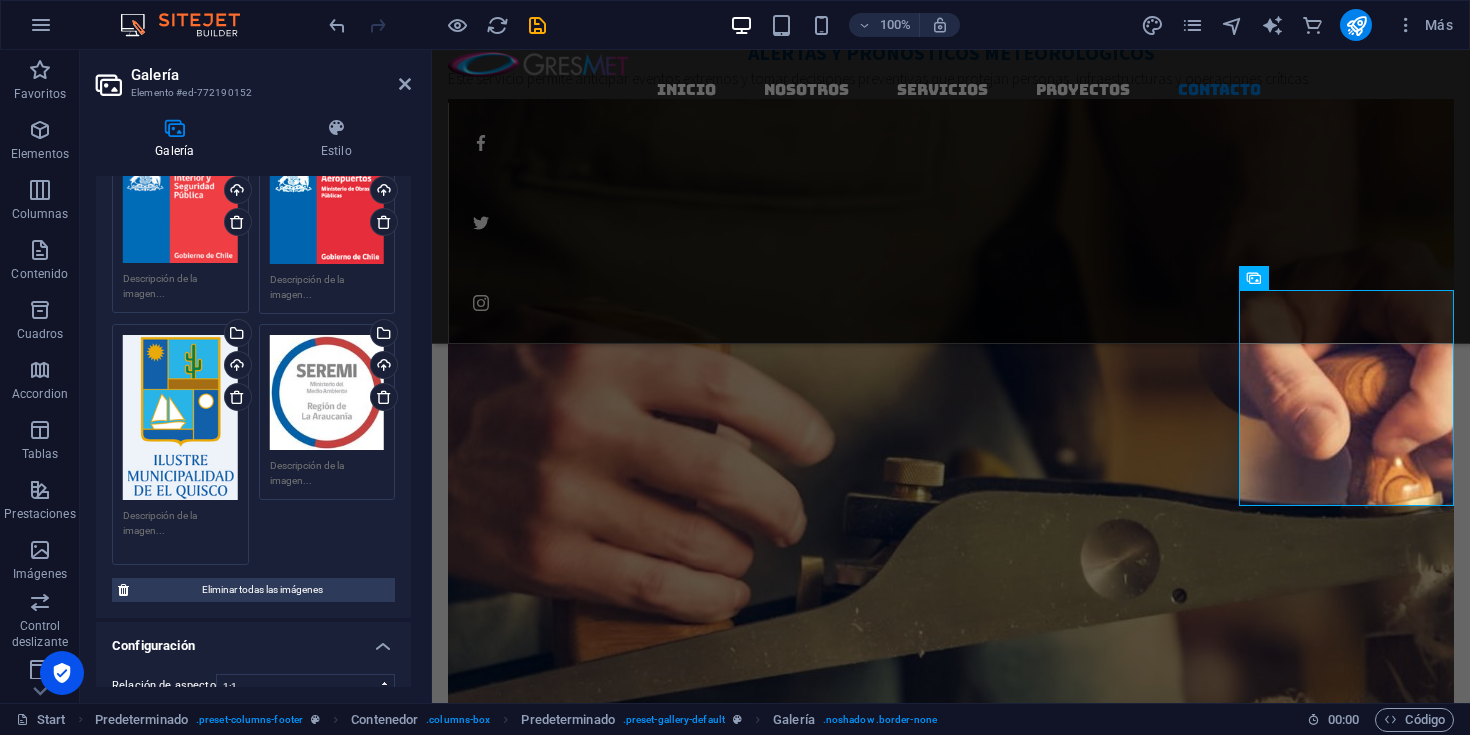 click at bounding box center (180, 530) 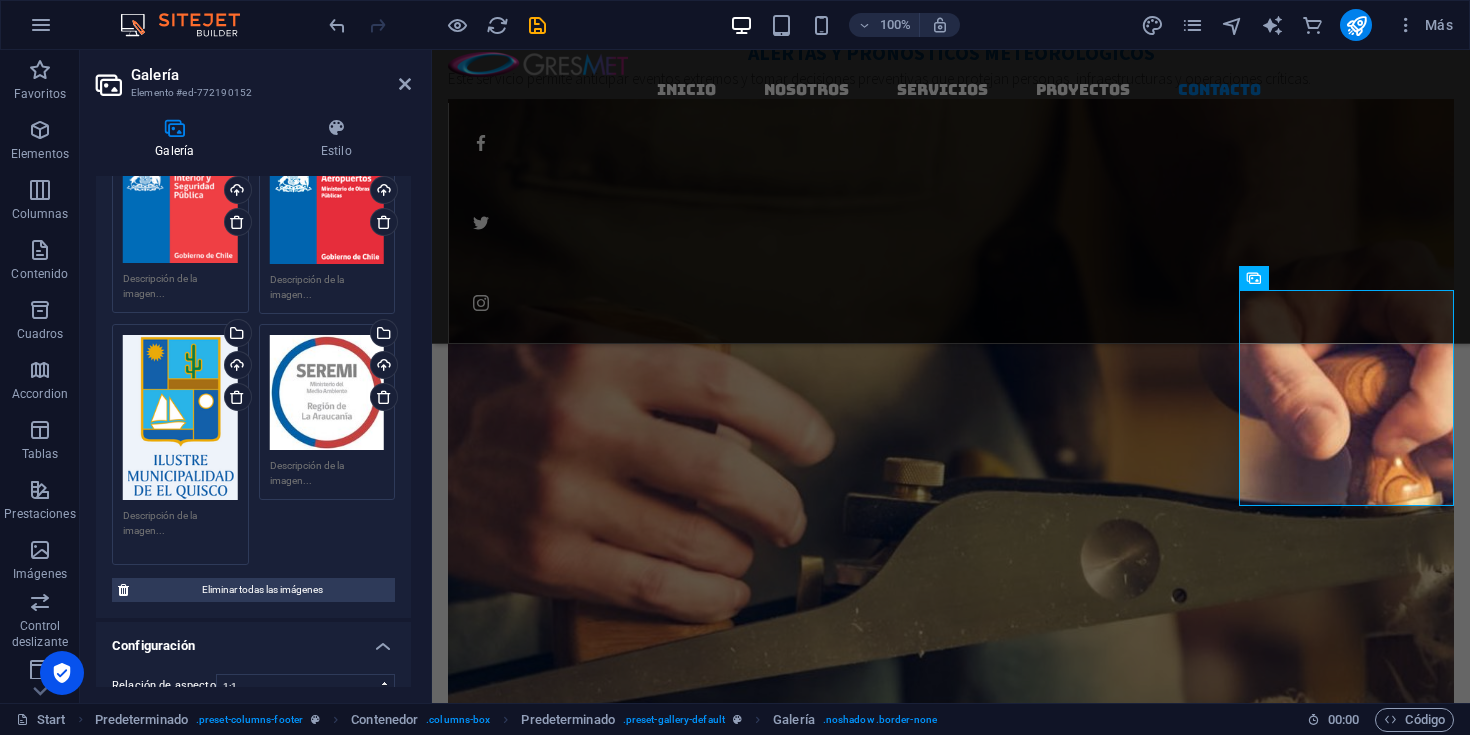 click at bounding box center [180, 530] 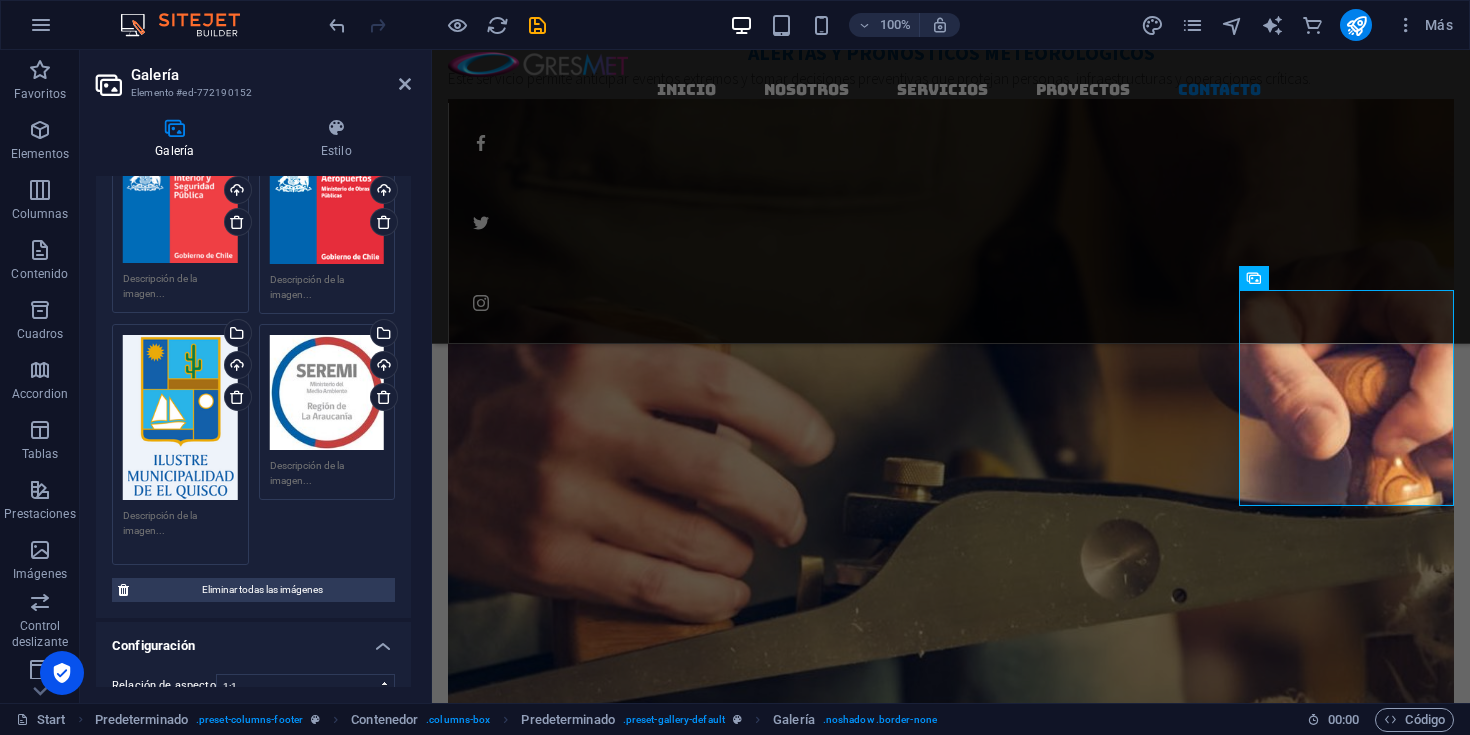 click on "Arrastra archivos aquí, haz clic para escoger archivos o  selecciona archivos de Archivos o de nuestra galería gratuita de fotos y vídeos" at bounding box center [180, 417] 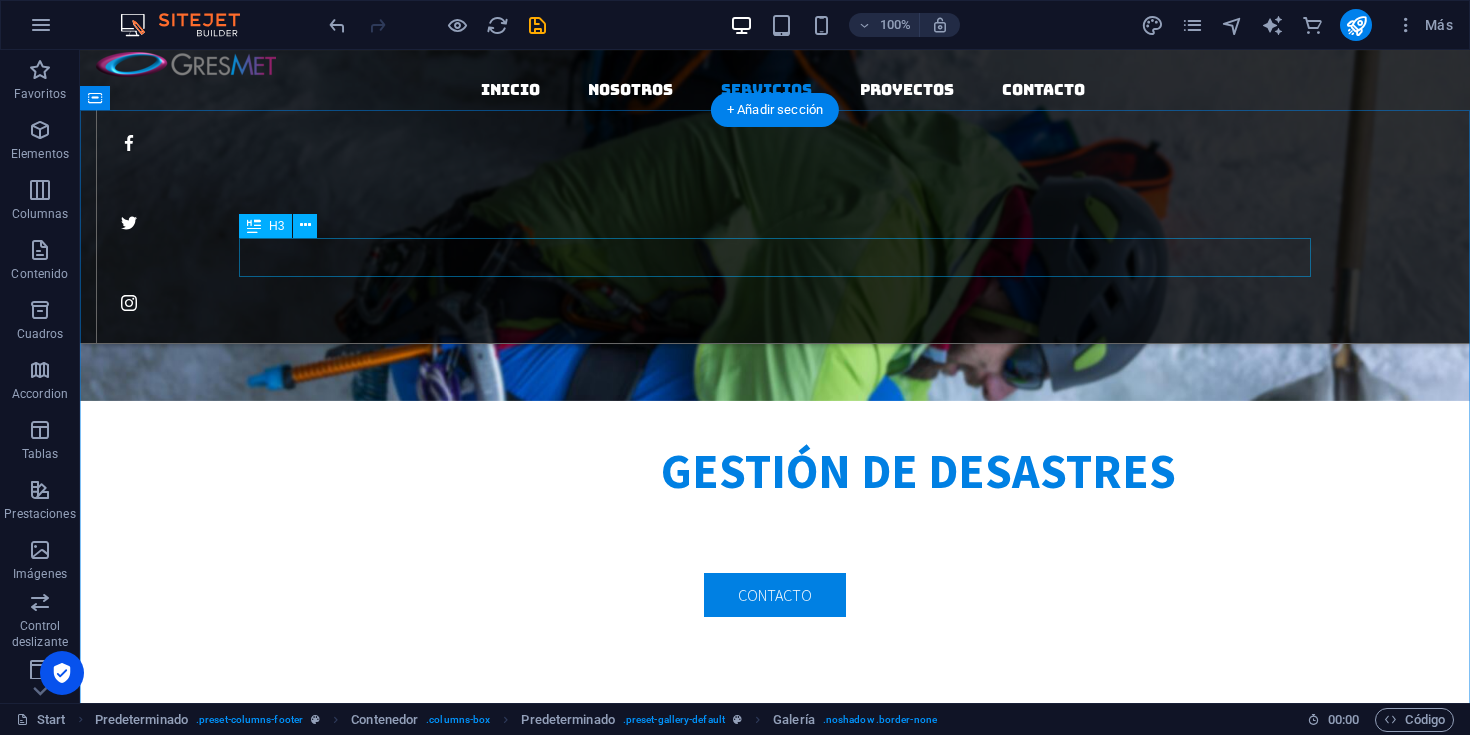 scroll, scrollTop: 2021, scrollLeft: 0, axis: vertical 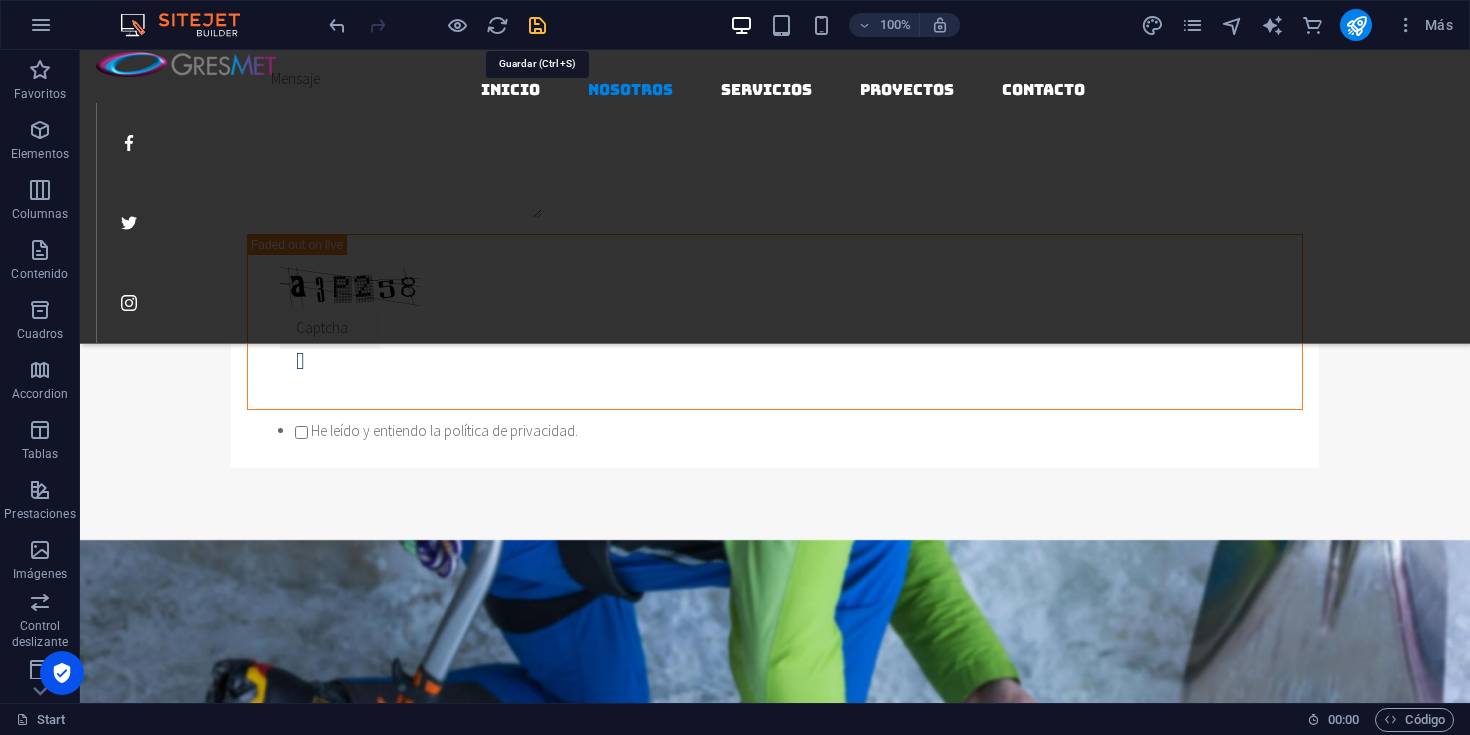 click at bounding box center (537, 25) 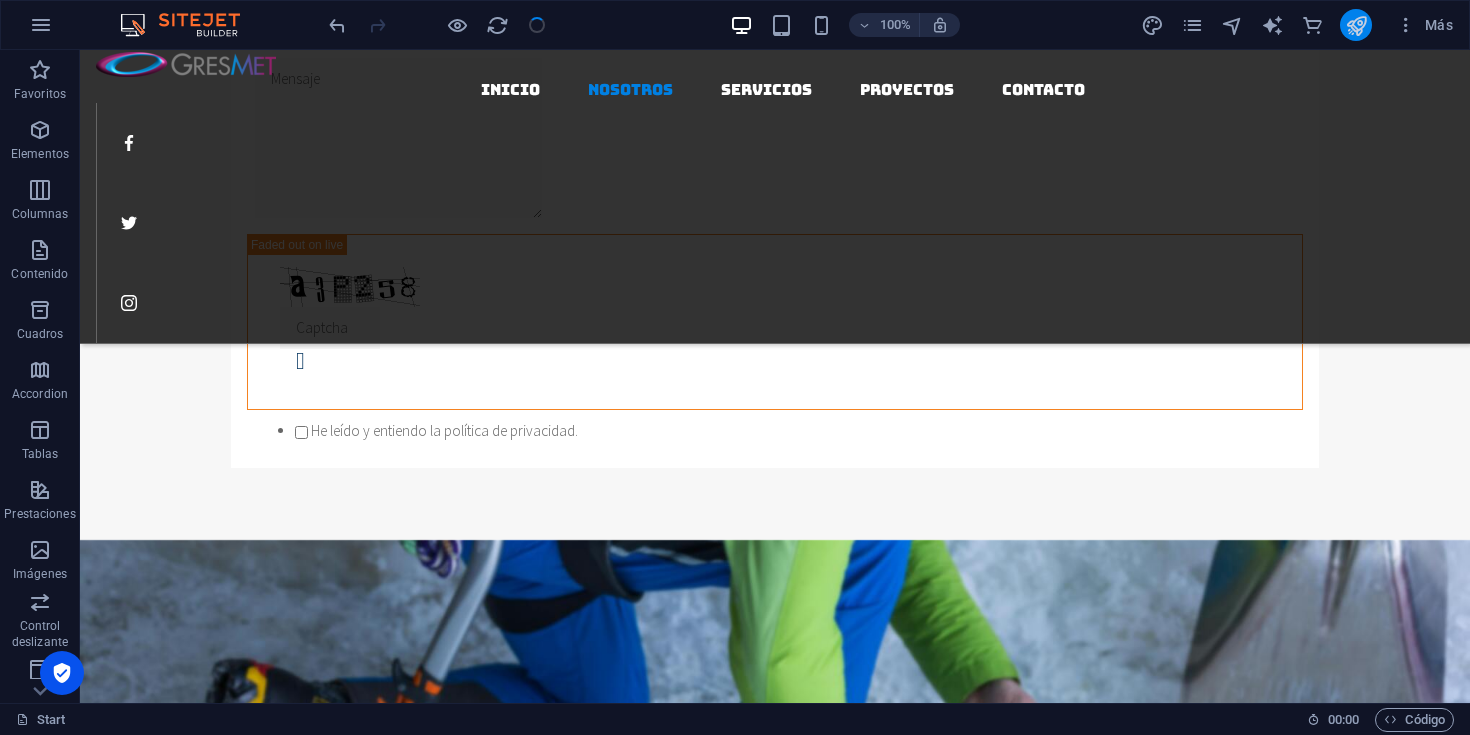click at bounding box center (1356, 25) 